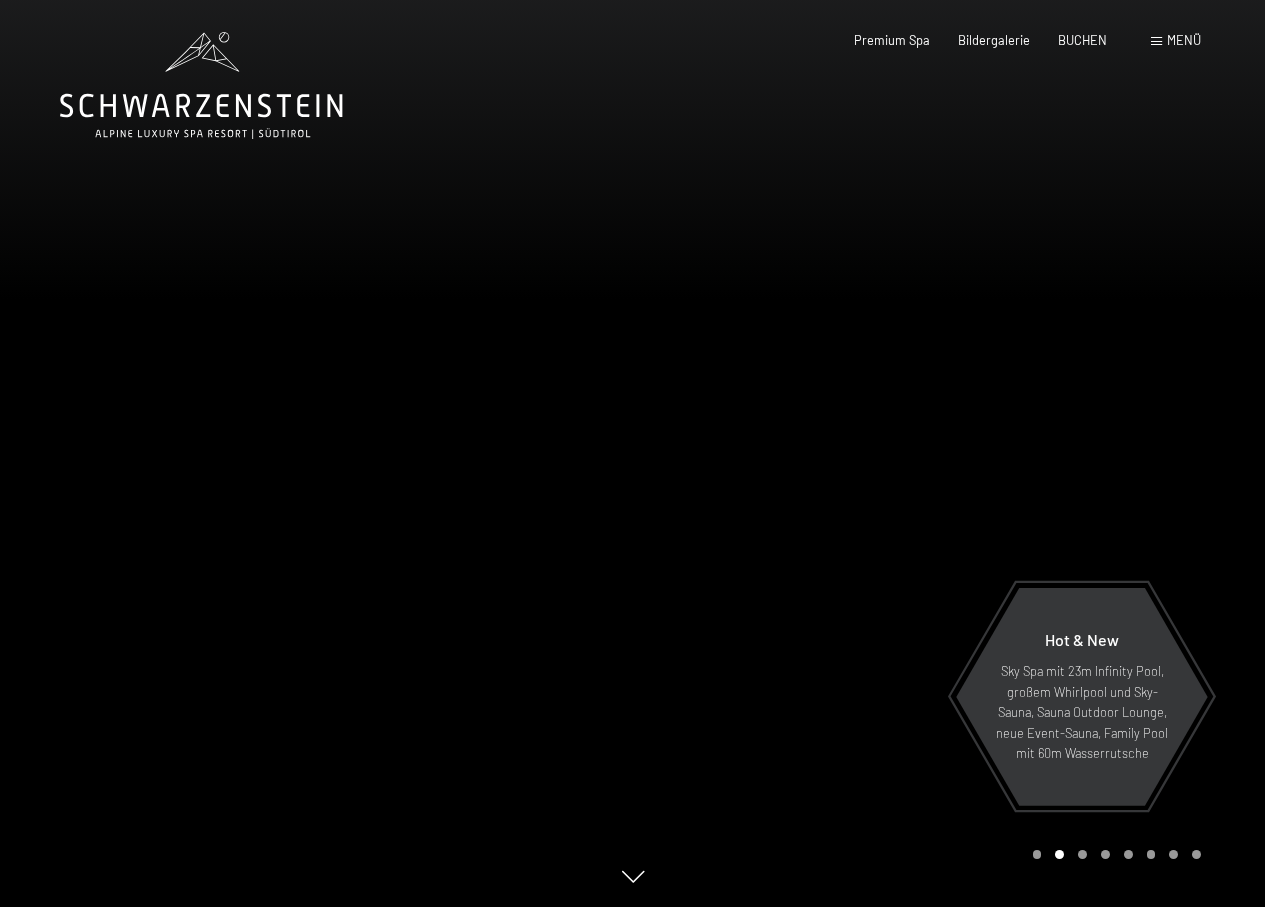 scroll, scrollTop: 0, scrollLeft: 0, axis: both 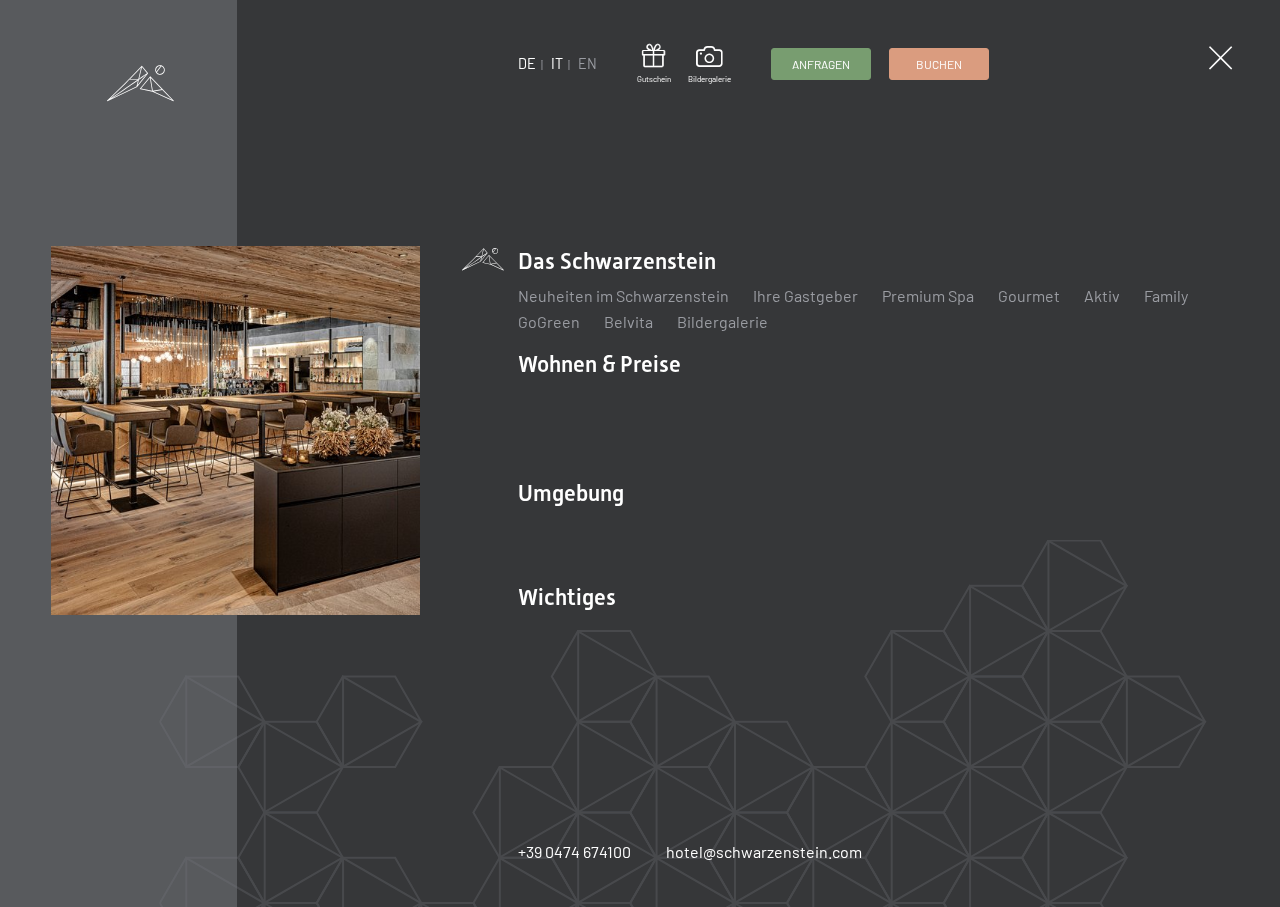 click on "IT" at bounding box center (557, 63) 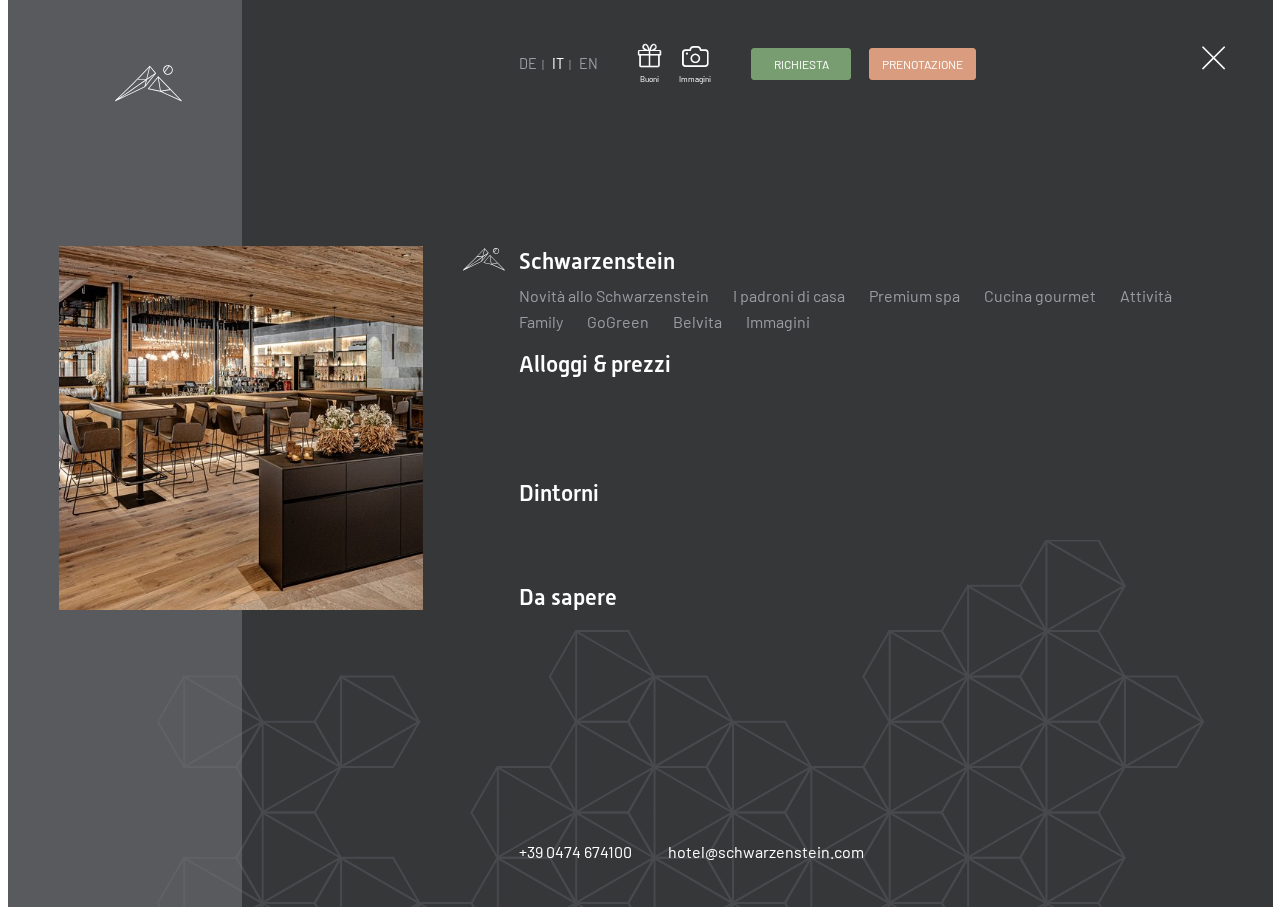 scroll, scrollTop: 0, scrollLeft: 0, axis: both 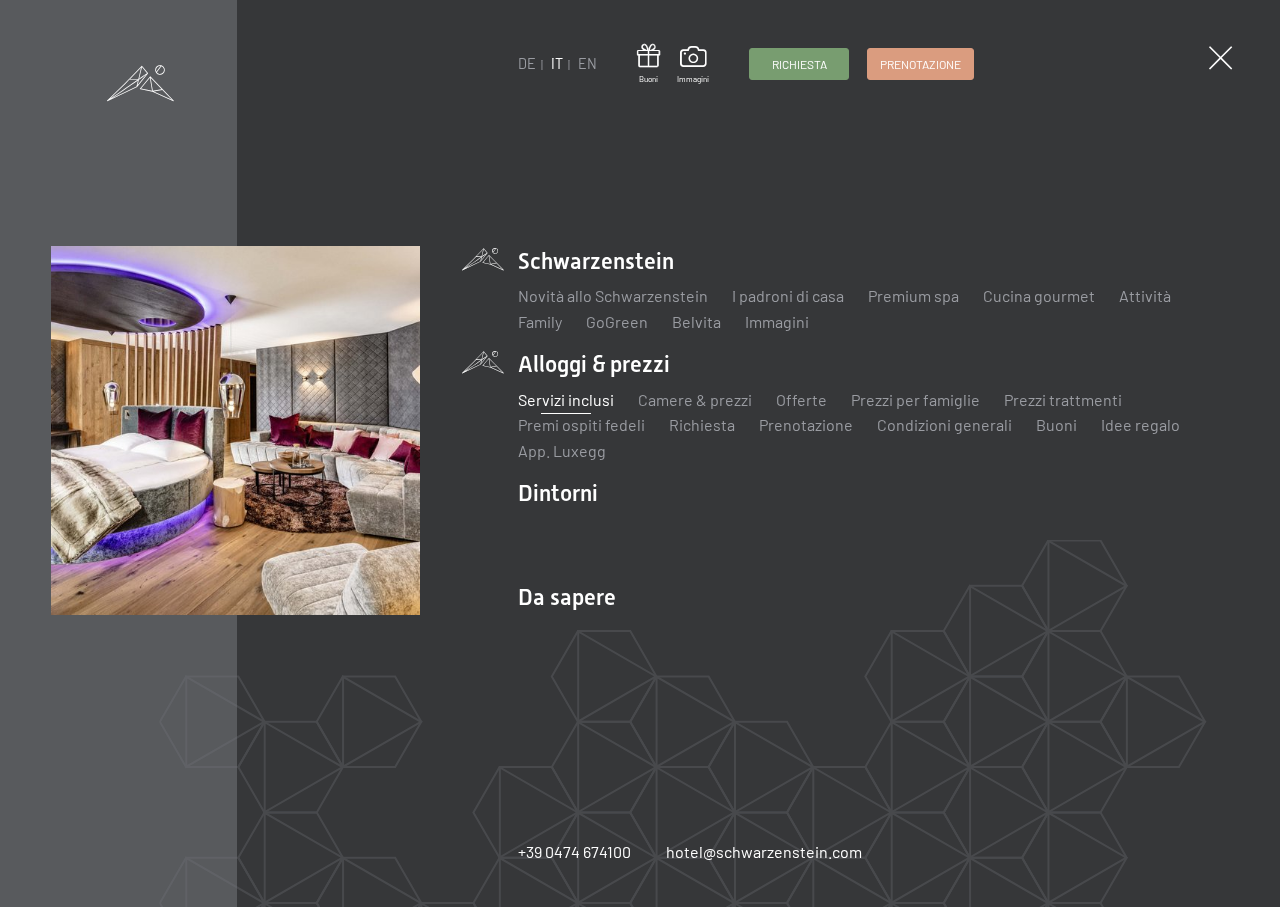 click on "Servizi inclusi" at bounding box center (566, 399) 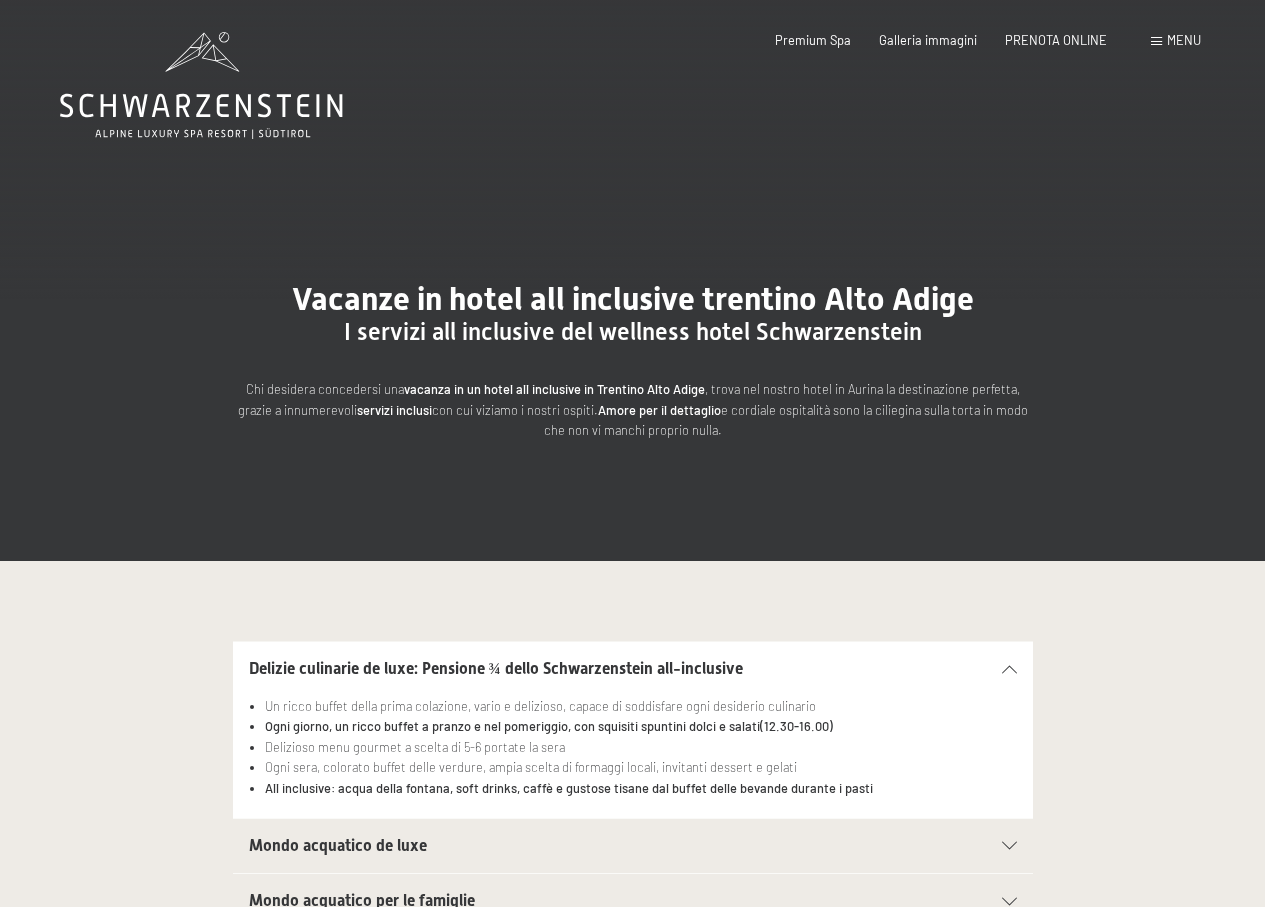 scroll, scrollTop: 0, scrollLeft: 0, axis: both 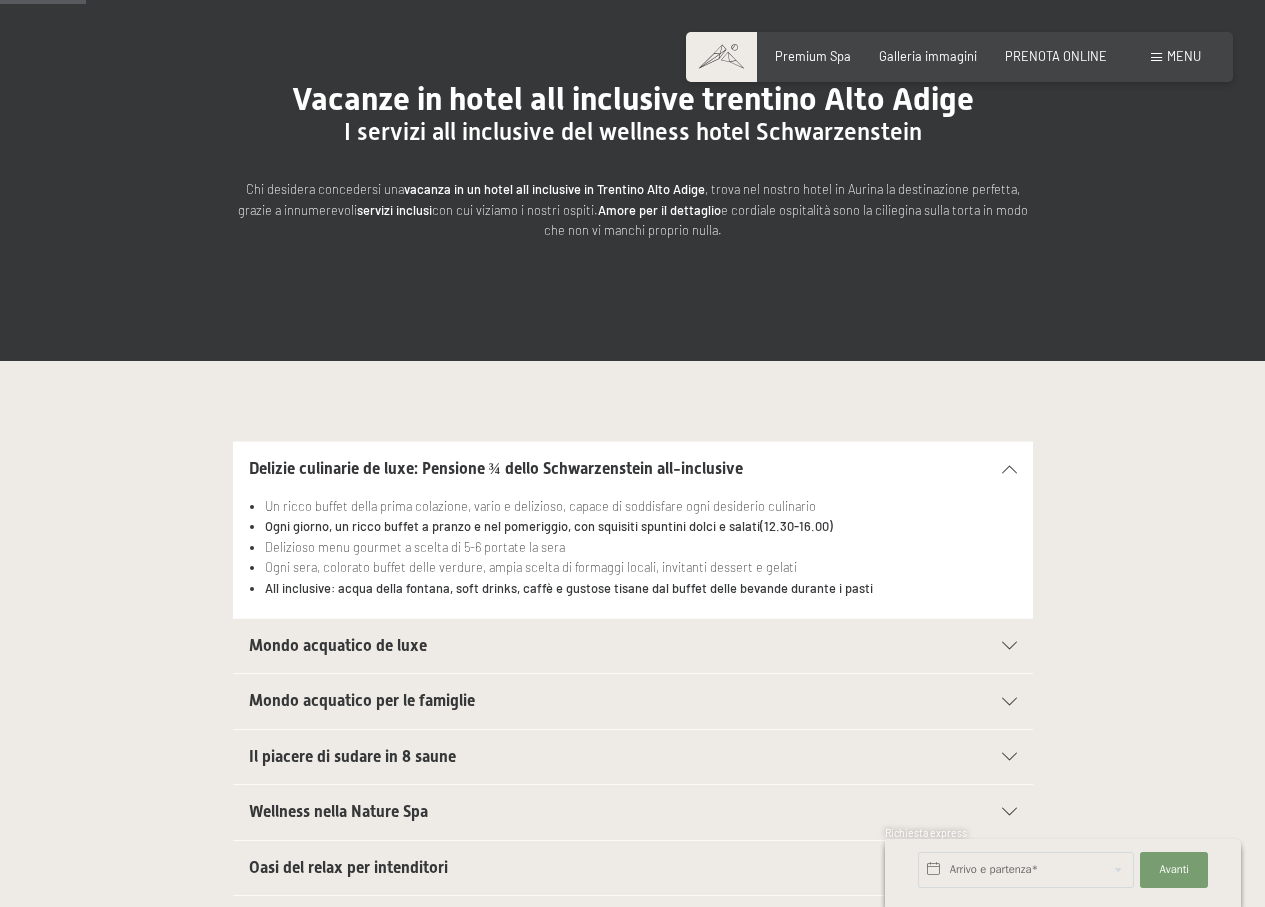 click on "Menu" at bounding box center (1184, 56) 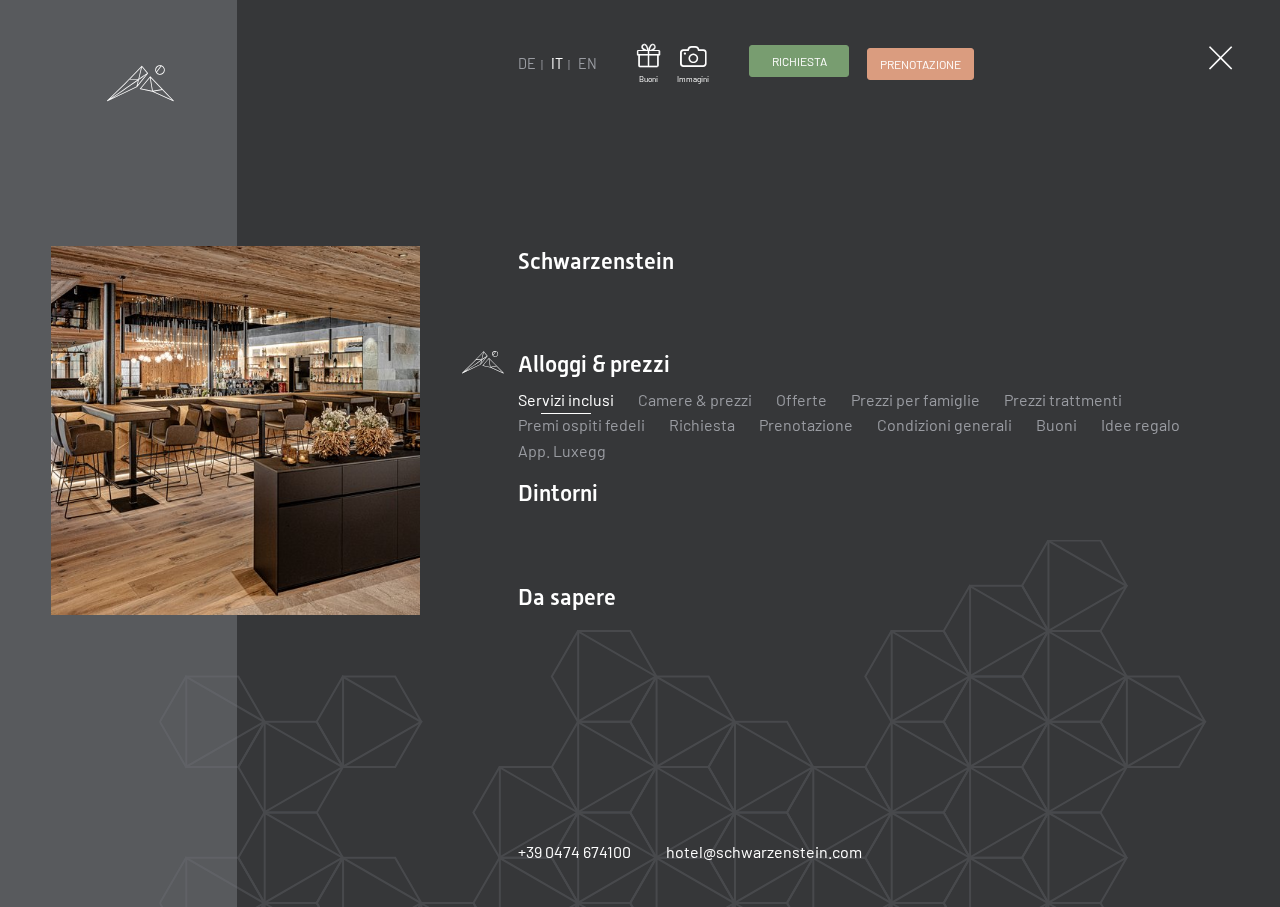 click on "Richiesta" at bounding box center (799, 61) 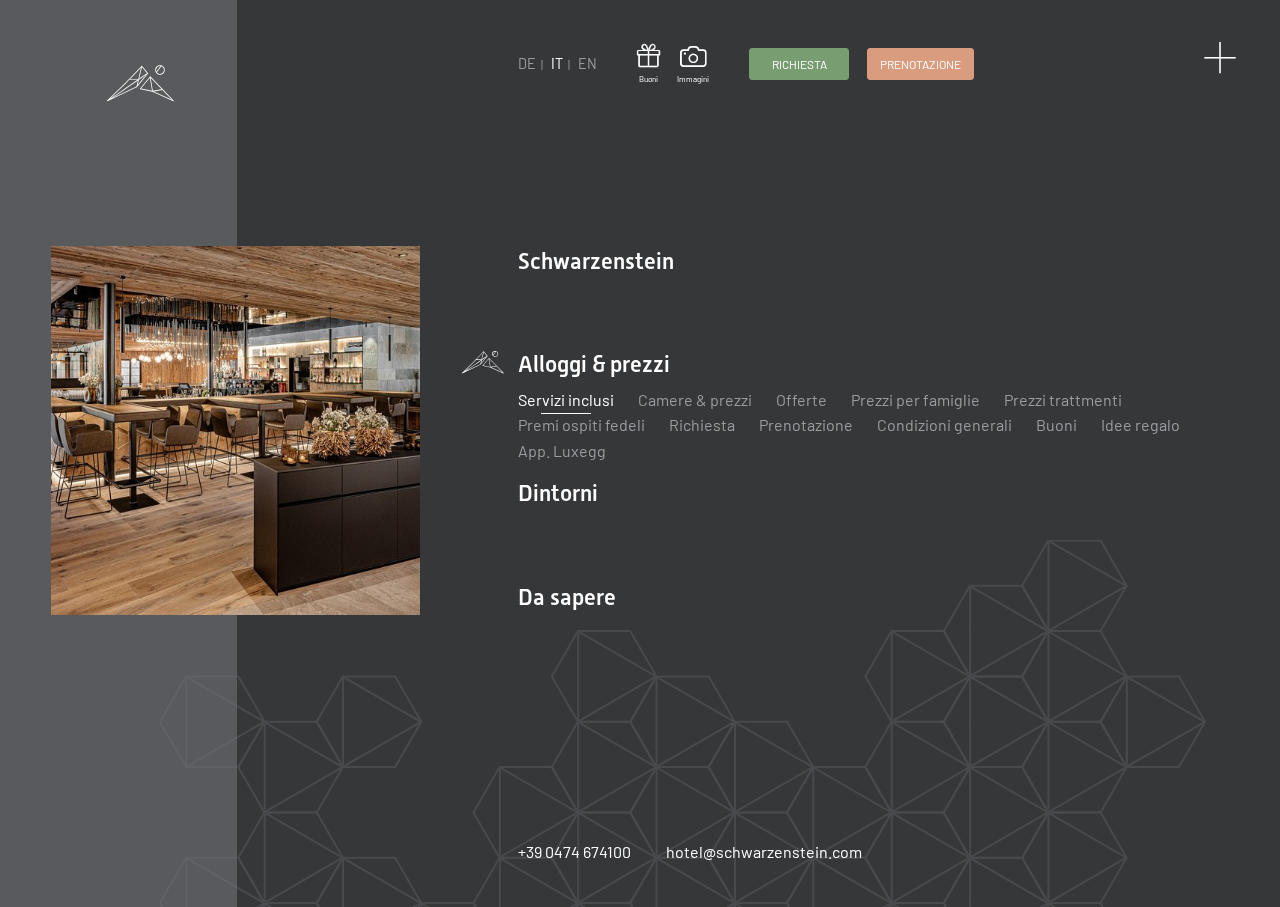 click at bounding box center (1219, 58) 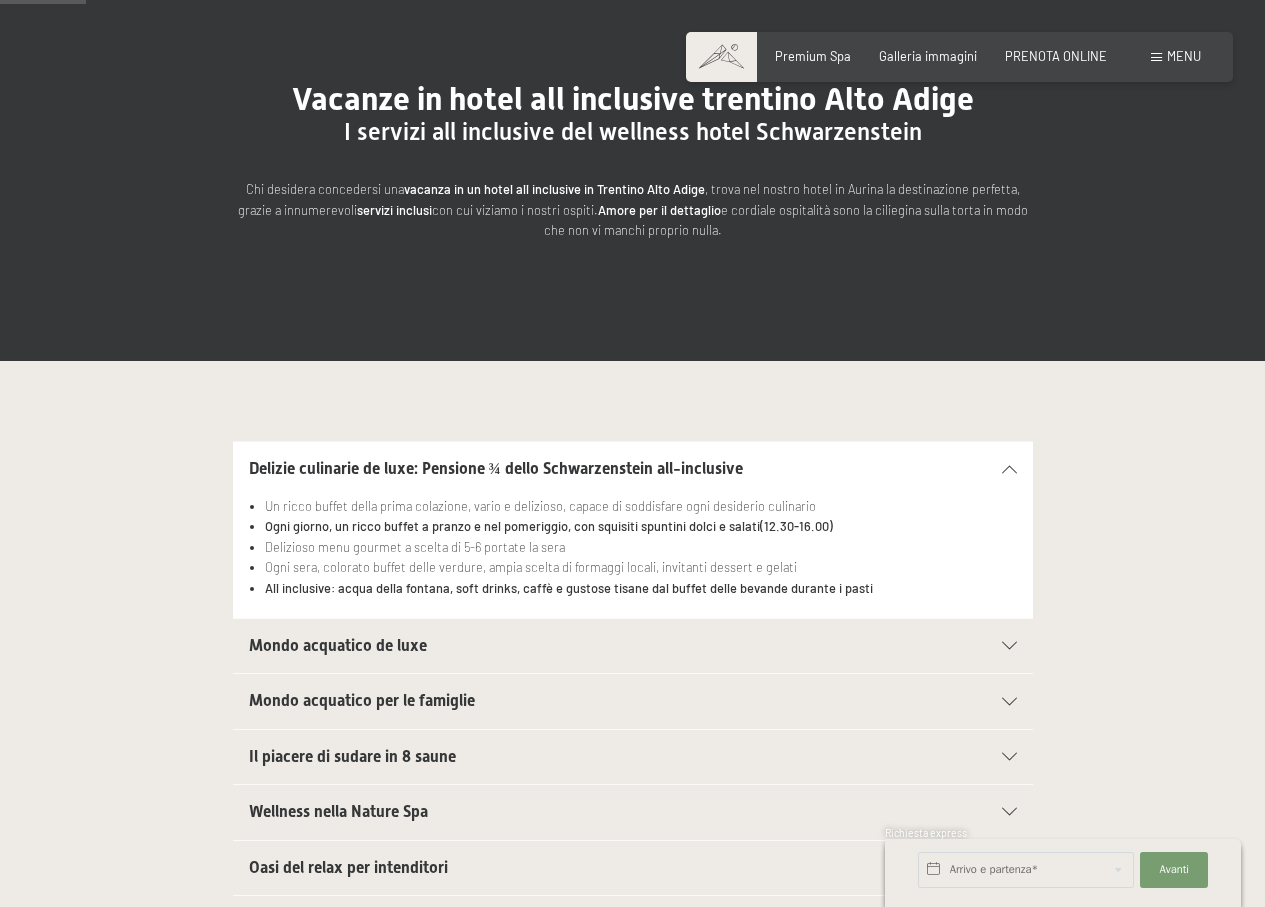 click on "Menu" at bounding box center (1176, 57) 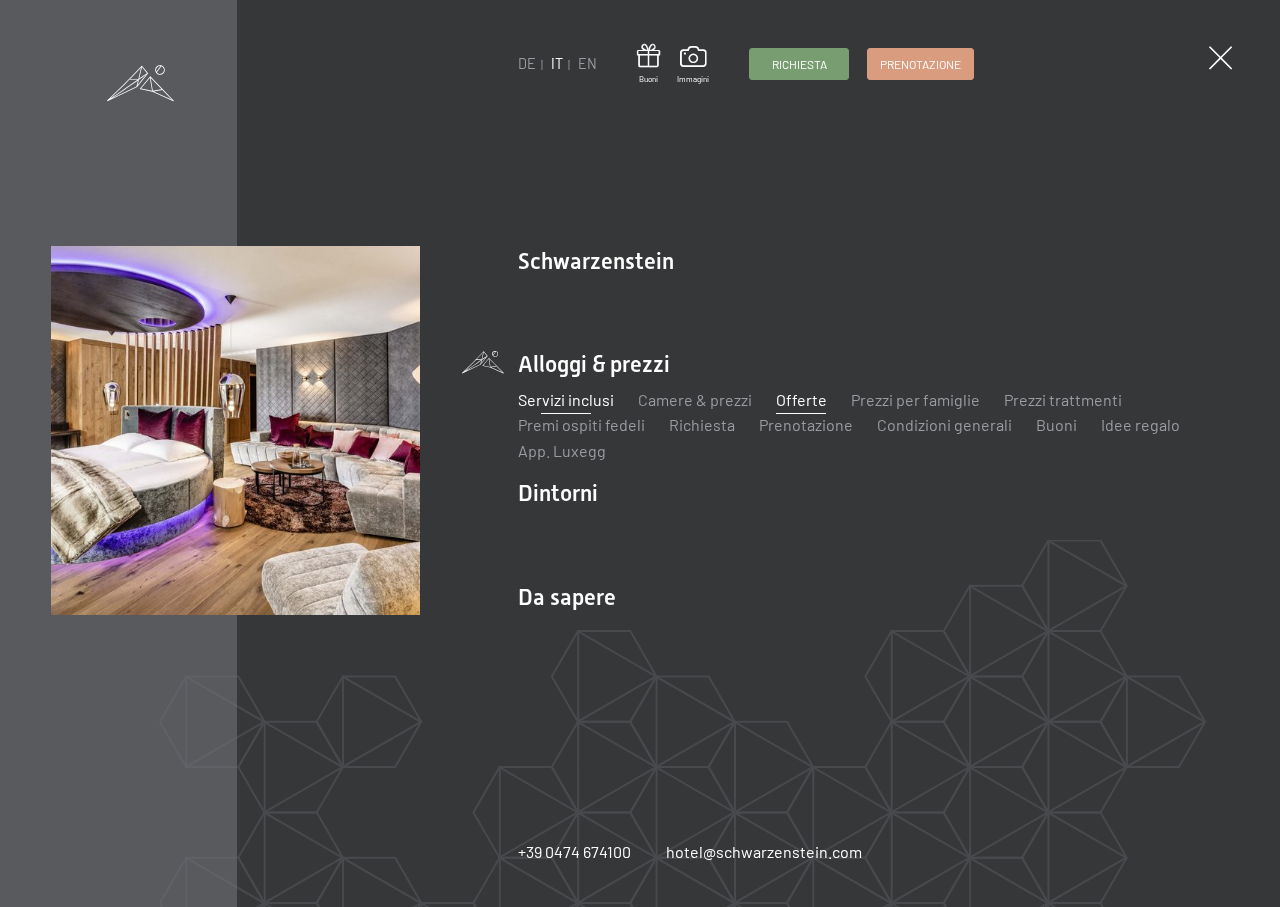click on "Offerte" at bounding box center (801, 399) 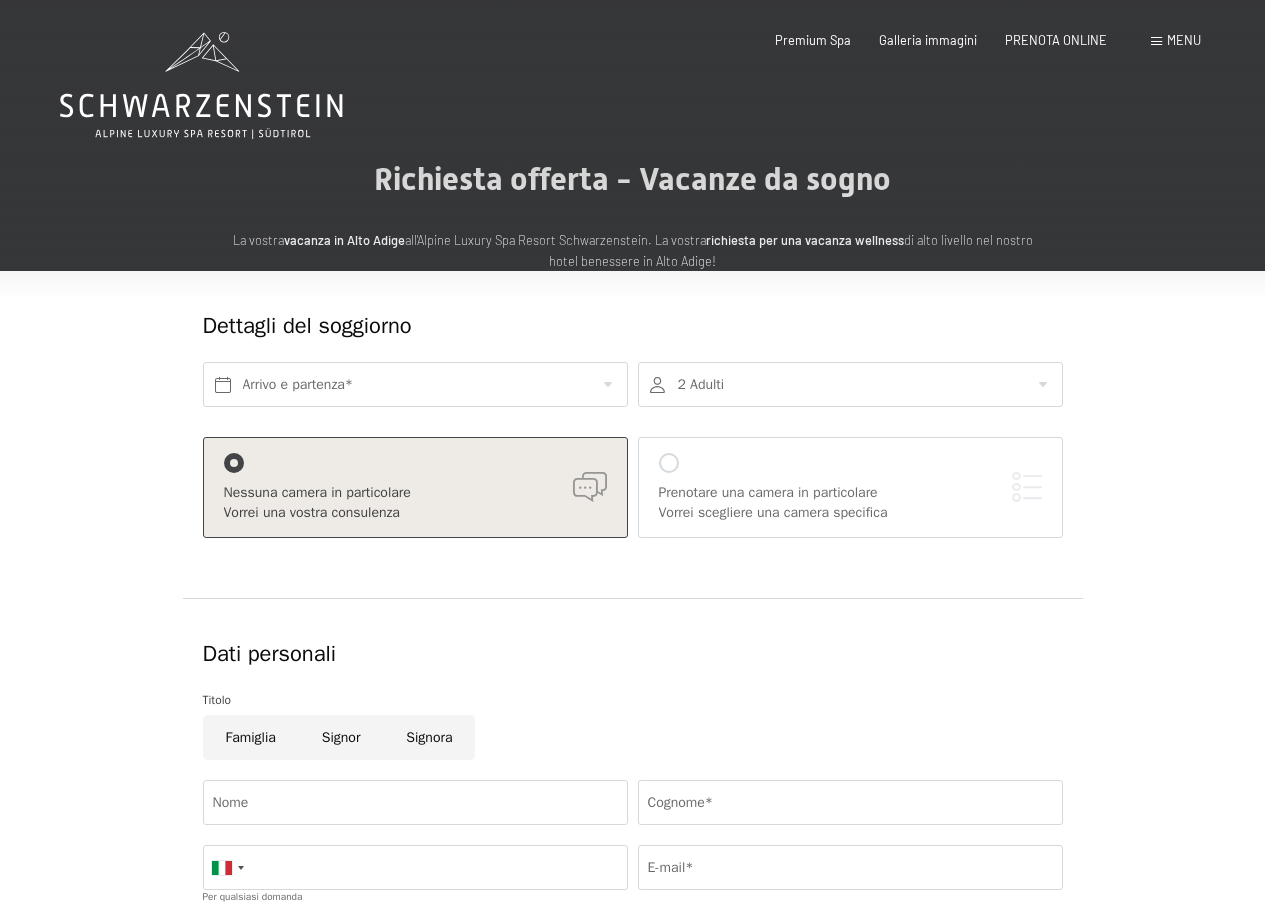 scroll, scrollTop: 0, scrollLeft: 0, axis: both 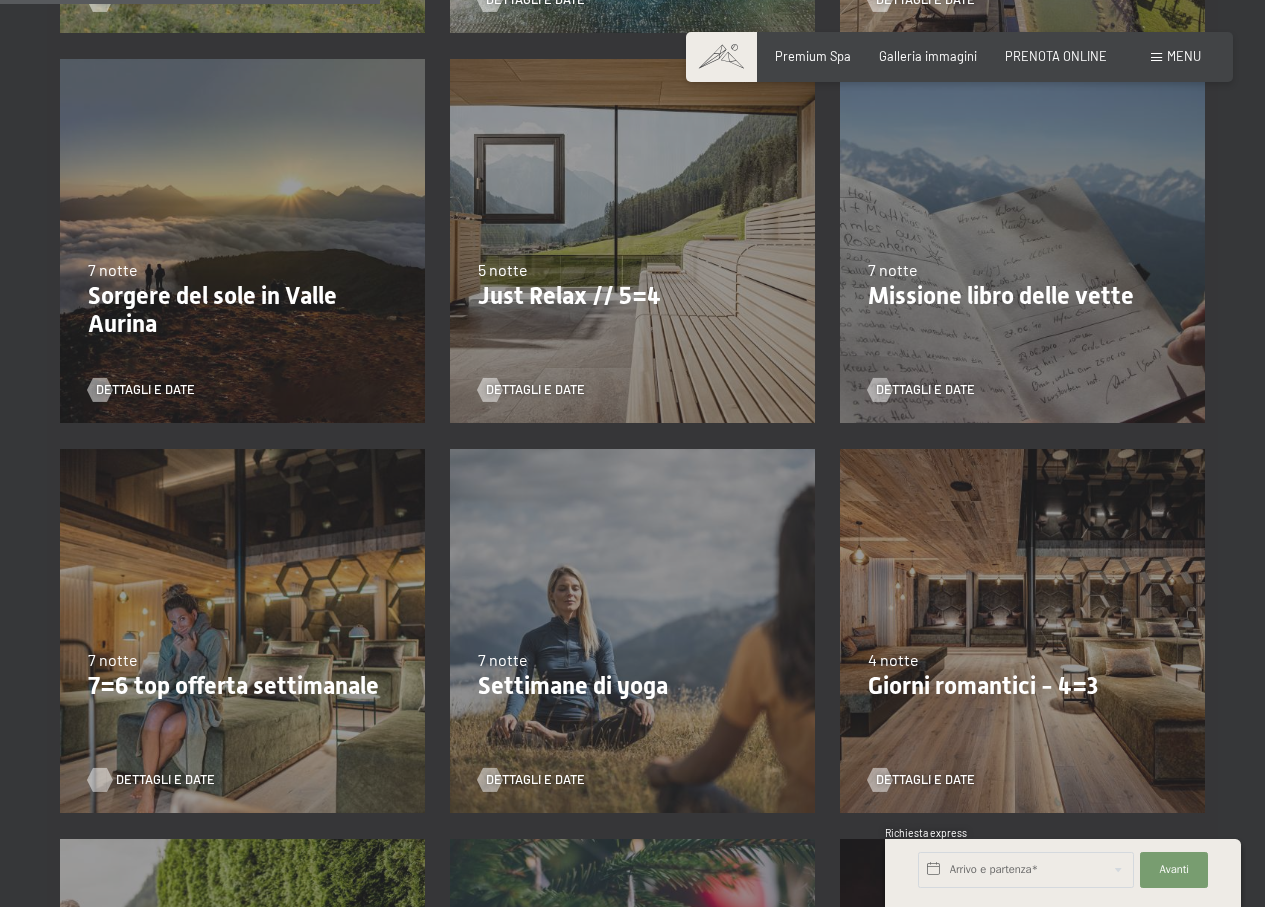 click on "Dettagli e Date" at bounding box center [165, 780] 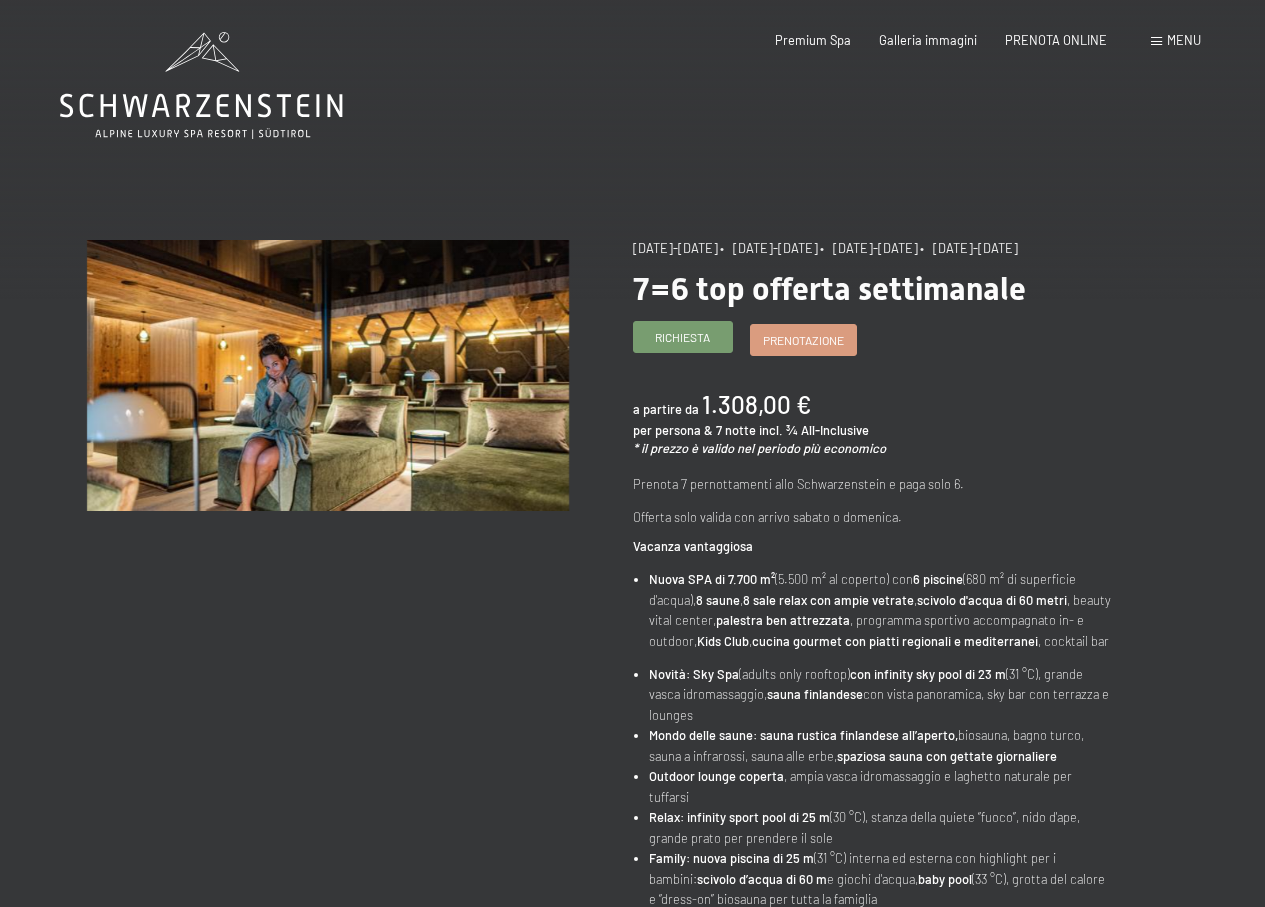 scroll, scrollTop: 0, scrollLeft: 0, axis: both 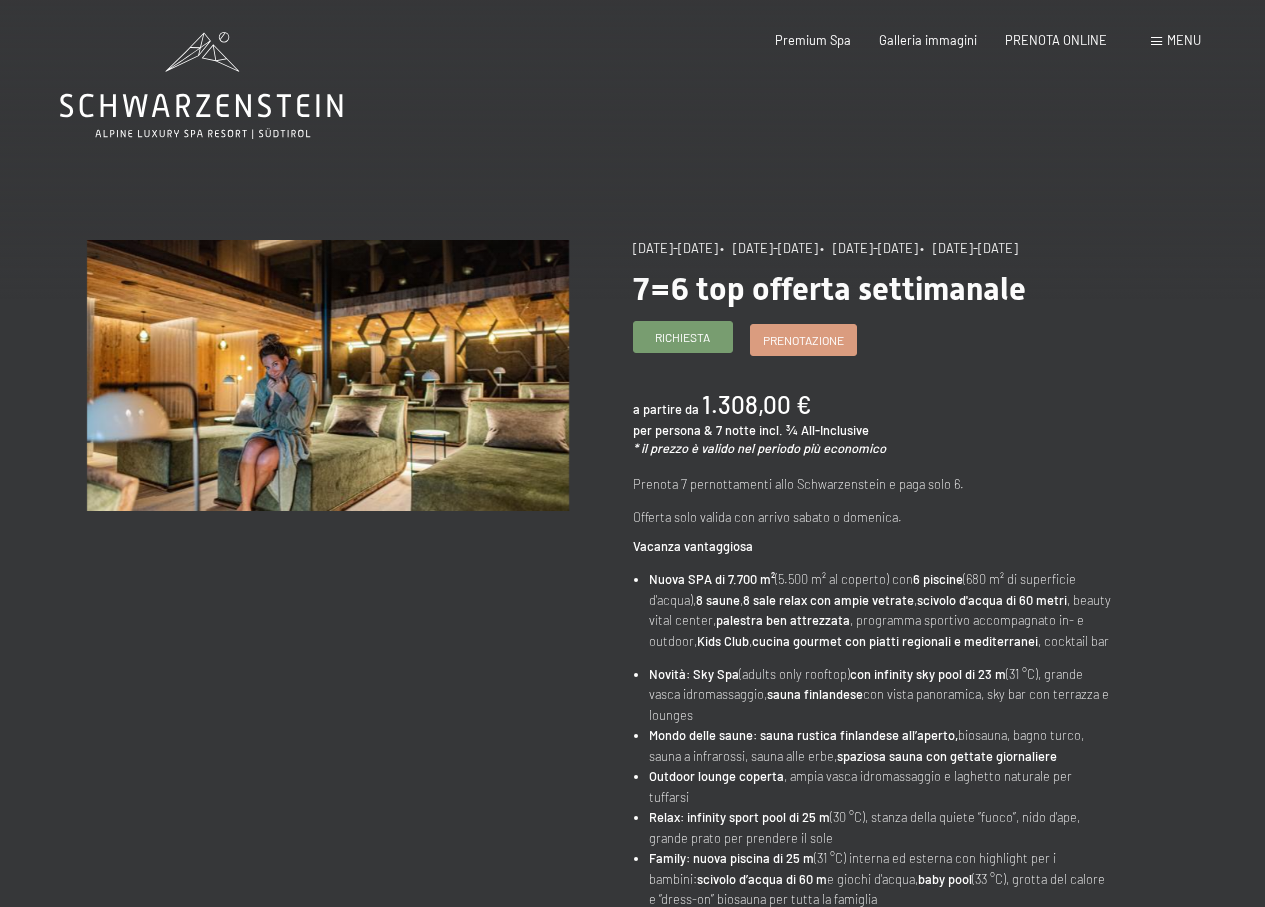 click on "Richiesta" at bounding box center (683, 337) 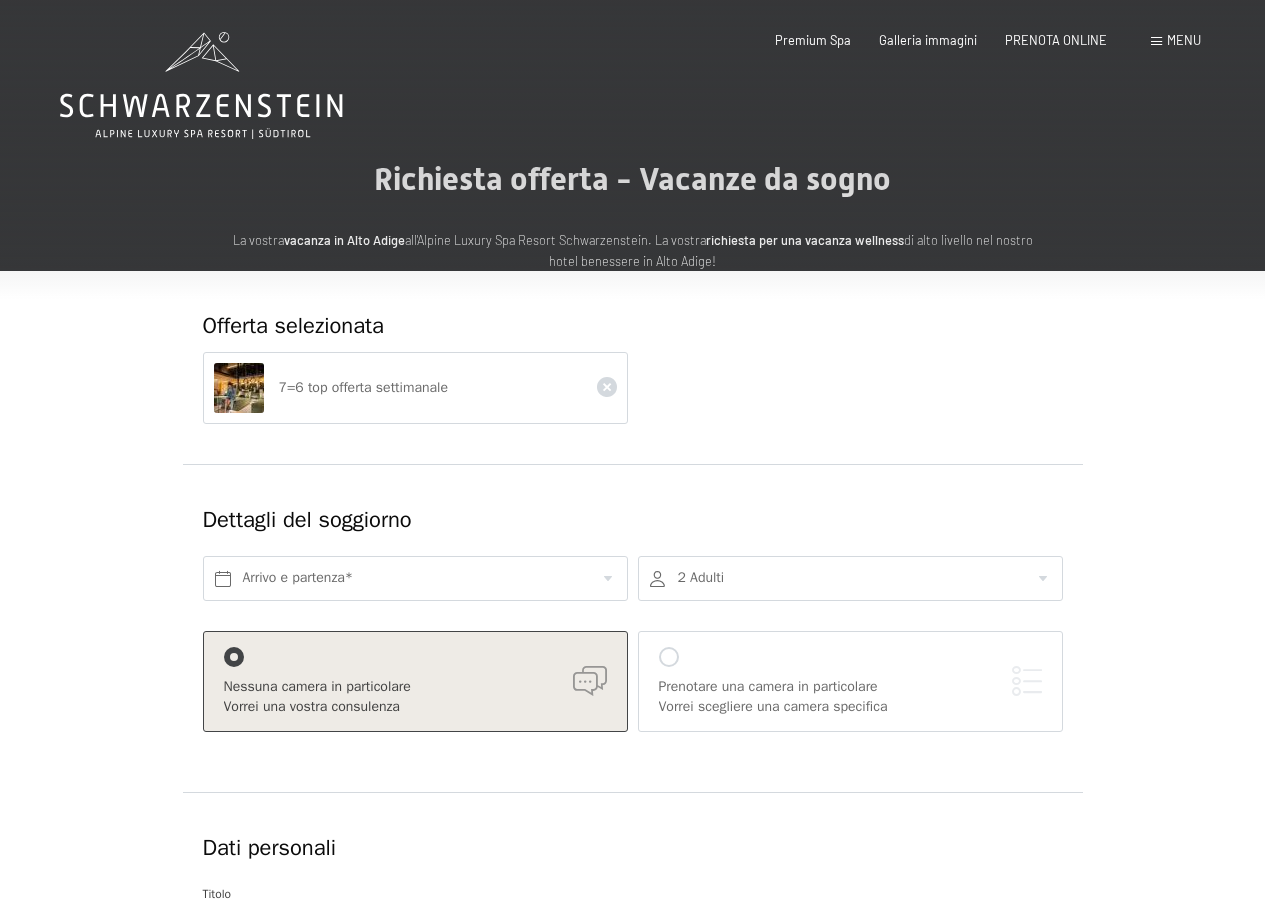 scroll, scrollTop: 0, scrollLeft: 0, axis: both 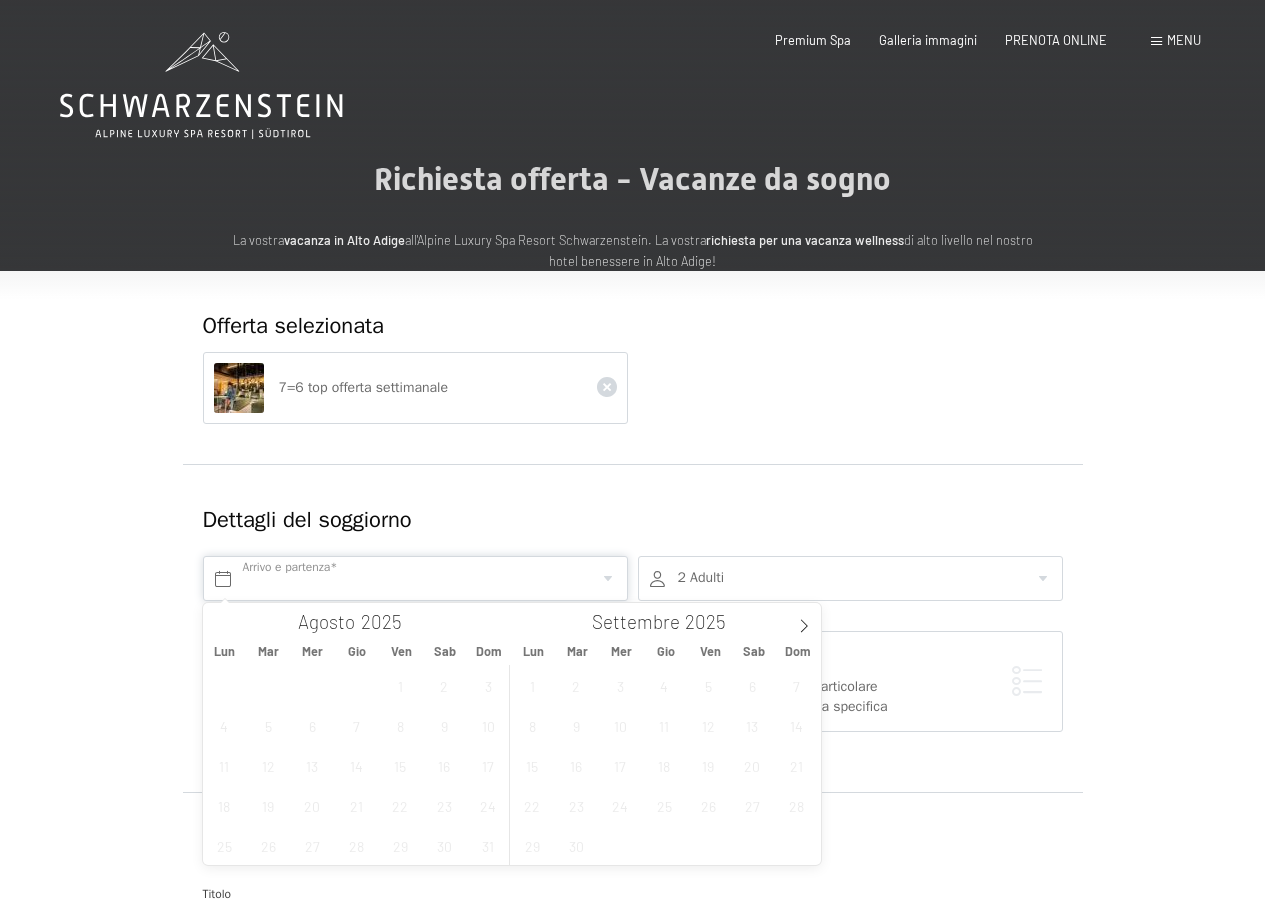 click at bounding box center (415, 578) 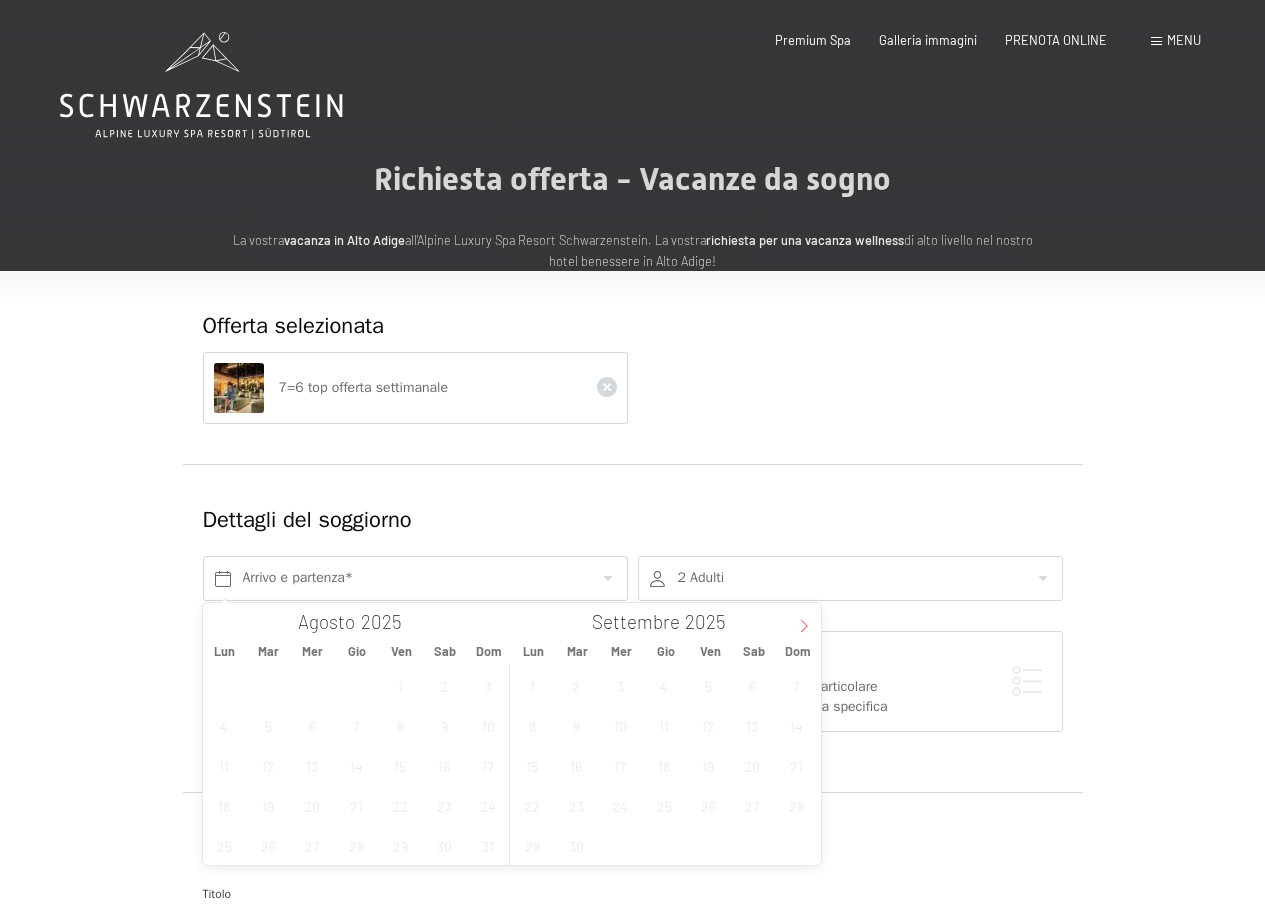 click 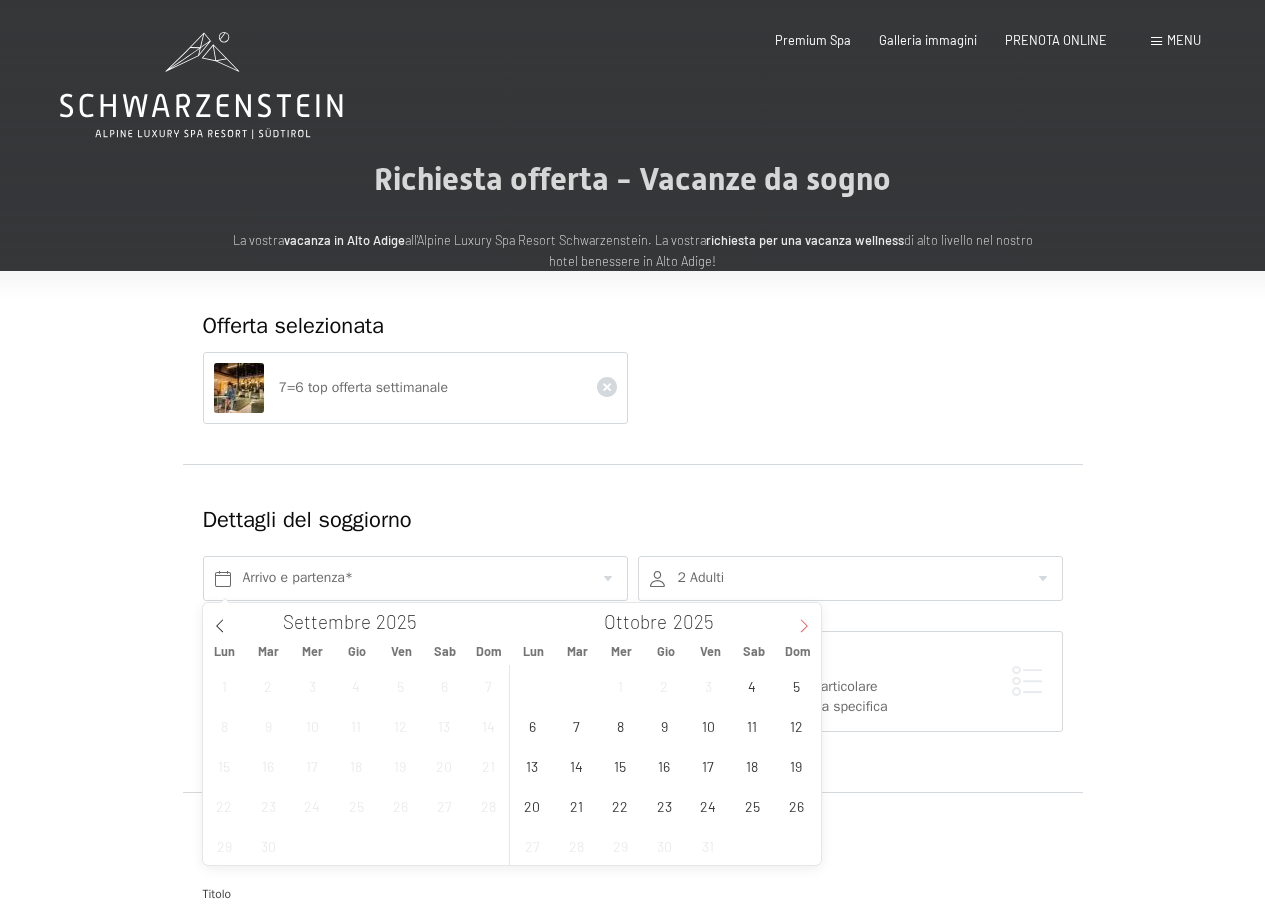 click 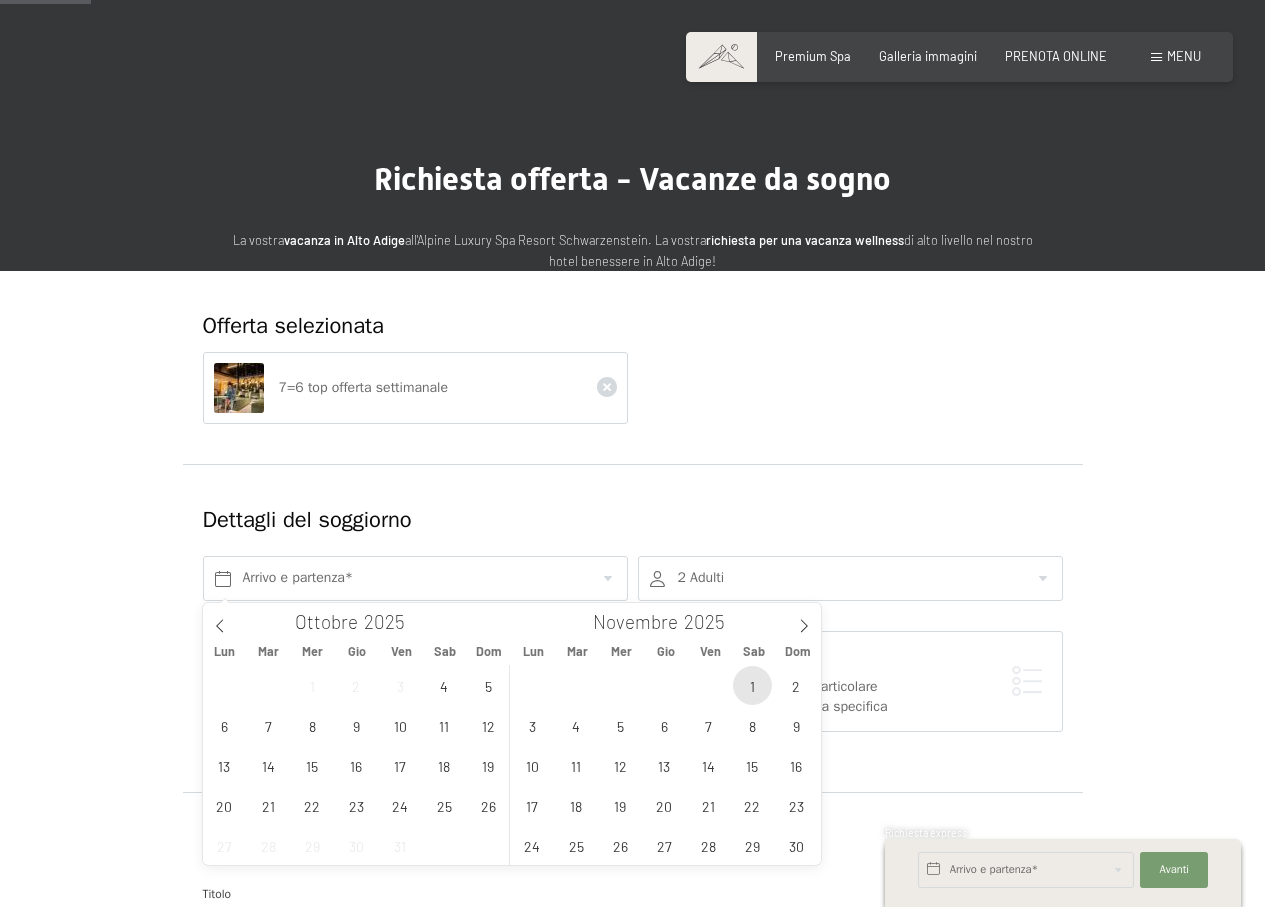 scroll, scrollTop: 200, scrollLeft: 0, axis: vertical 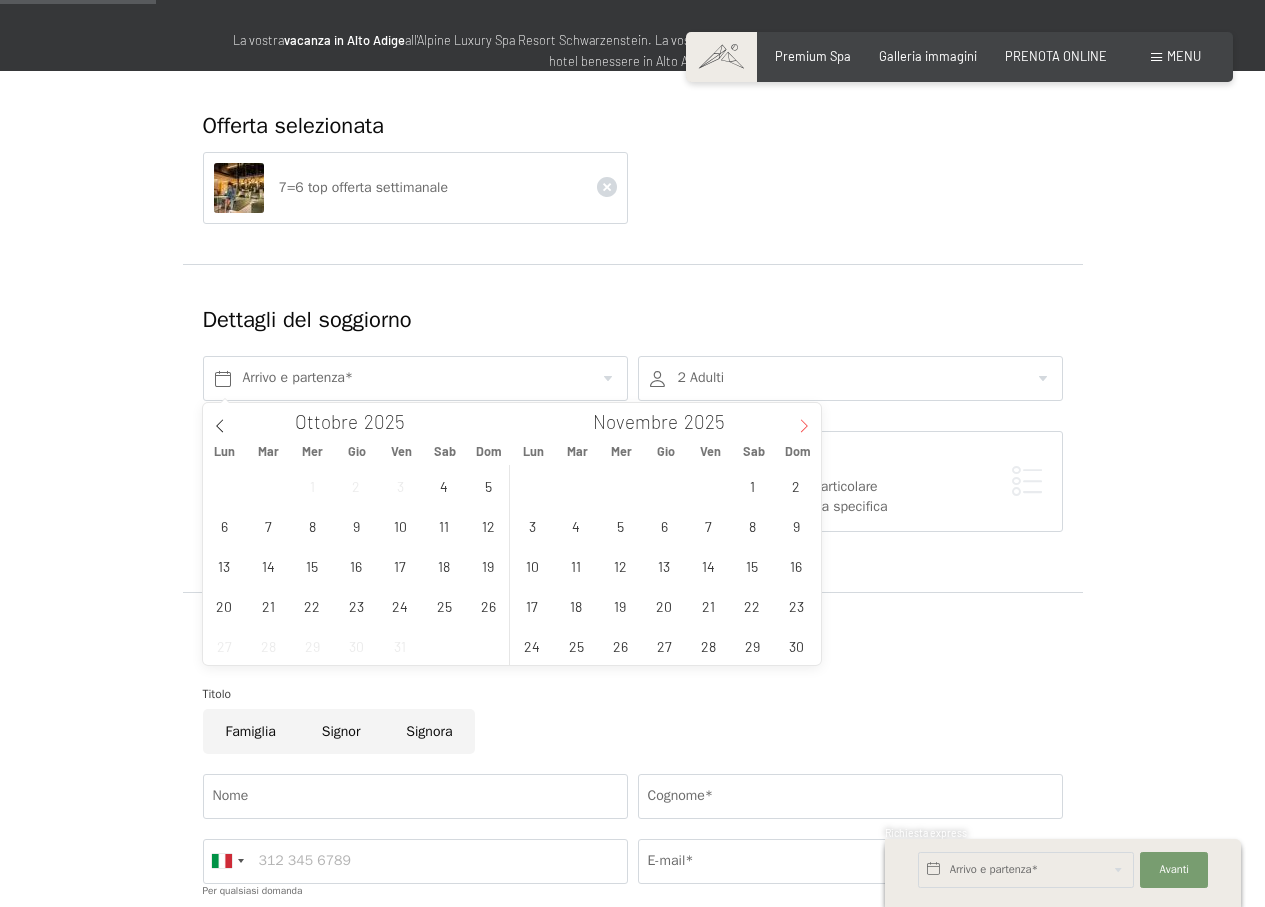 click 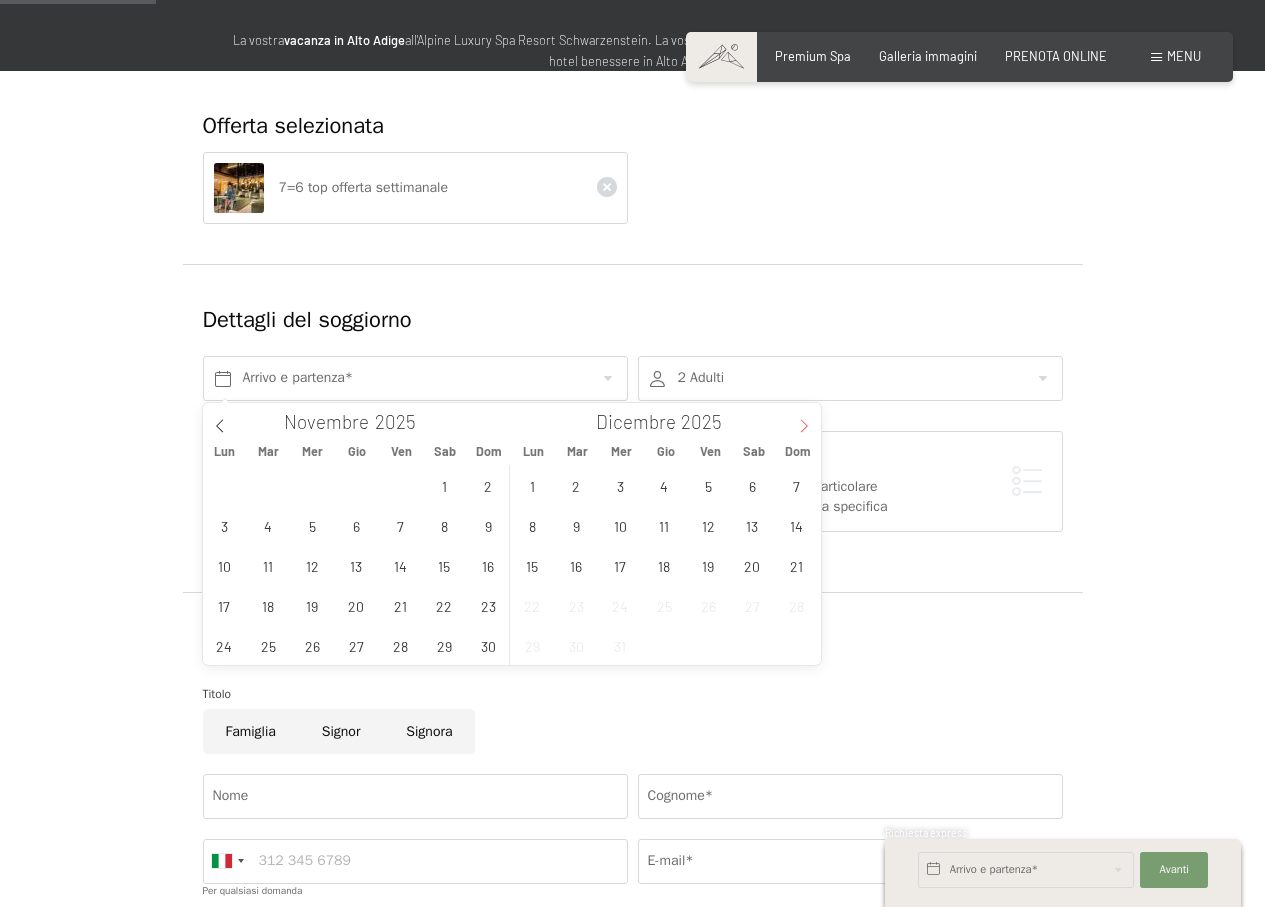 click 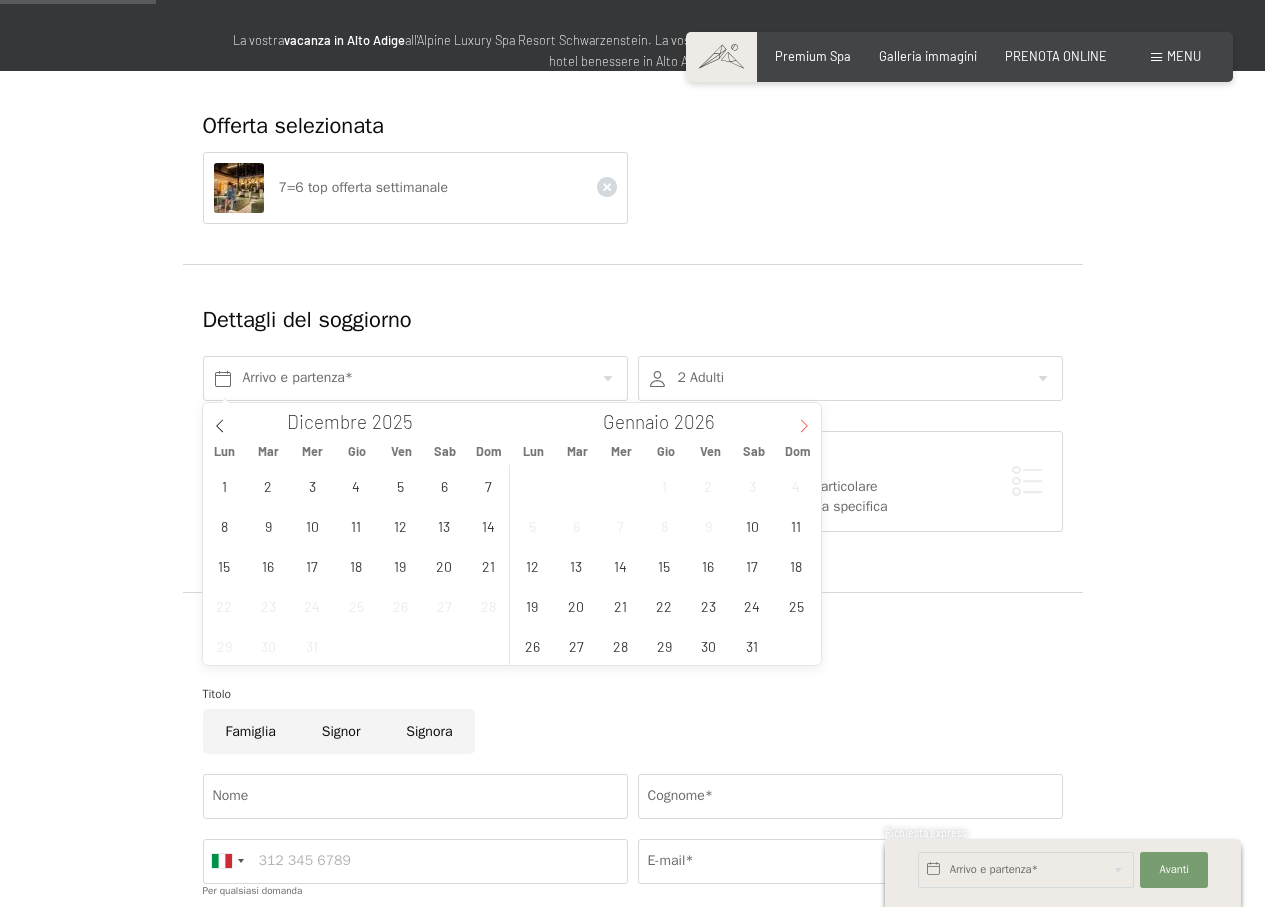 click 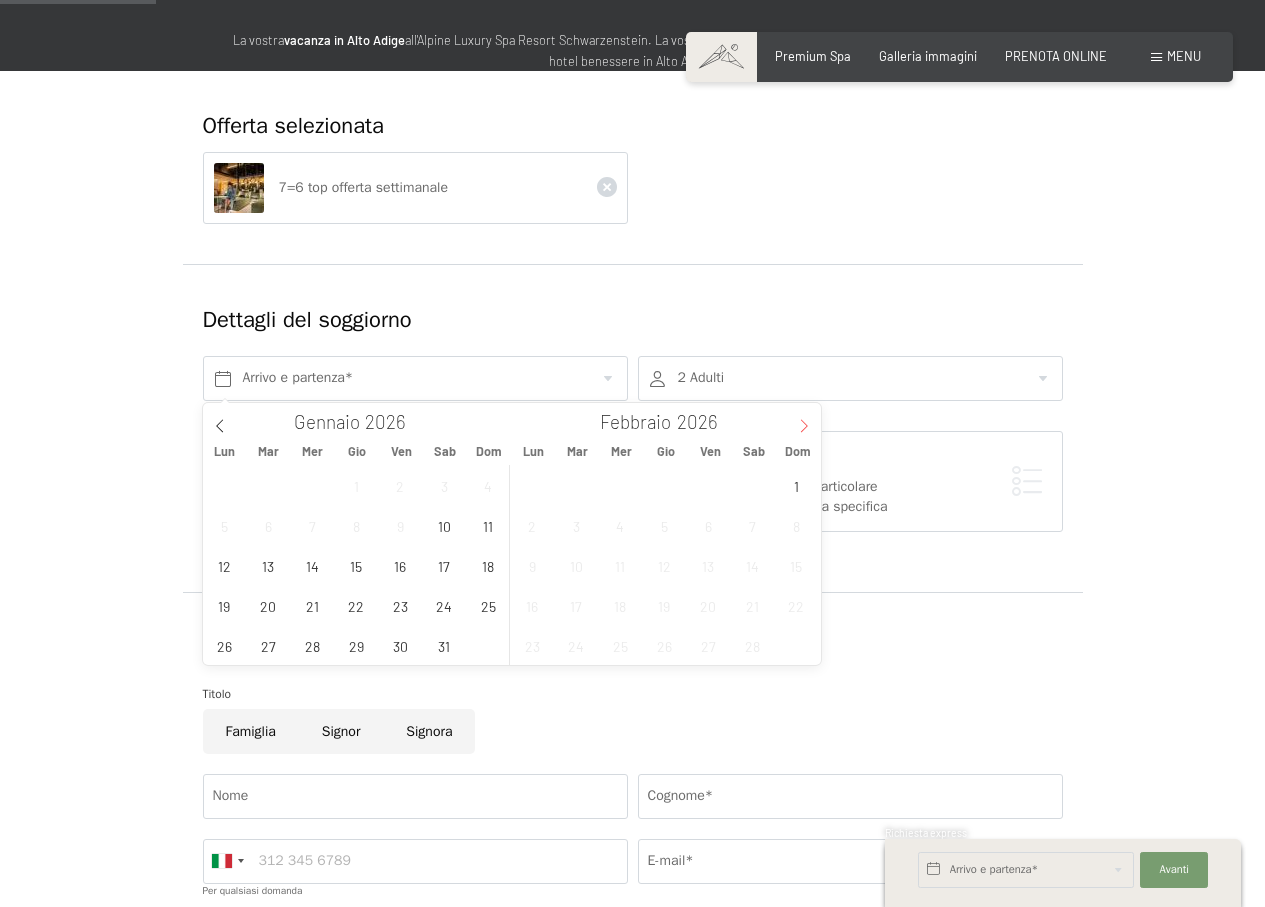 click 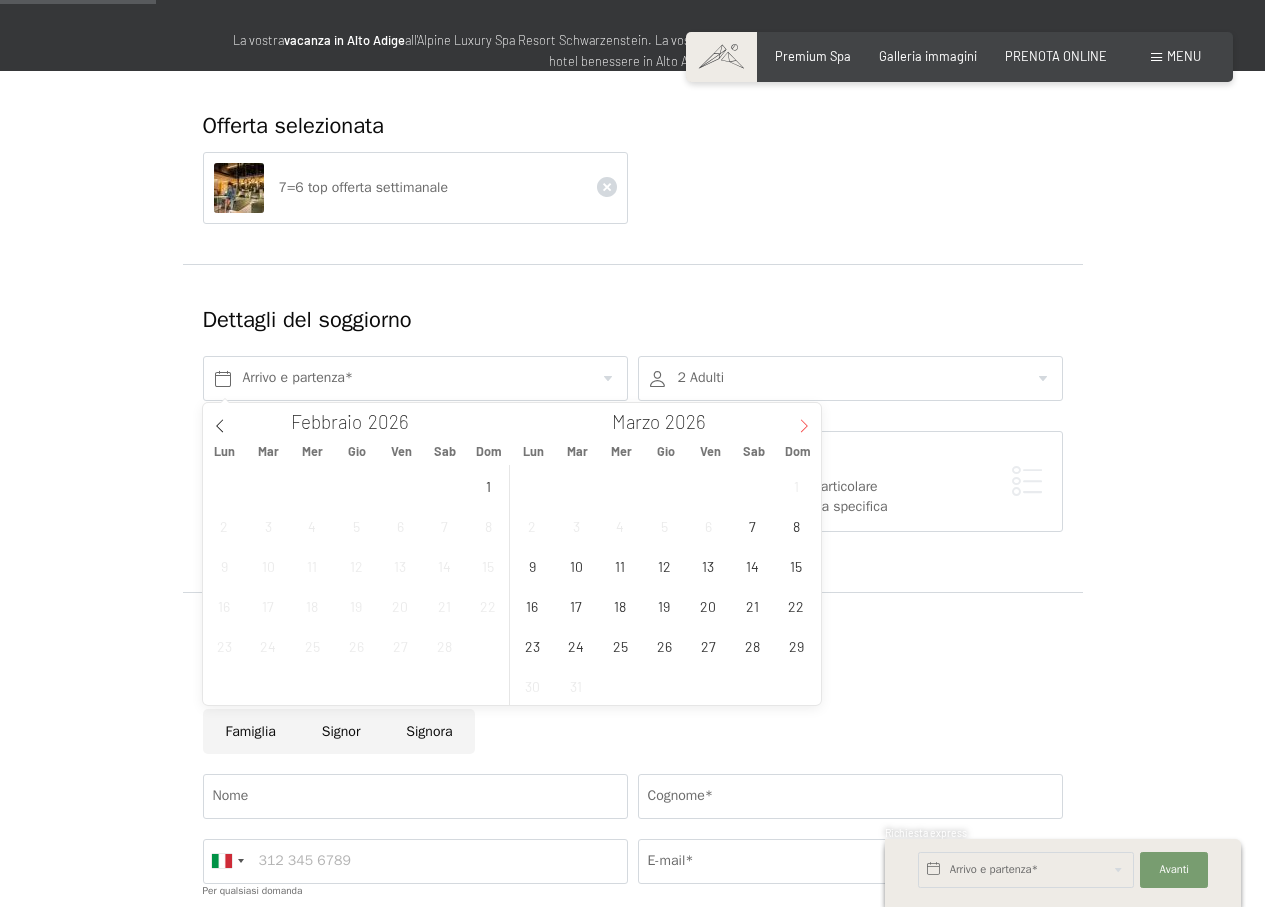 click 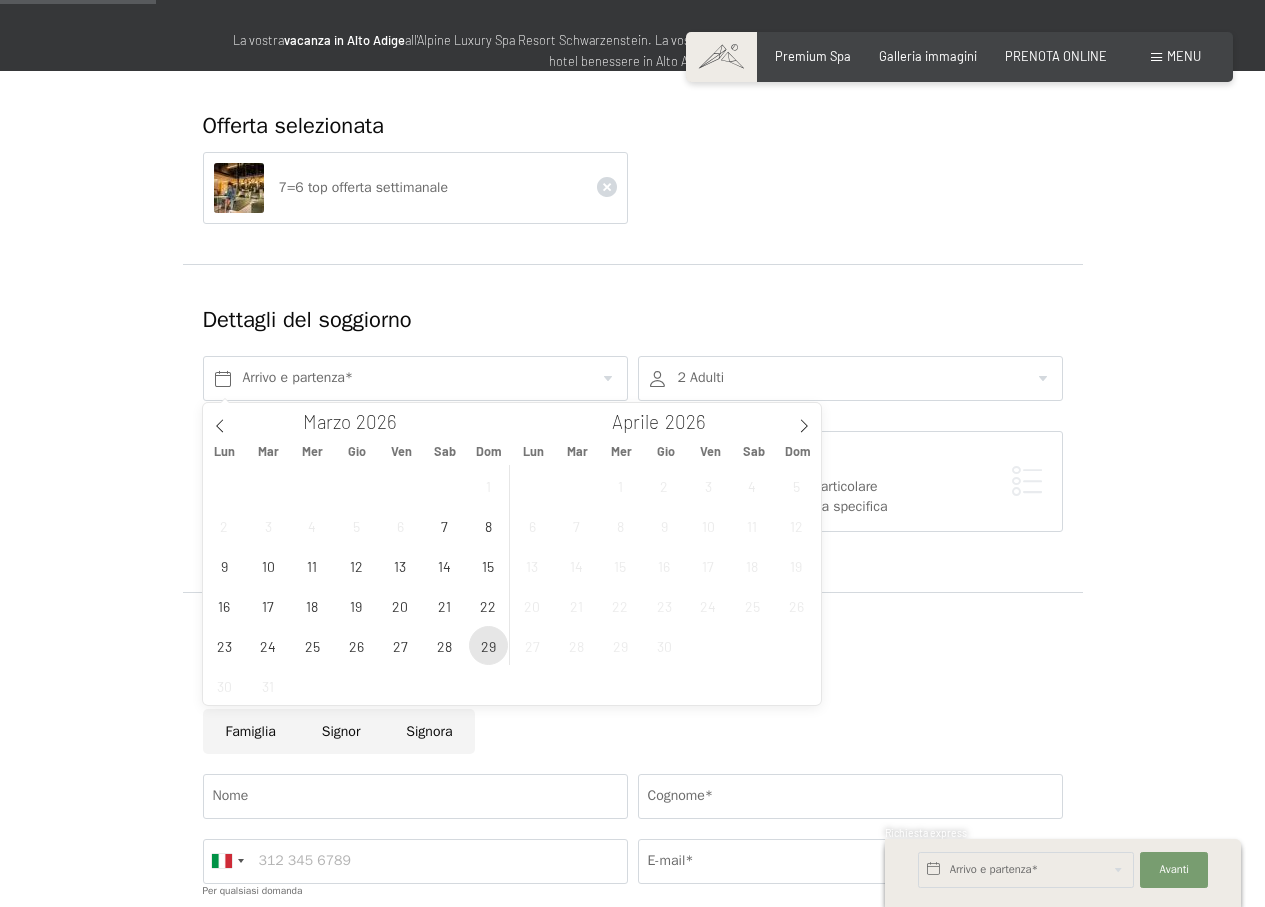 click on "29" at bounding box center [488, 645] 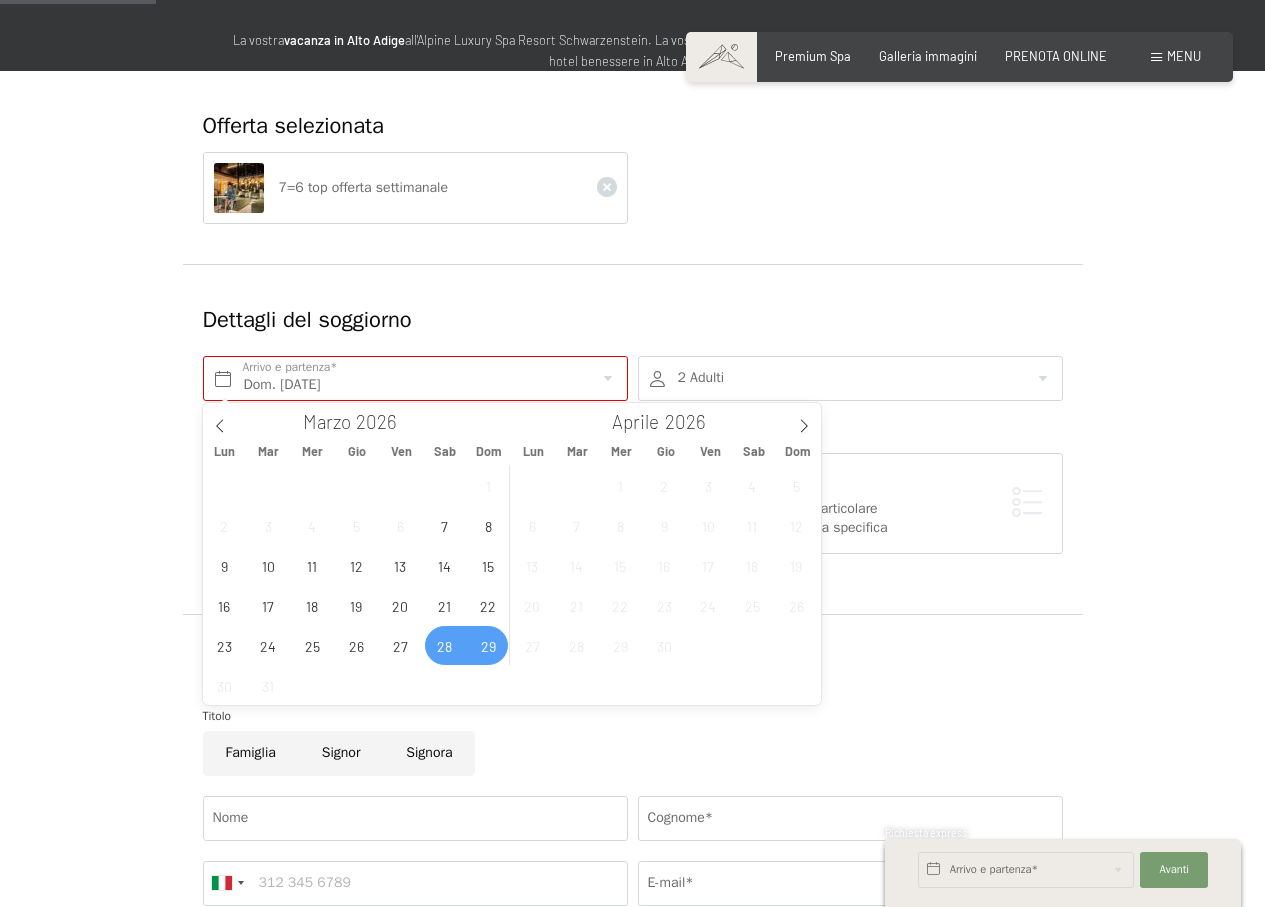 click on "28" at bounding box center [444, 645] 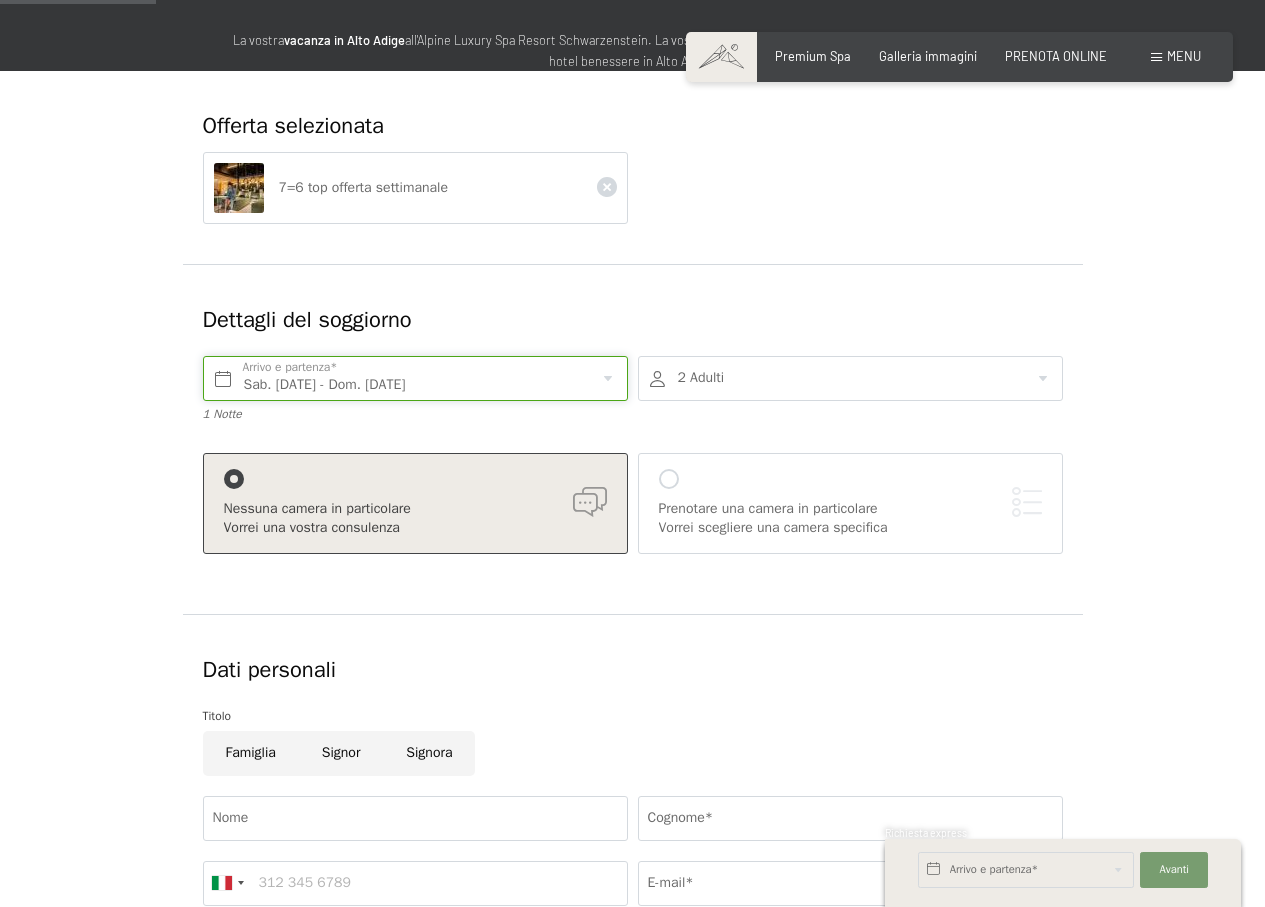 click on "Sab. 28/03/2026 - Dom. 29/03/2026" at bounding box center (415, 378) 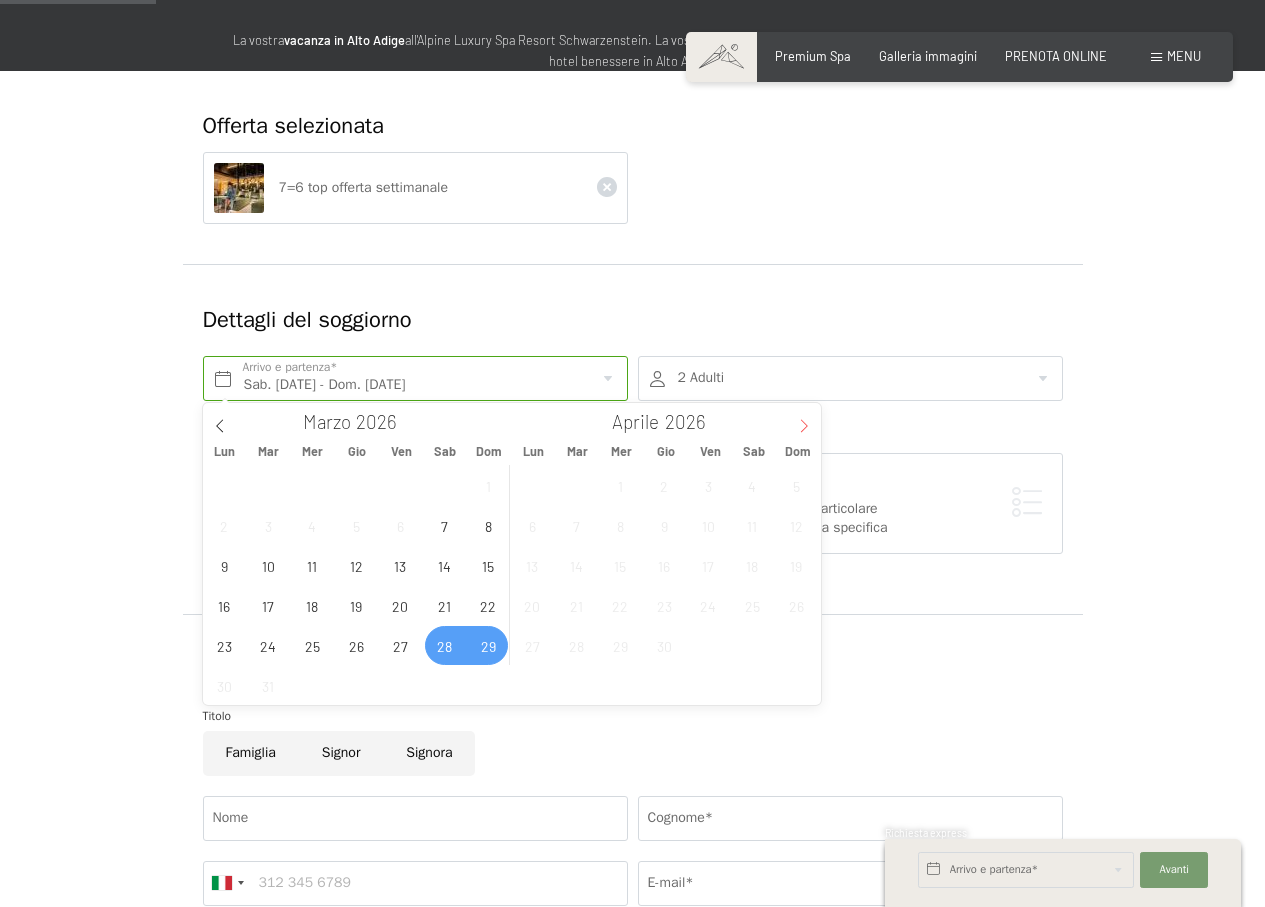 click at bounding box center [804, 420] 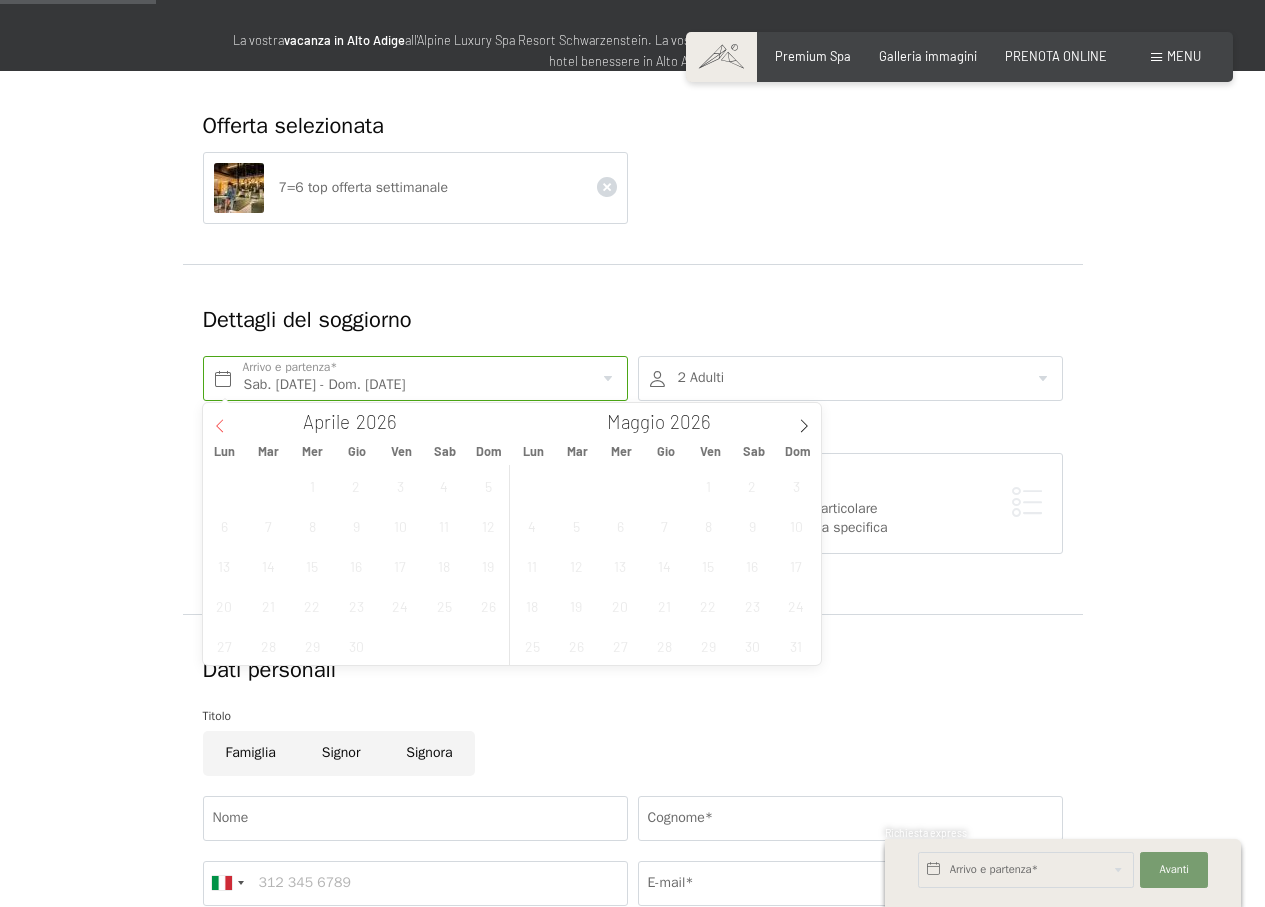 click 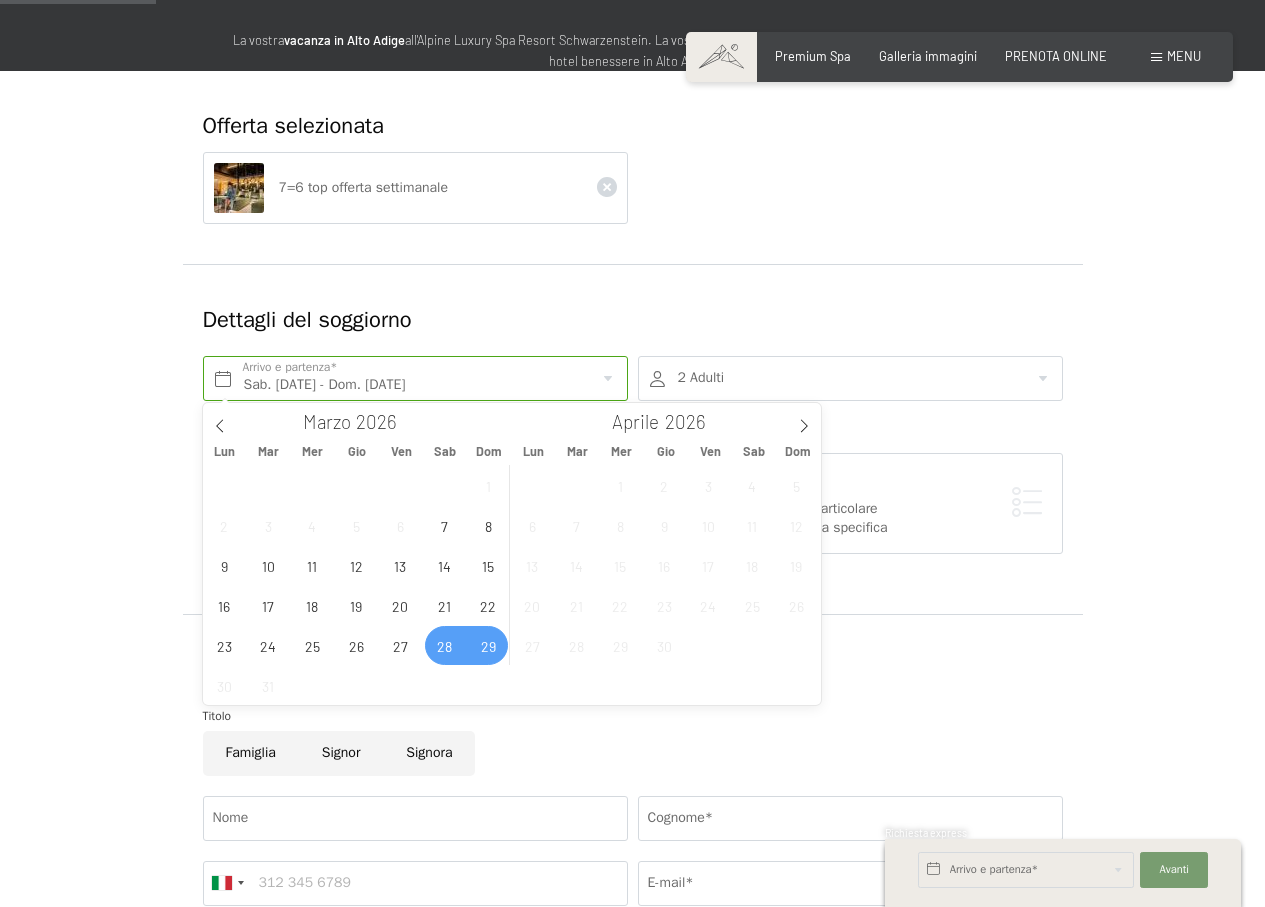 click on "28" at bounding box center (444, 645) 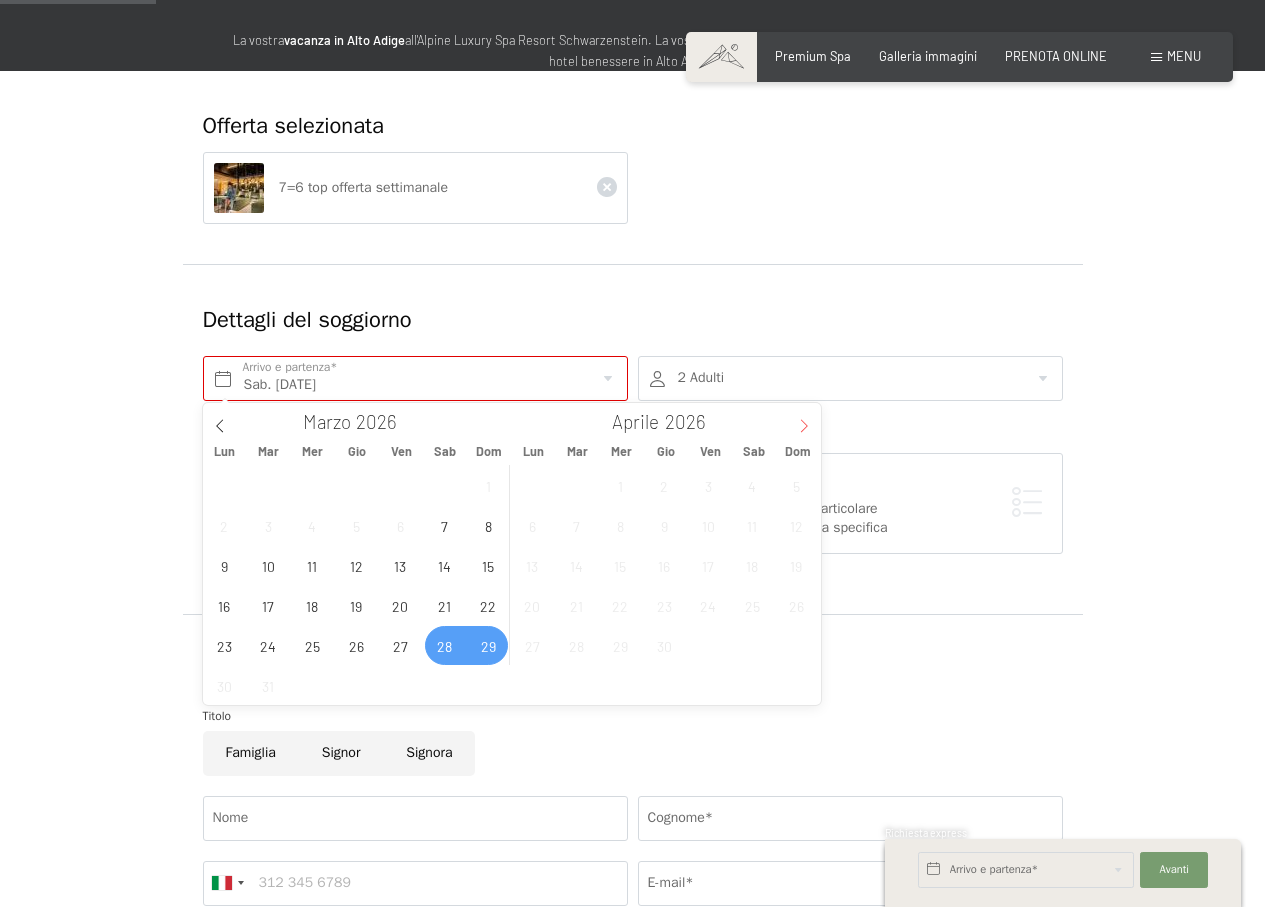 click at bounding box center (804, 420) 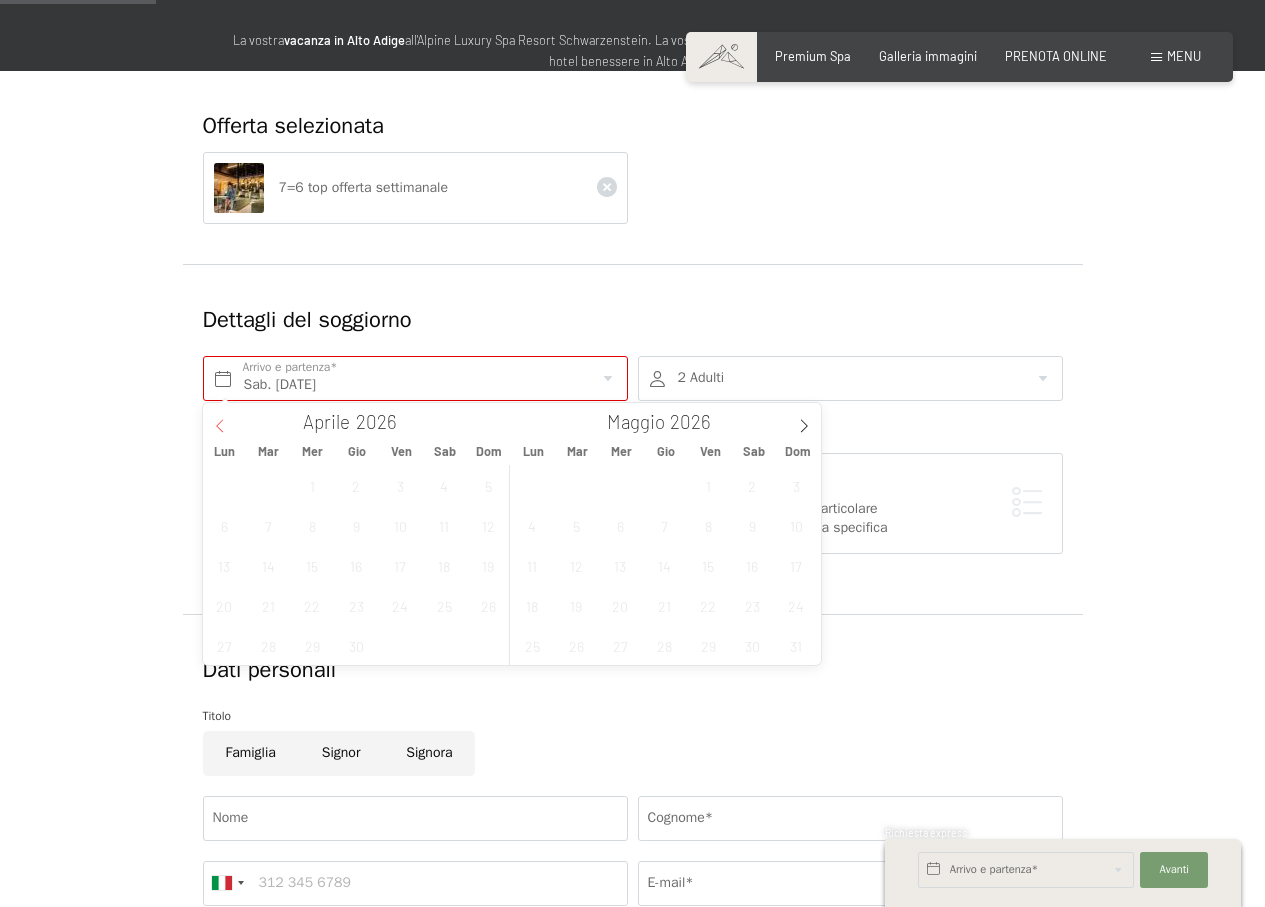 click 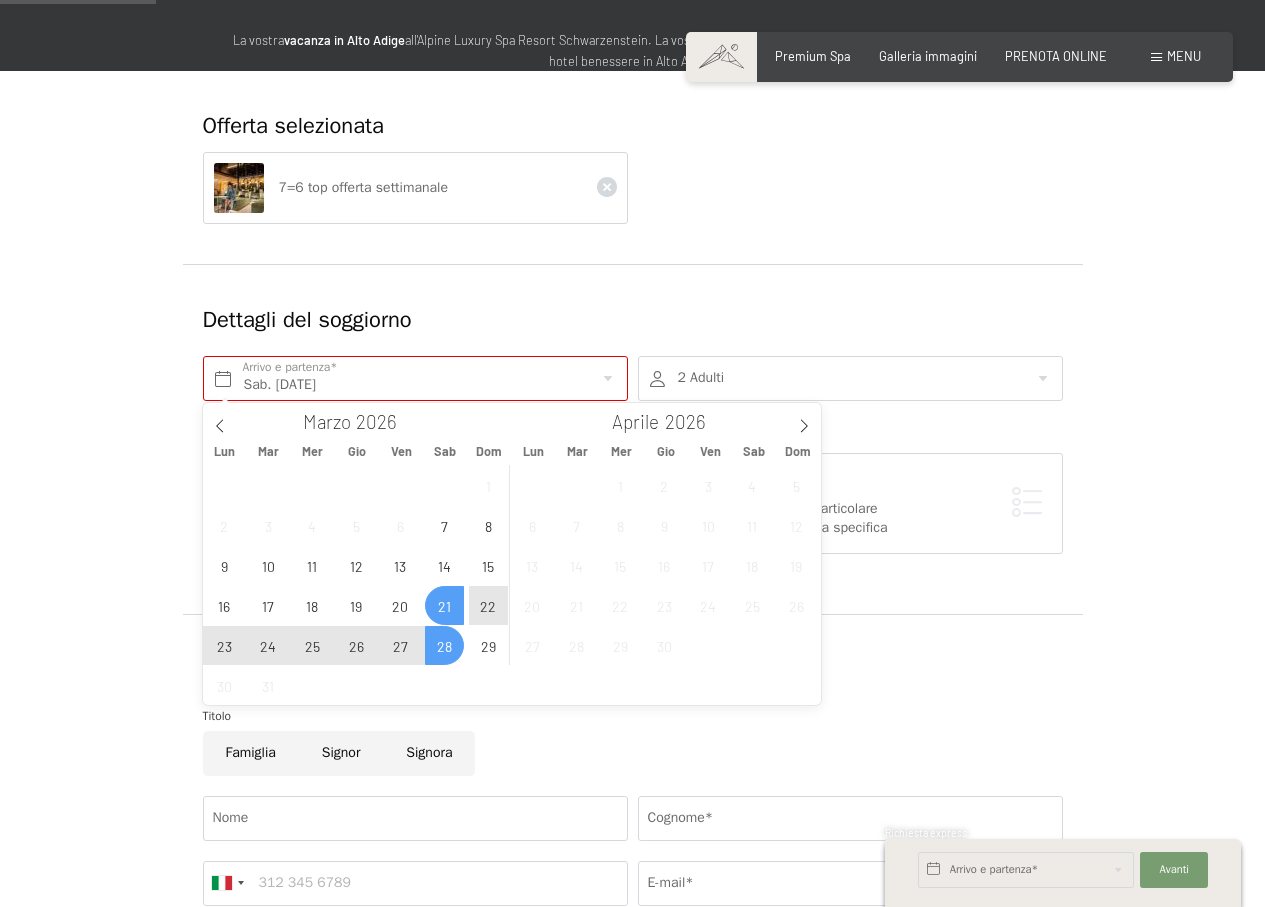 click on "21" at bounding box center [444, 605] 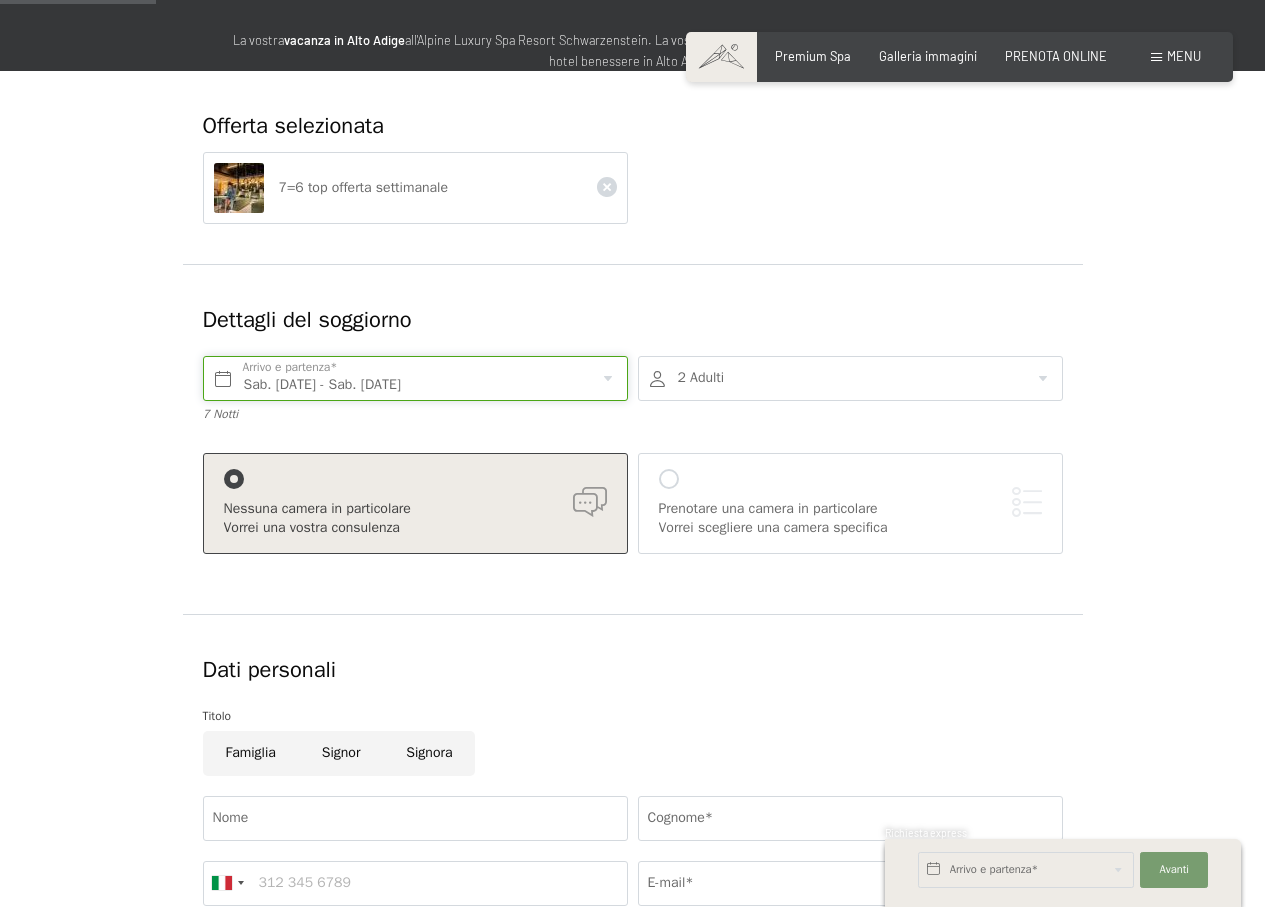 click on "Sab. 21/03/2026 - Sab. 28/03/2026" at bounding box center (415, 378) 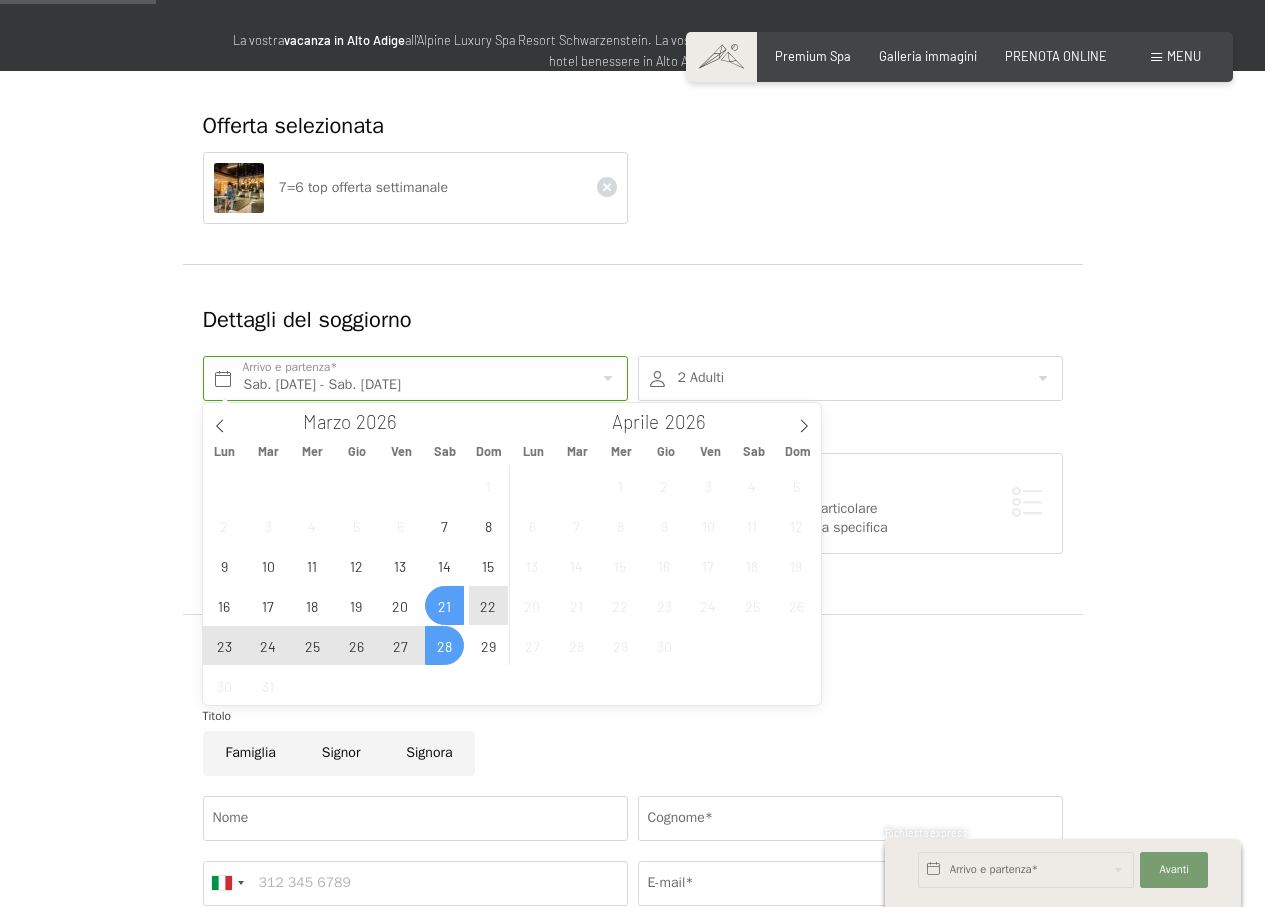 click on "27" at bounding box center (400, 645) 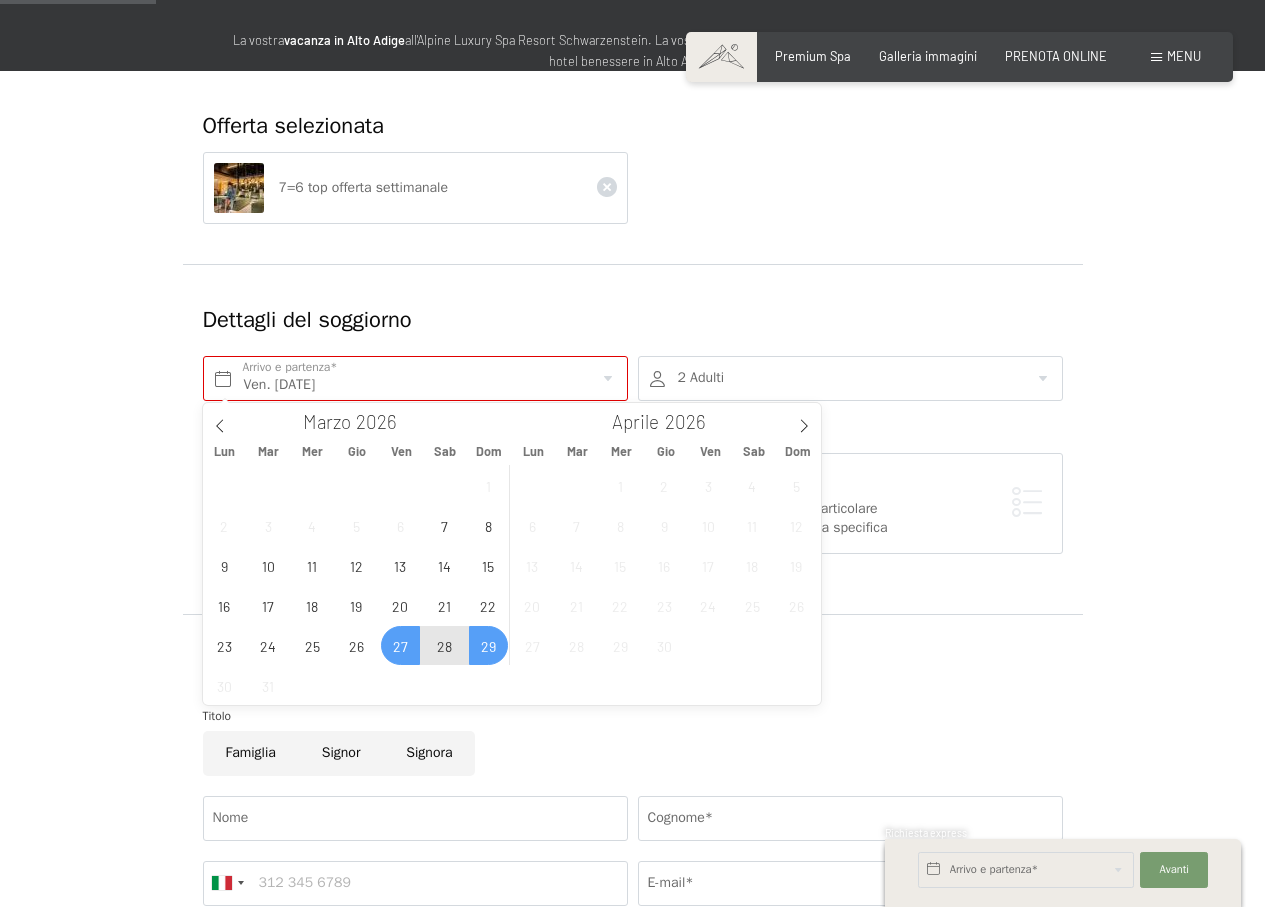 type 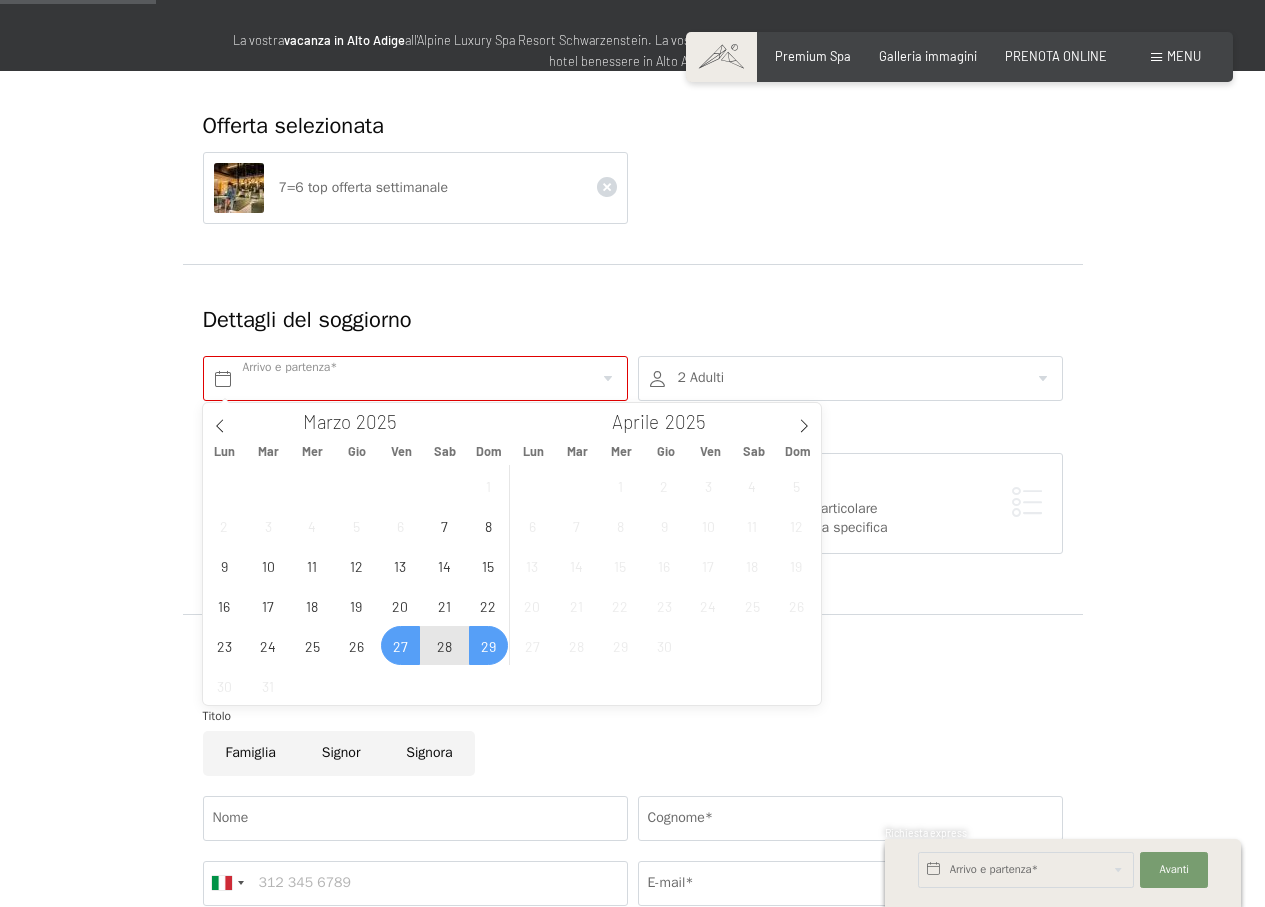 click on "Offerta selezionata  7=6 top offerta settimanale Dettagli del soggiorno  Arrivo e partenza* Questo campo non può rimanere vuoto. 2 Adulti 2 Adulti Più di 14 anni 0 Bambini Fino a 14 anni Inserisci Nessuna camera in particolare Vorrei una vostra consulenza Prenotare una camera in particolare Vorrei scegliere una camera specifica Aggiungi soggiorno Dati personali  Titolo Famiglia Signor Signora Nome Cognome* Germany (Deutschland) +49 Italy (Italia) +39 Austria (Österreich) +43 Switzerland (Schweiz) +41 Afghanistan (‫افغانستان‬‎) +93 Albania (Shqipëri) +355 Algeria (‫الجزائر‬‎) +213 American Samoa +1 Andorra +376 Angola +244 Anguilla +1 Antigua and Barbuda +1 Argentina +54 Armenia (Հայաստան) +374 Aruba +297 Ascension Island +247 Australia +61 Austria (Österreich) +43 Azerbaijan (Azərbaycan) +994 Bahamas +1 Bahrain (‫البحرين‬‎) +973 Bangladesh (বাংলাদেশ) +880 Barbados +1 Belarus (Беларусь) +375 Belgium (België) +32 Belize +501 +229" at bounding box center [633, 669] 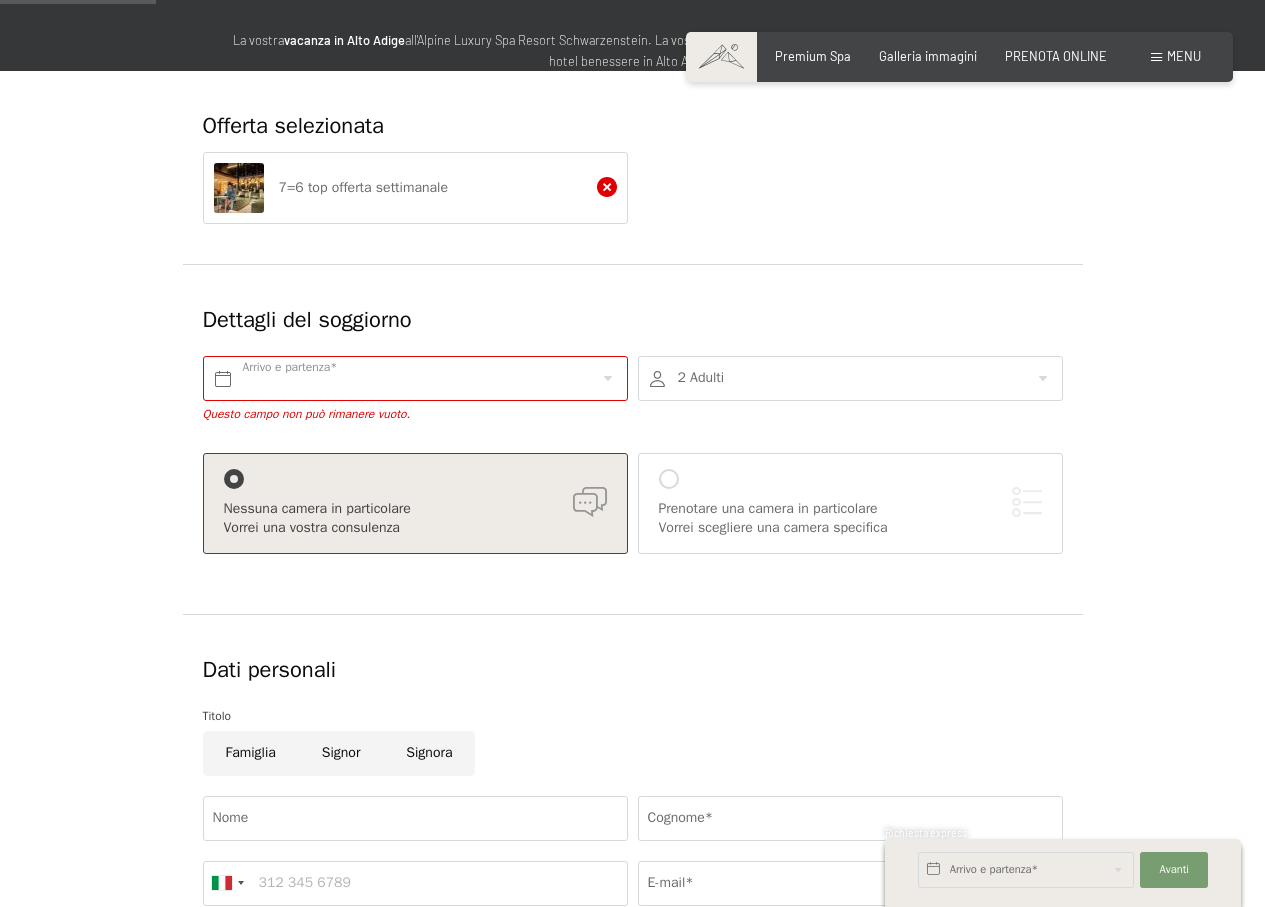 click at bounding box center (607, 187) 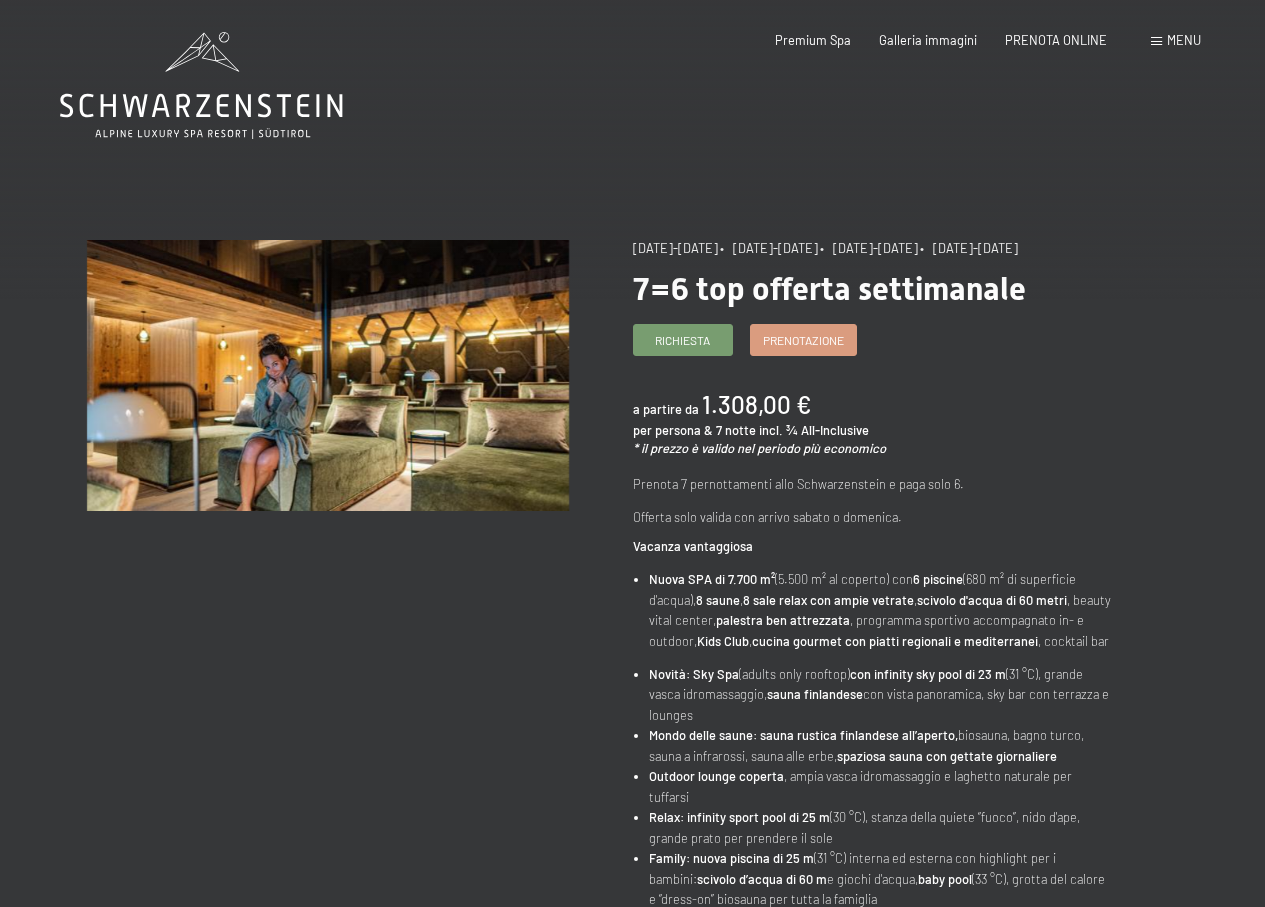 scroll, scrollTop: 0, scrollLeft: 0, axis: both 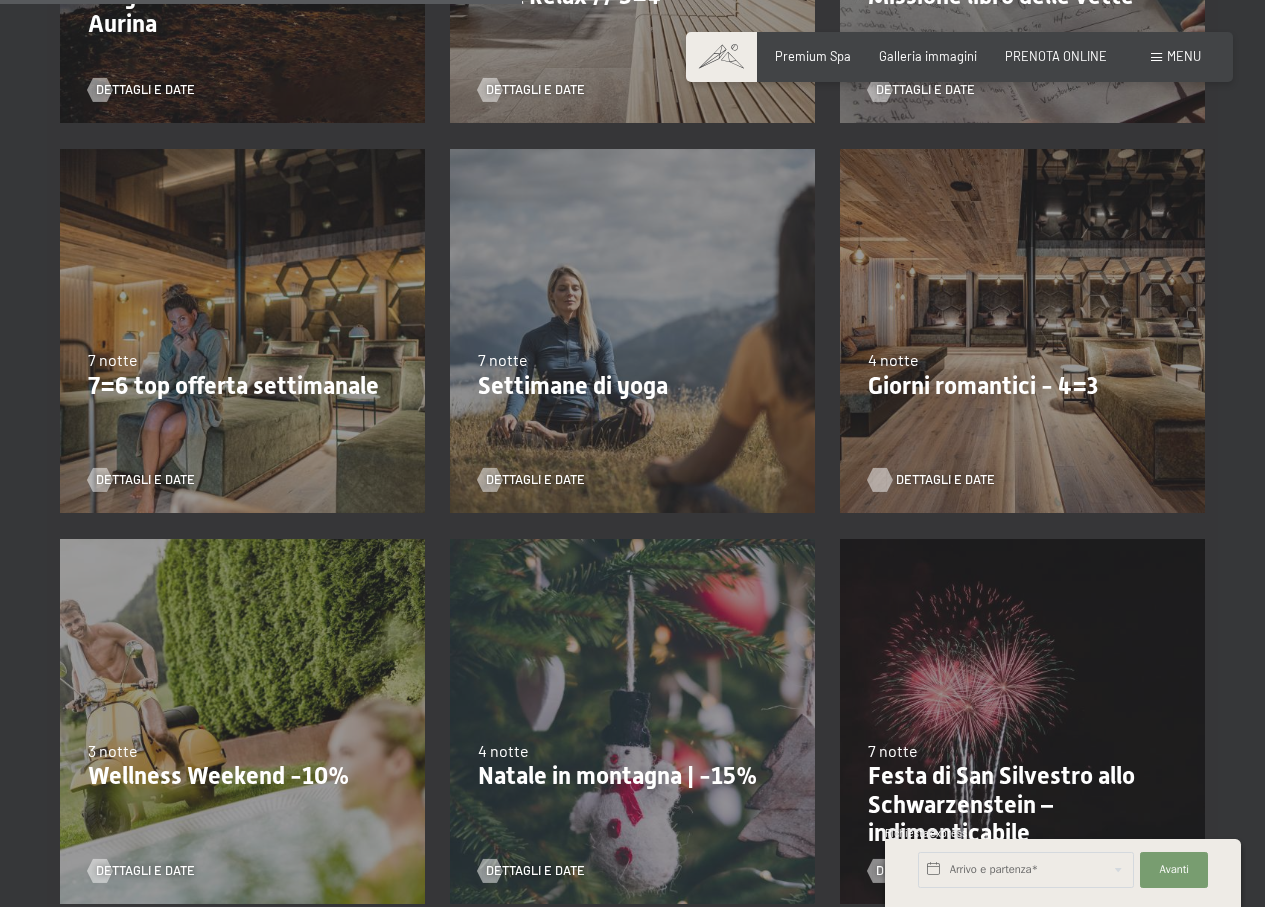 click at bounding box center [880, 480] 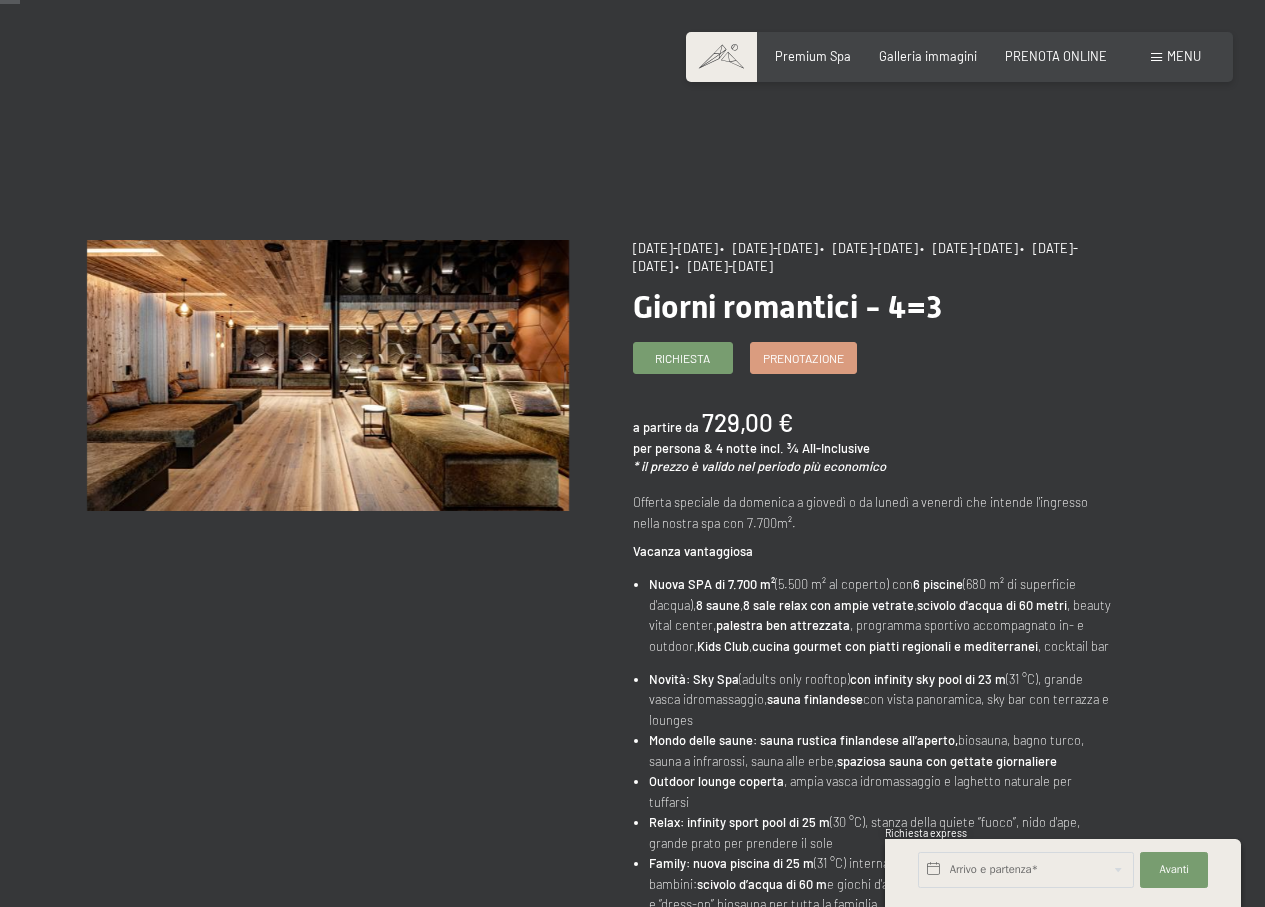 scroll, scrollTop: 300, scrollLeft: 0, axis: vertical 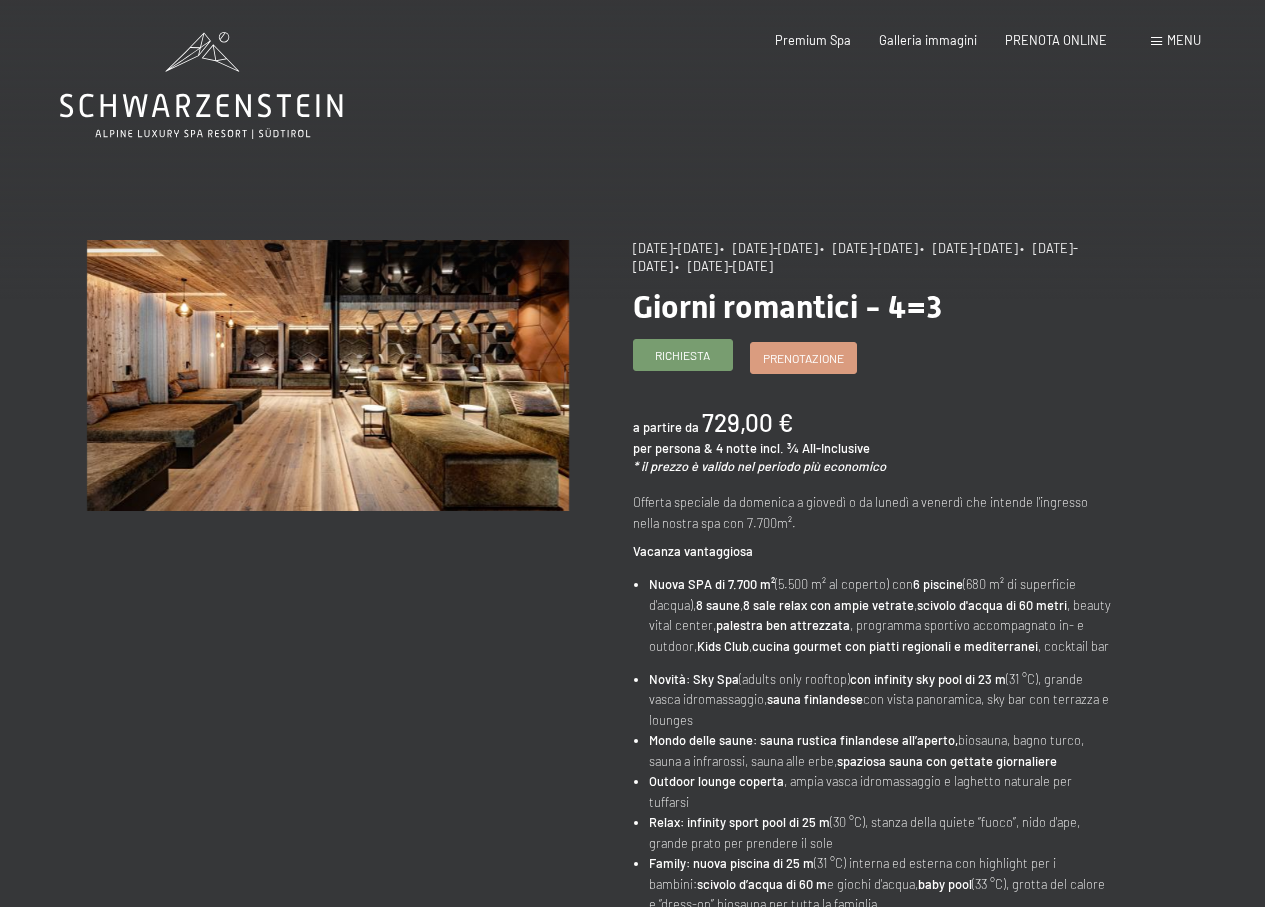 click on "Richiesta" at bounding box center [682, 355] 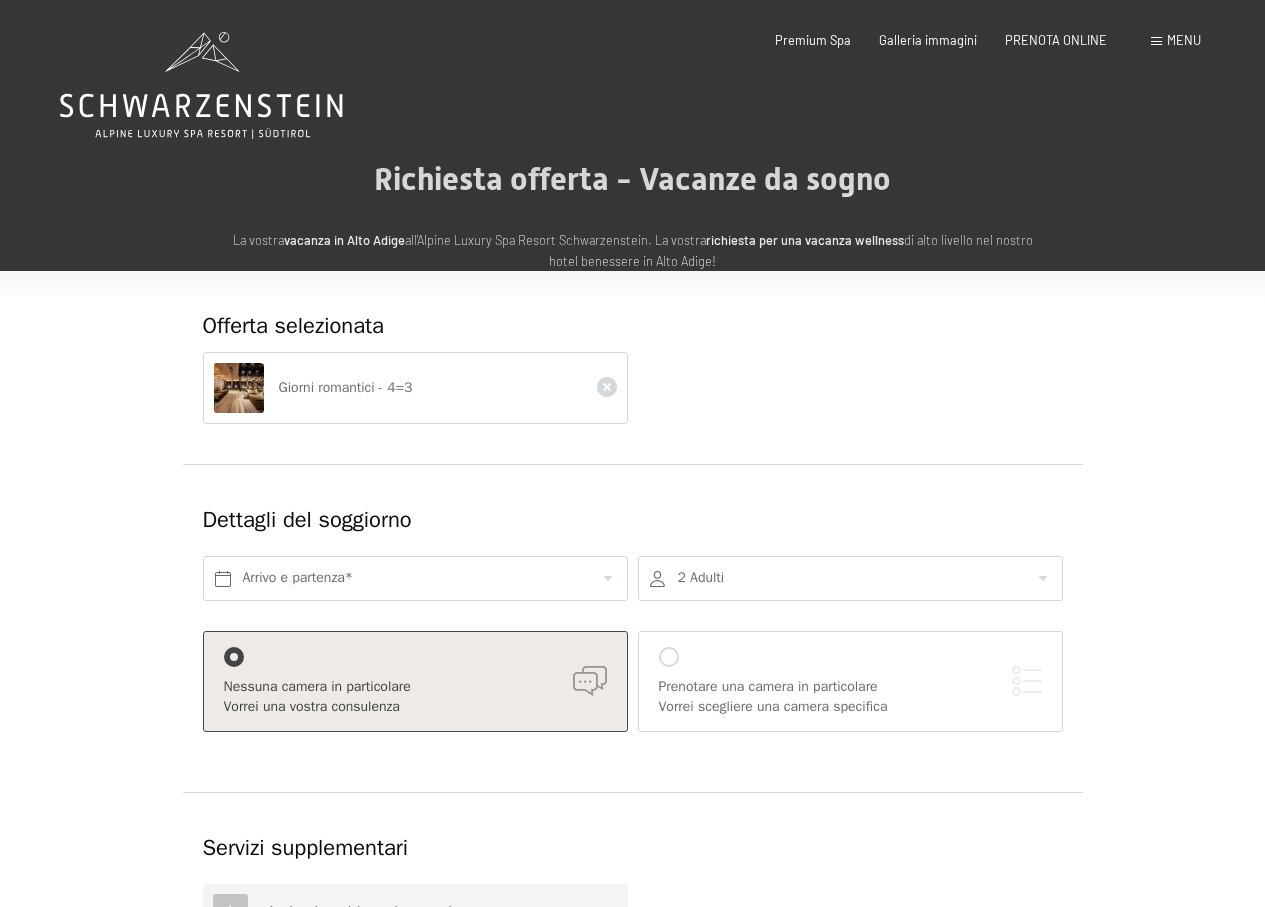 scroll, scrollTop: 0, scrollLeft: 0, axis: both 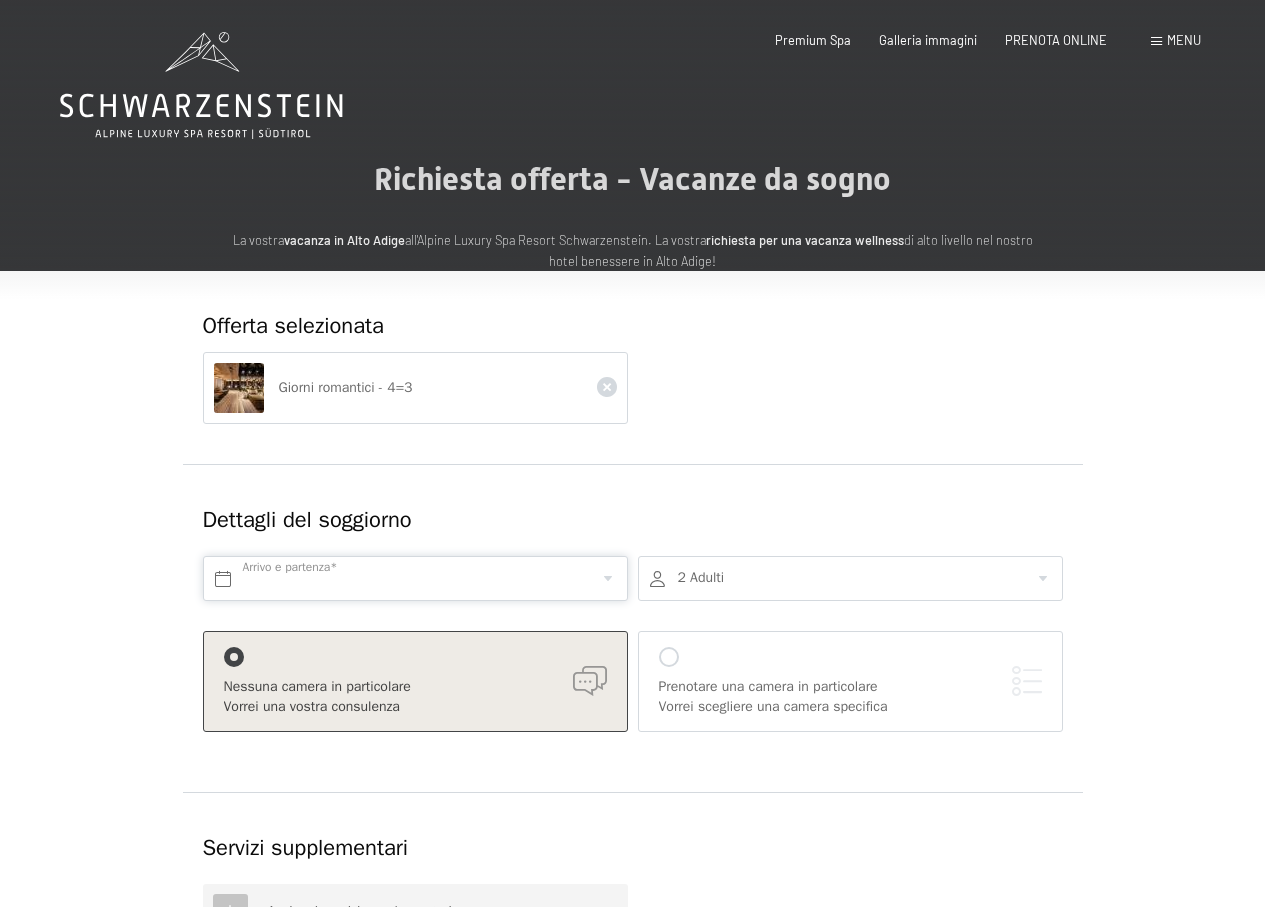 click at bounding box center [415, 578] 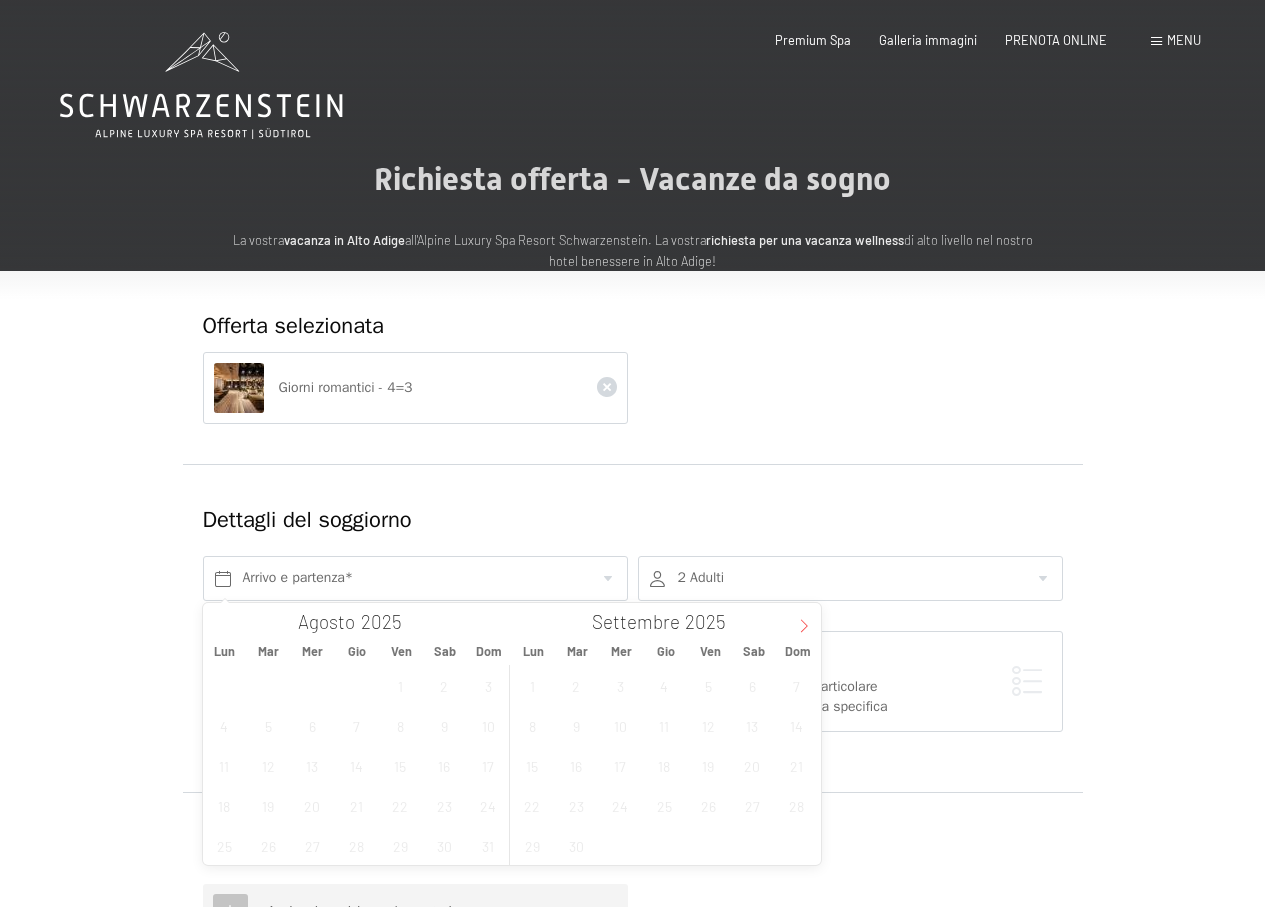 click 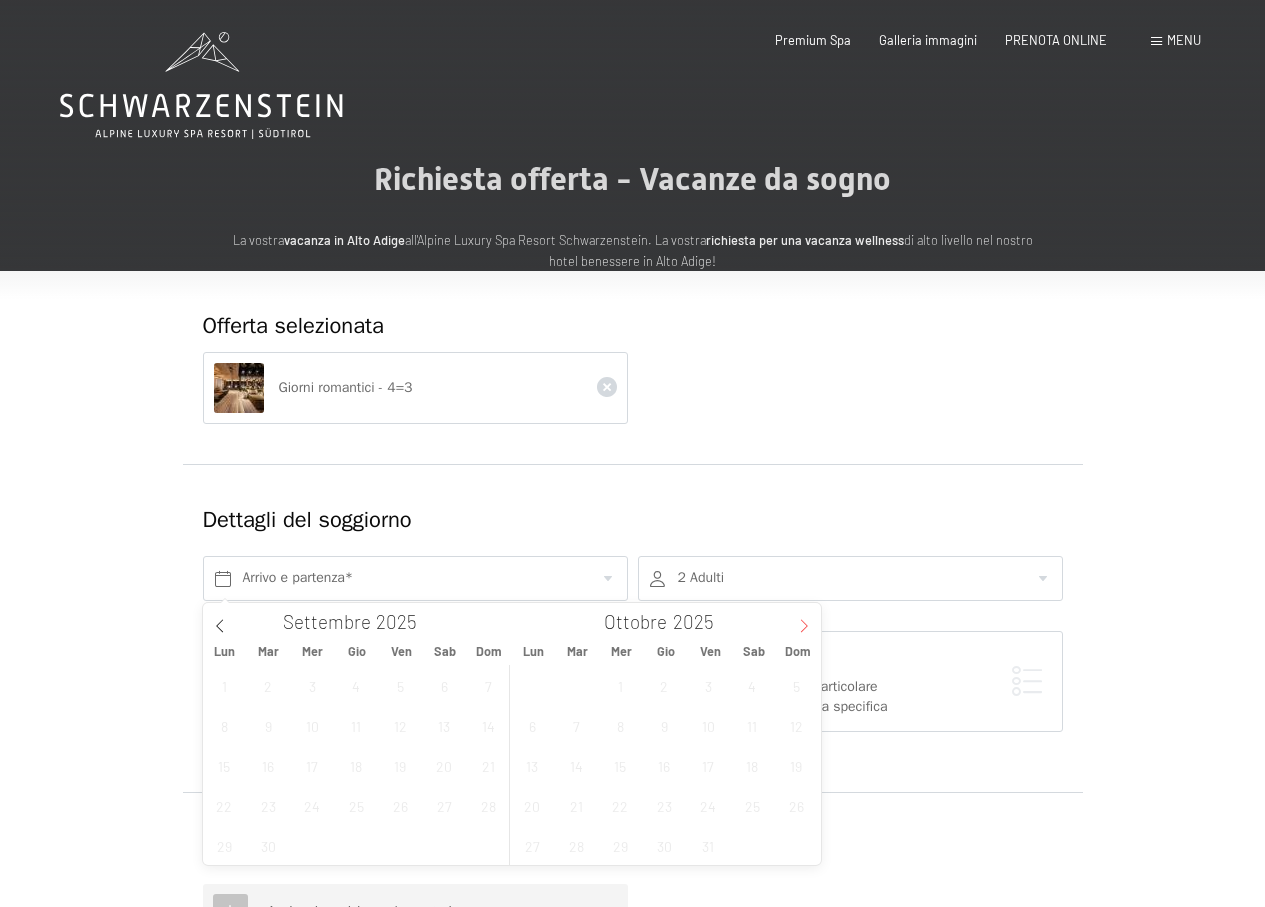 click 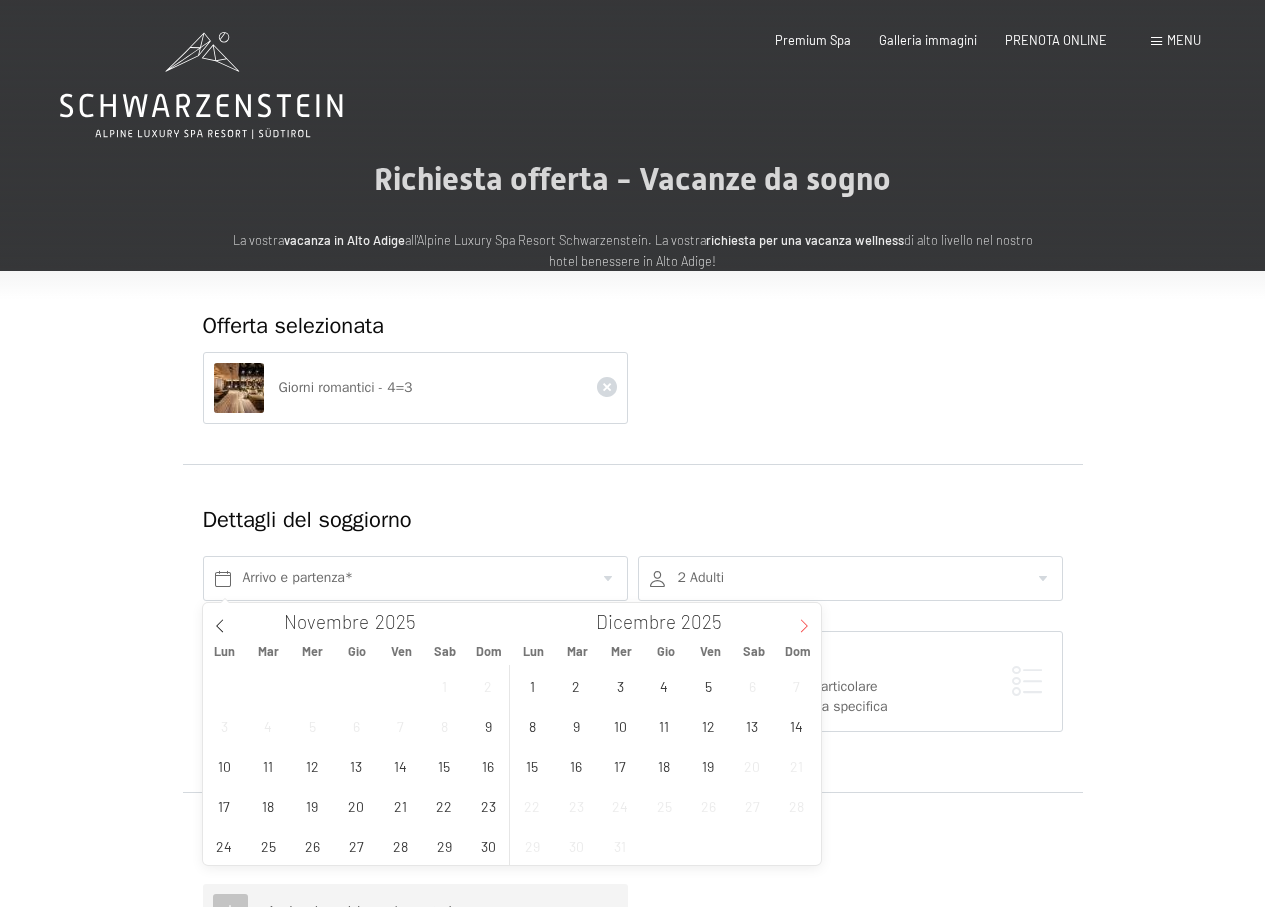 click 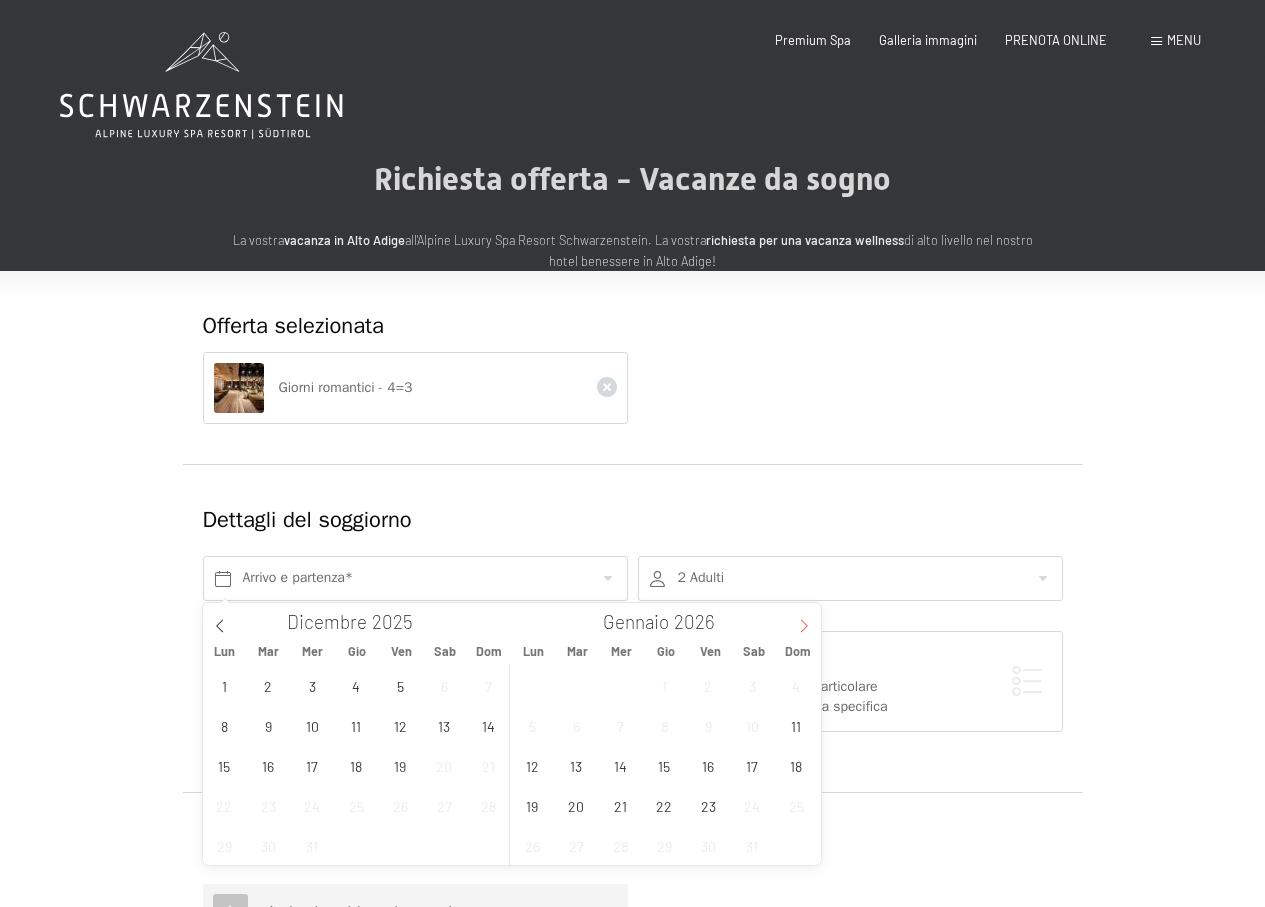 click 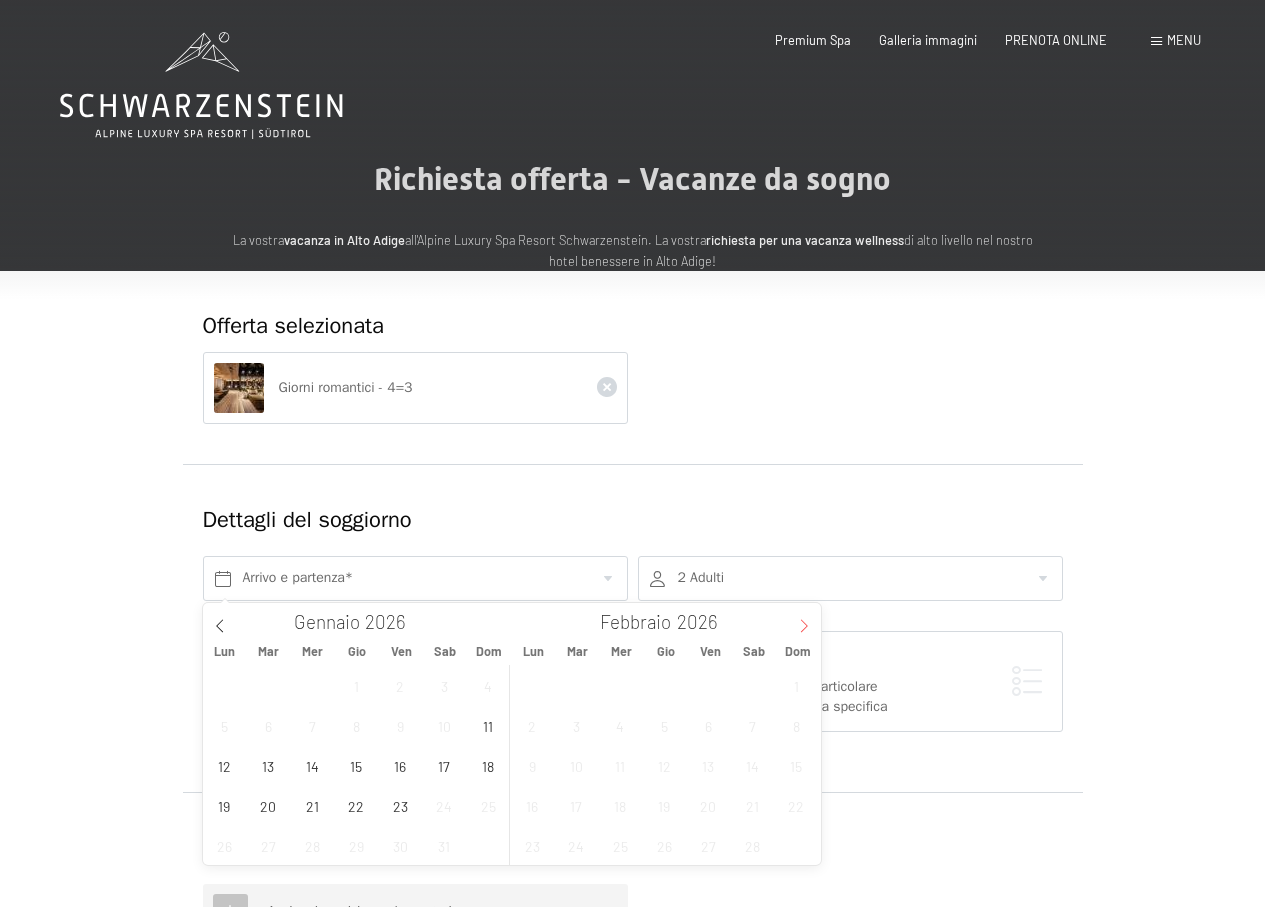 click 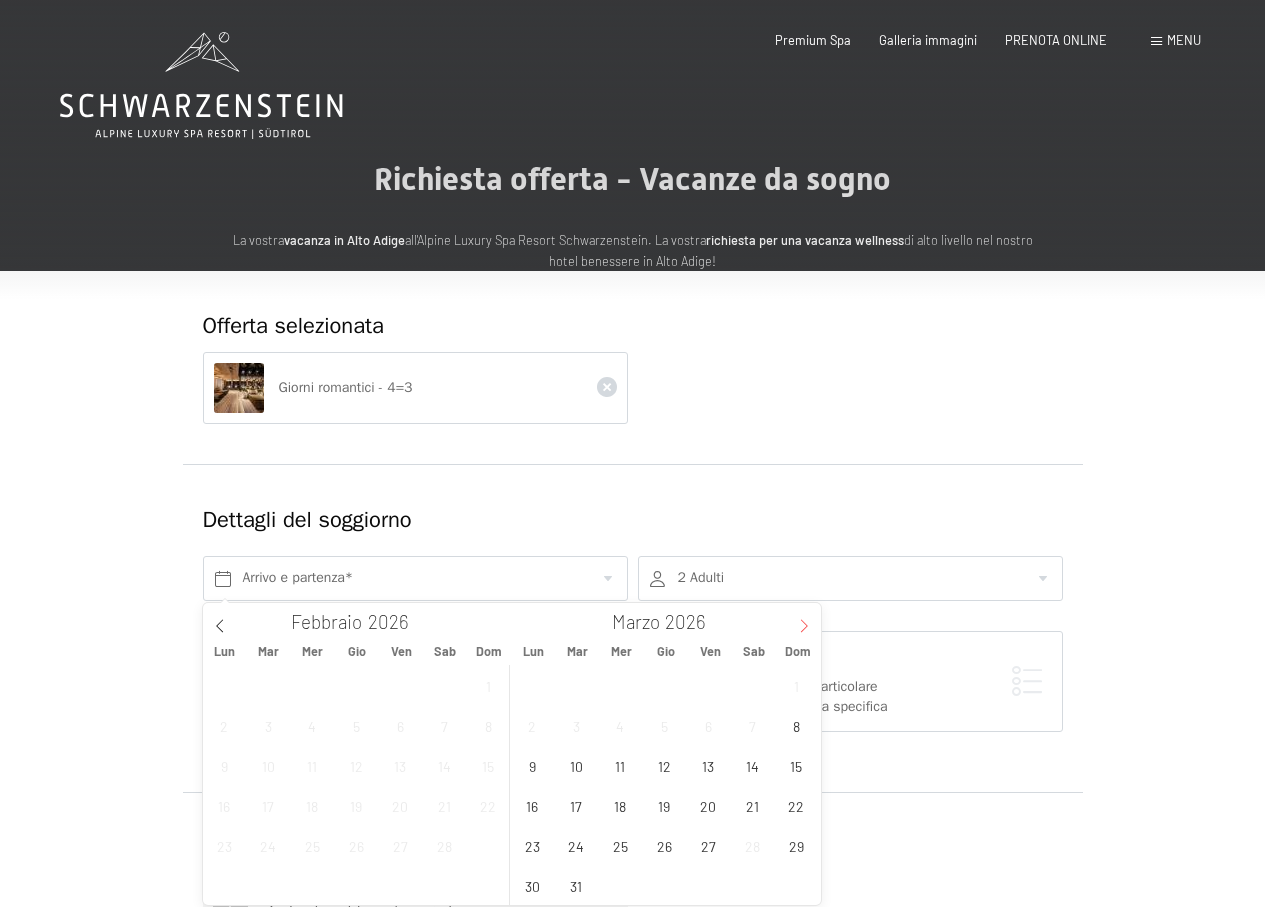 click 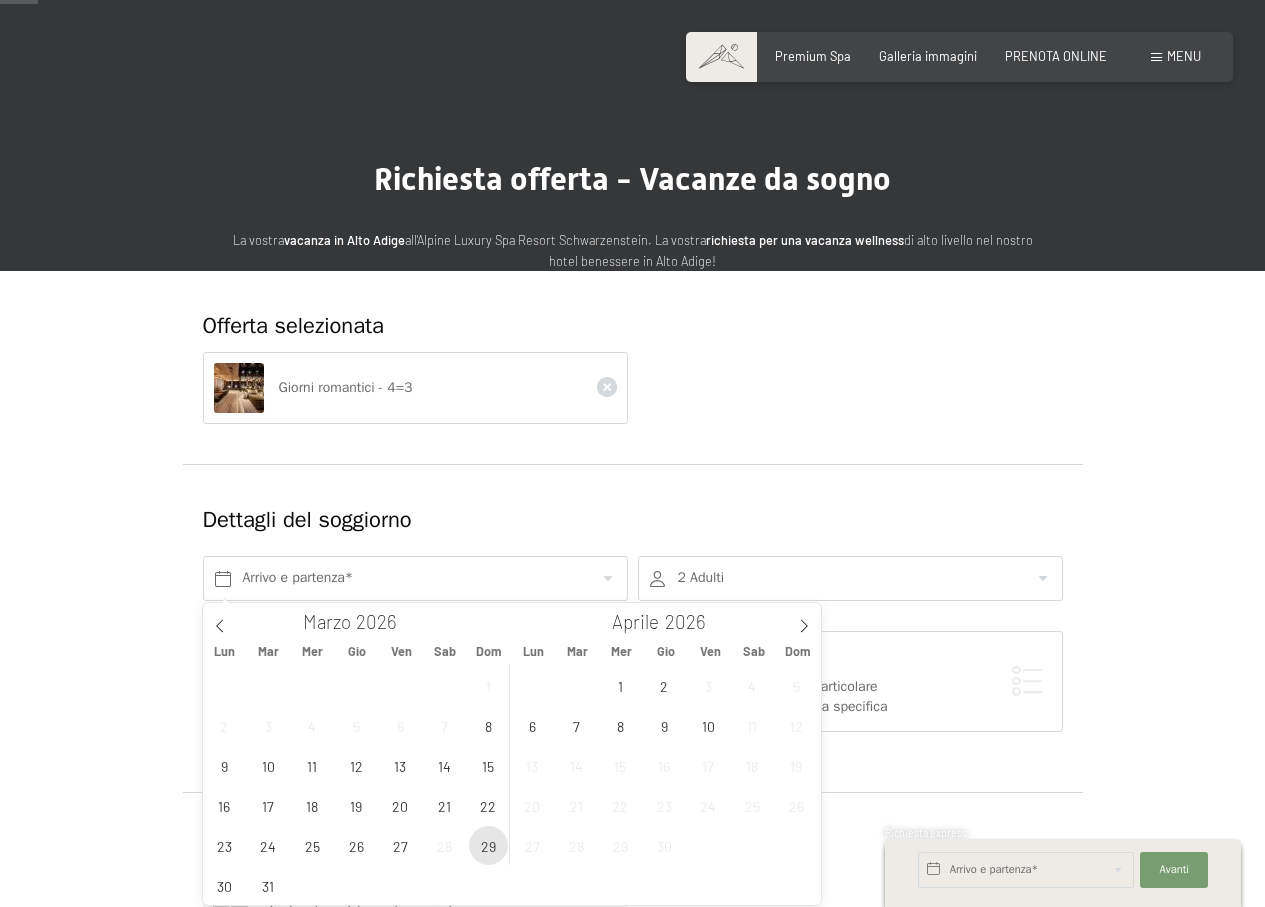 scroll, scrollTop: 100, scrollLeft: 0, axis: vertical 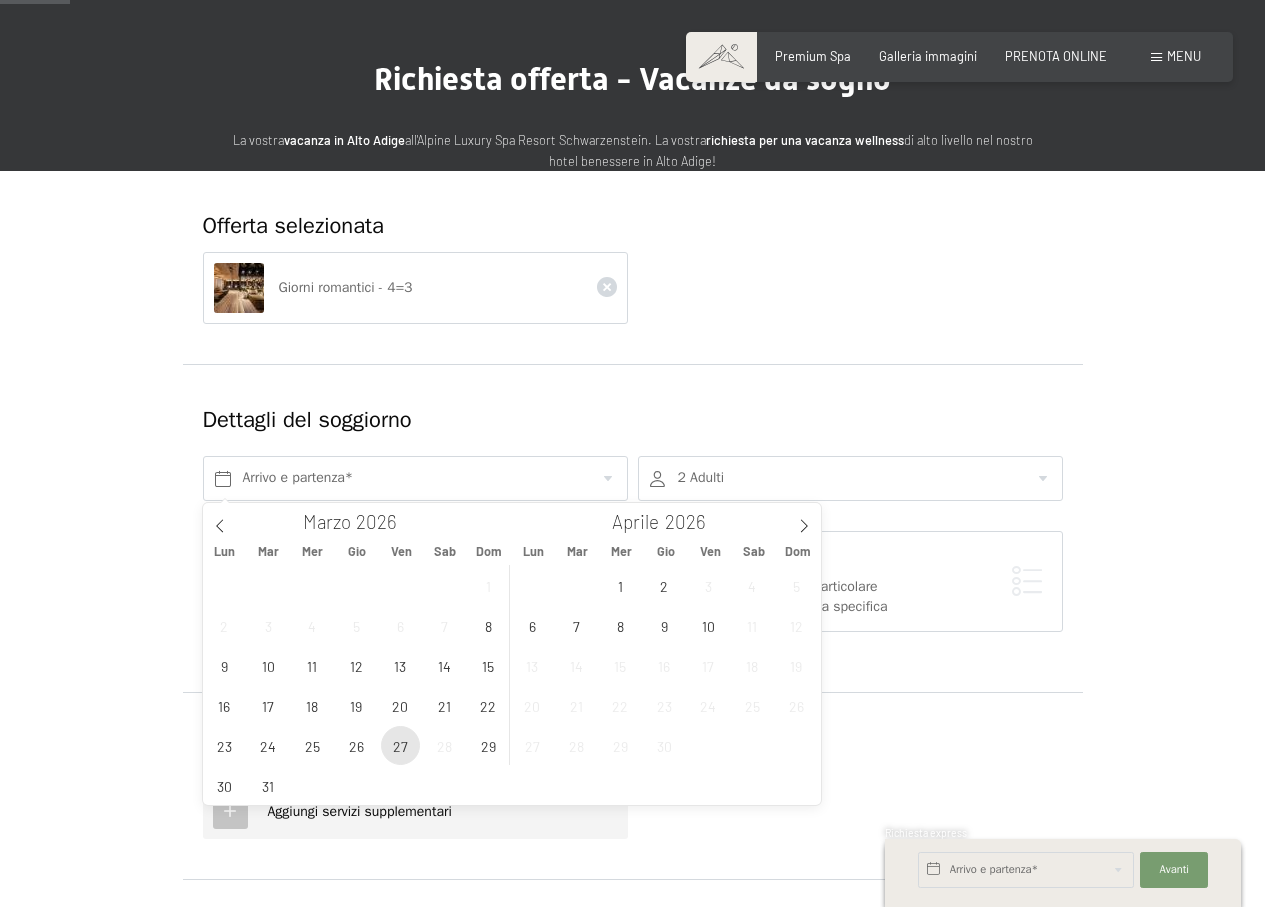 click on "27" at bounding box center [400, 745] 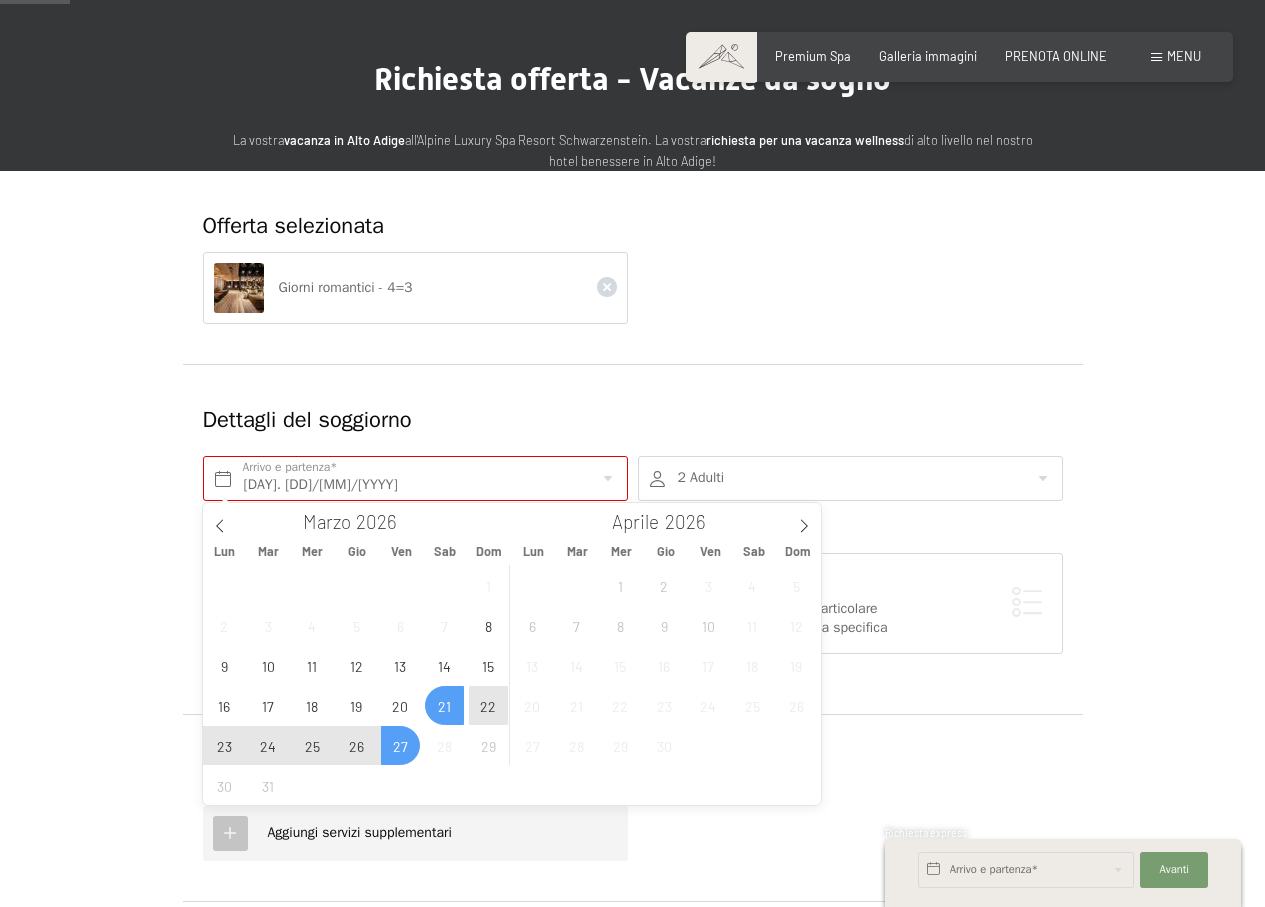 click on "30 31 1 2 3 4 5 6 7 8 9 10 11 12 13 14 15 16 17 18 19 20 21 22 23 24 25 26 27 28 29 30 1 2 3" at bounding box center (664, 665) 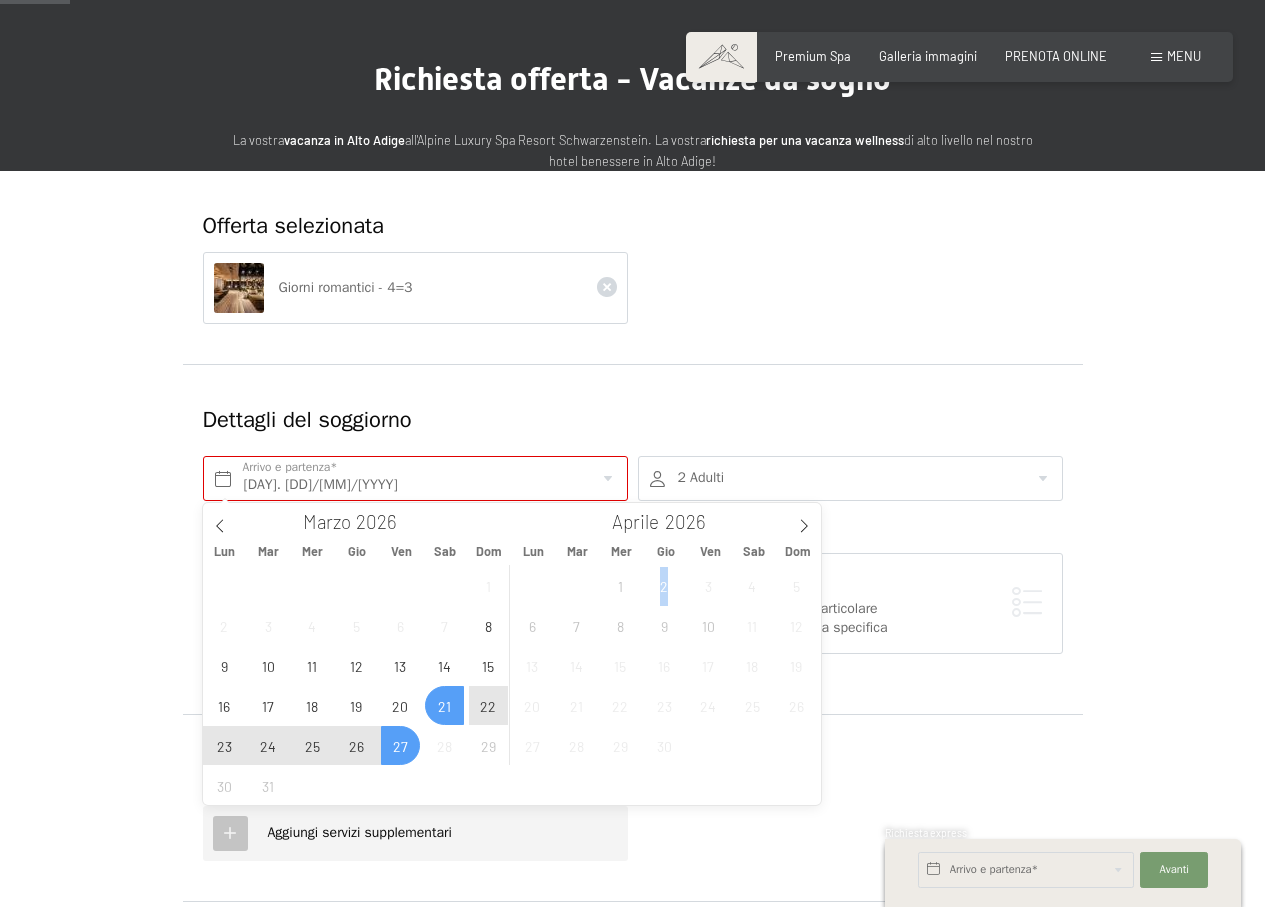 click on "30 31 1 2 3 4 5 6 7 8 9 10 11 12 13 14 15 16 17 18 19 20 21 22 23 24 25 26 27 28 29 30 1 2 3" at bounding box center [664, 665] 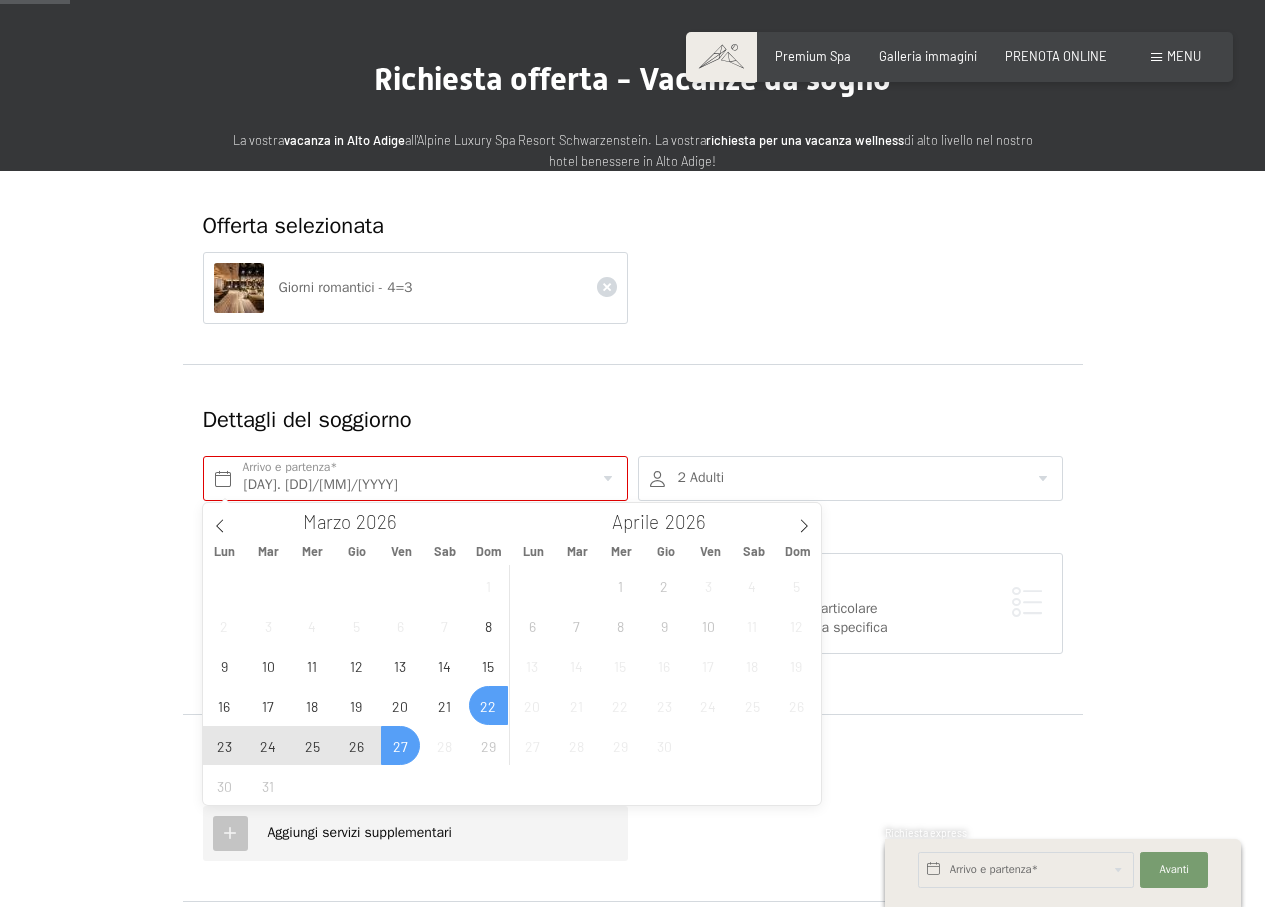 click on "29" at bounding box center [488, 745] 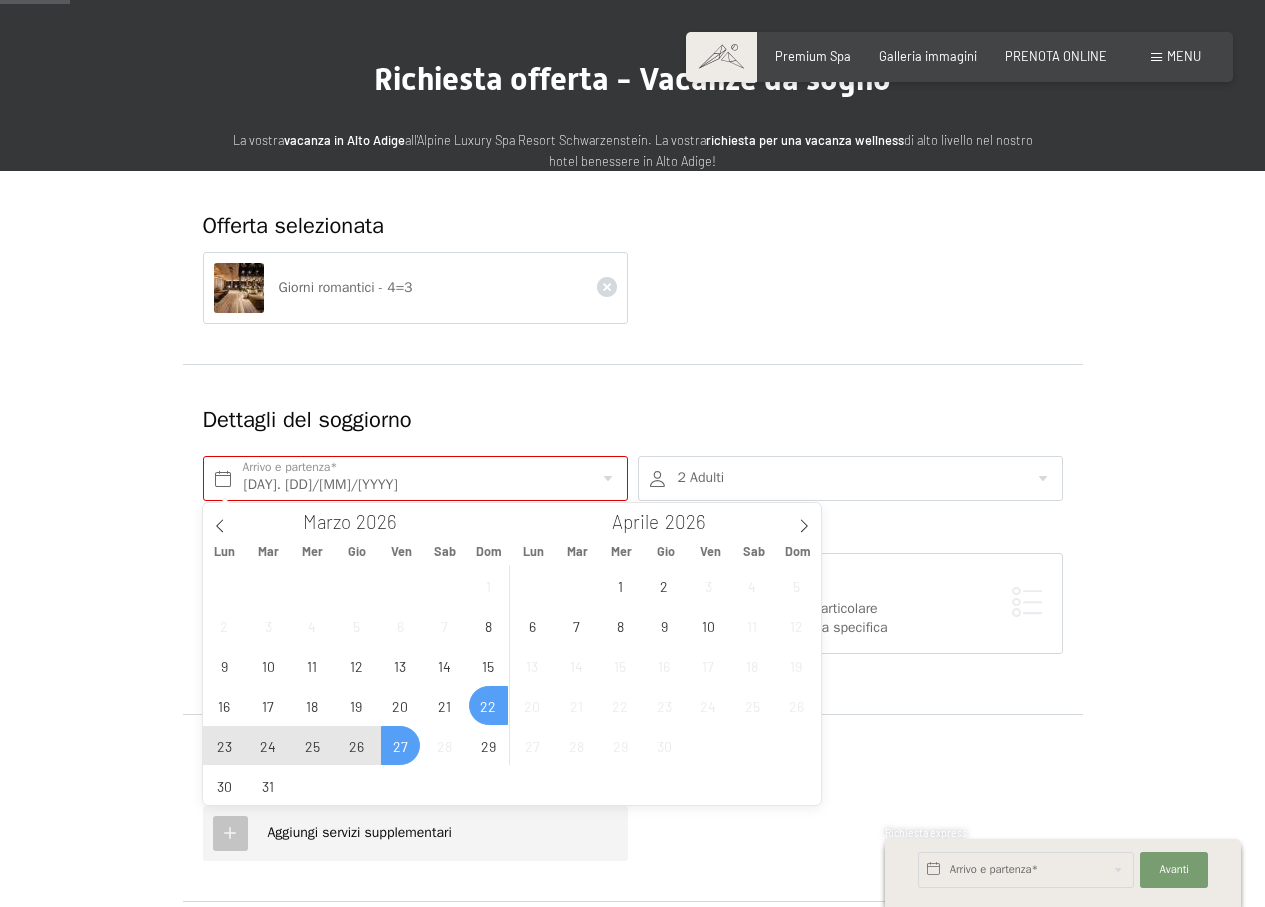 click on "22" at bounding box center [488, 705] 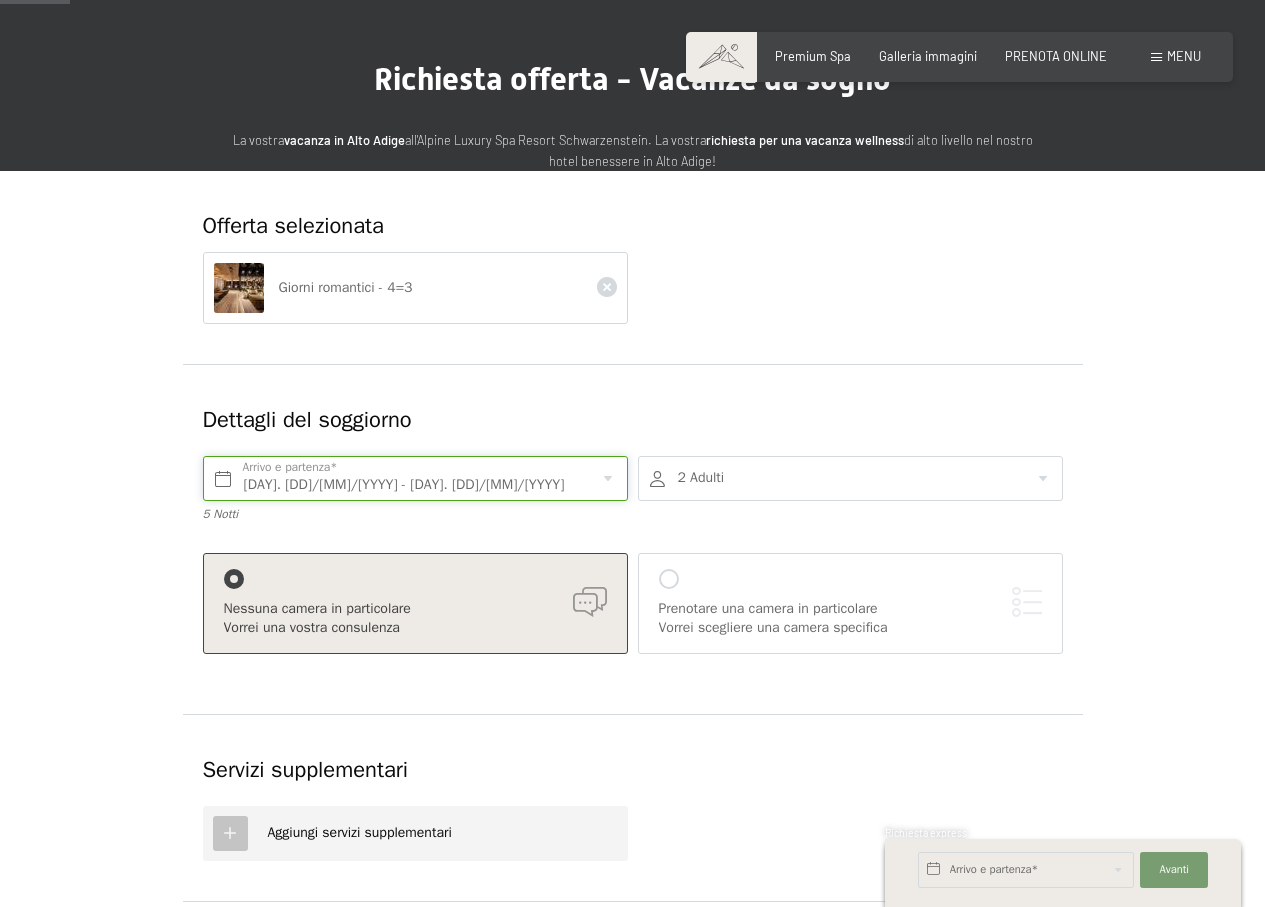 click on "Dom. 22/03/2026 - Ven. 27/03/2026" at bounding box center [415, 478] 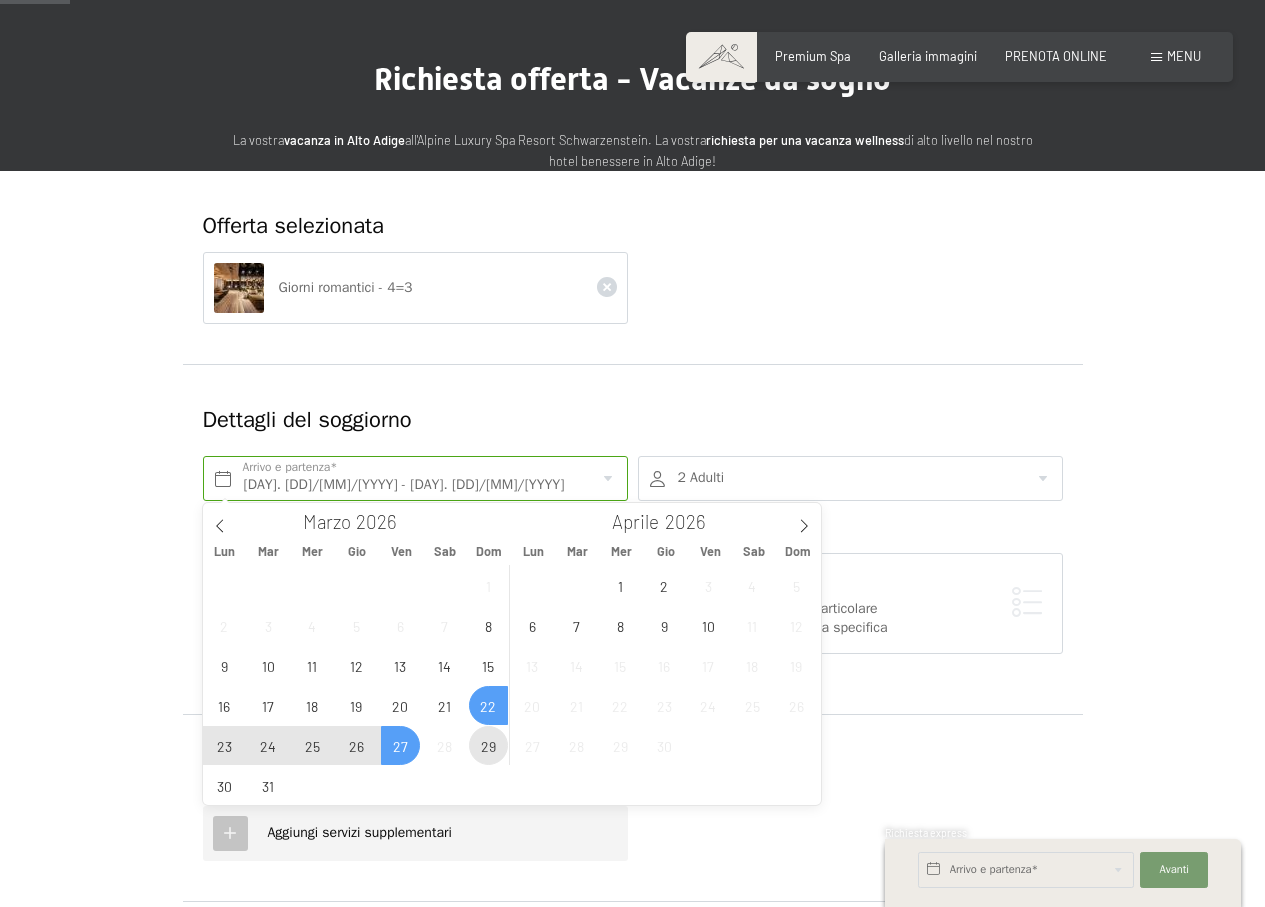 click on "29" at bounding box center [488, 745] 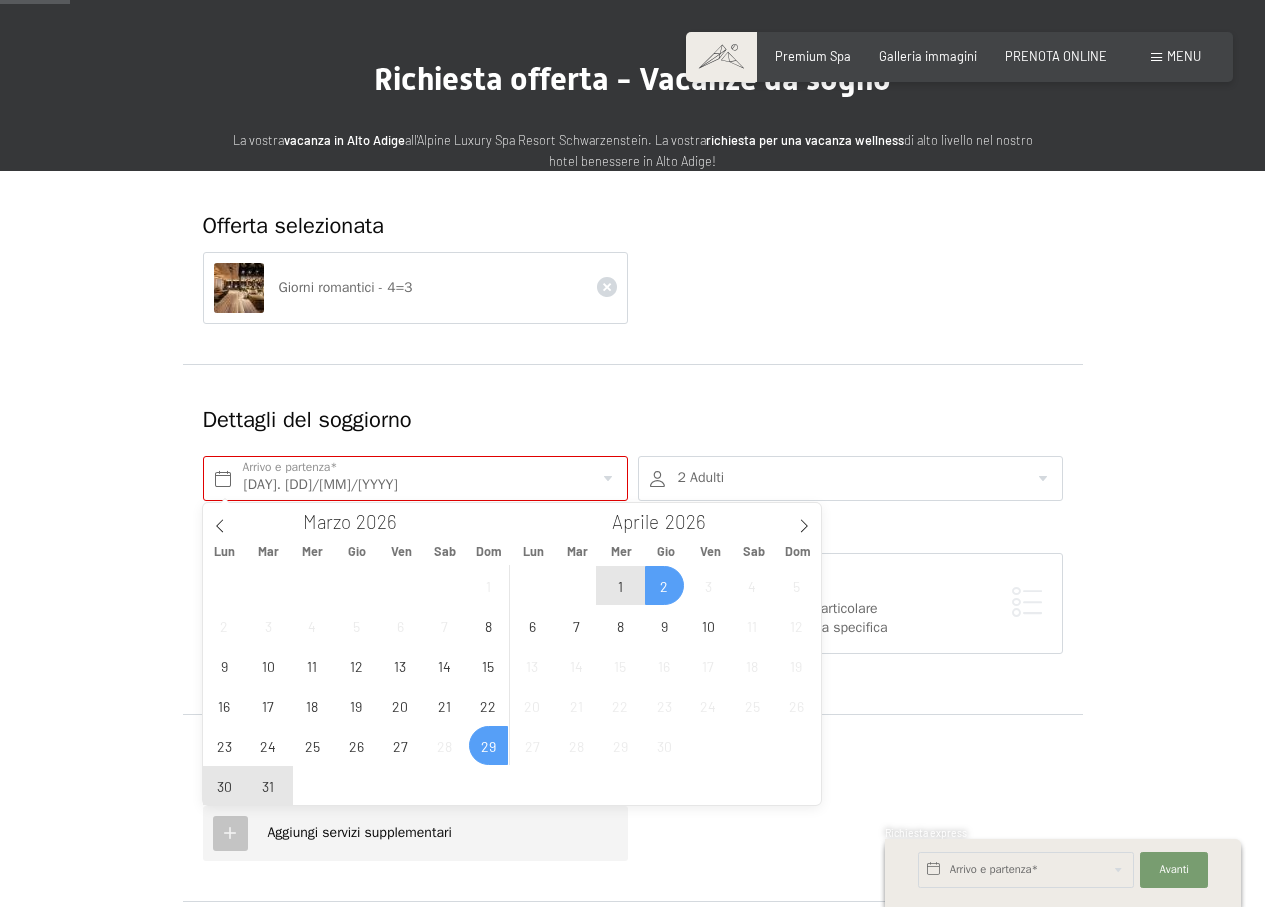 click on "2" at bounding box center [664, 585] 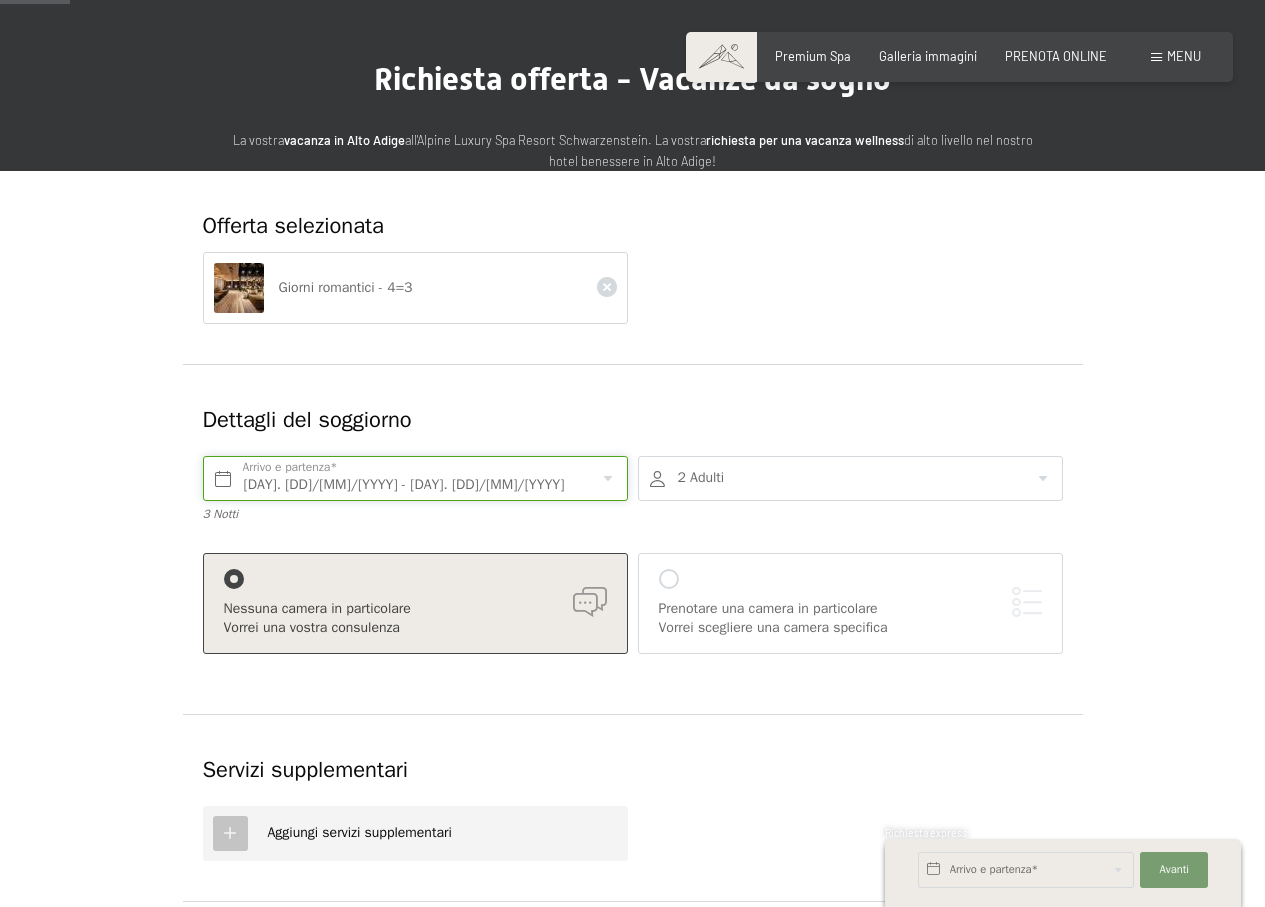 click on "Dom. [DATE] - Gio. [DATE]" at bounding box center (415, 478) 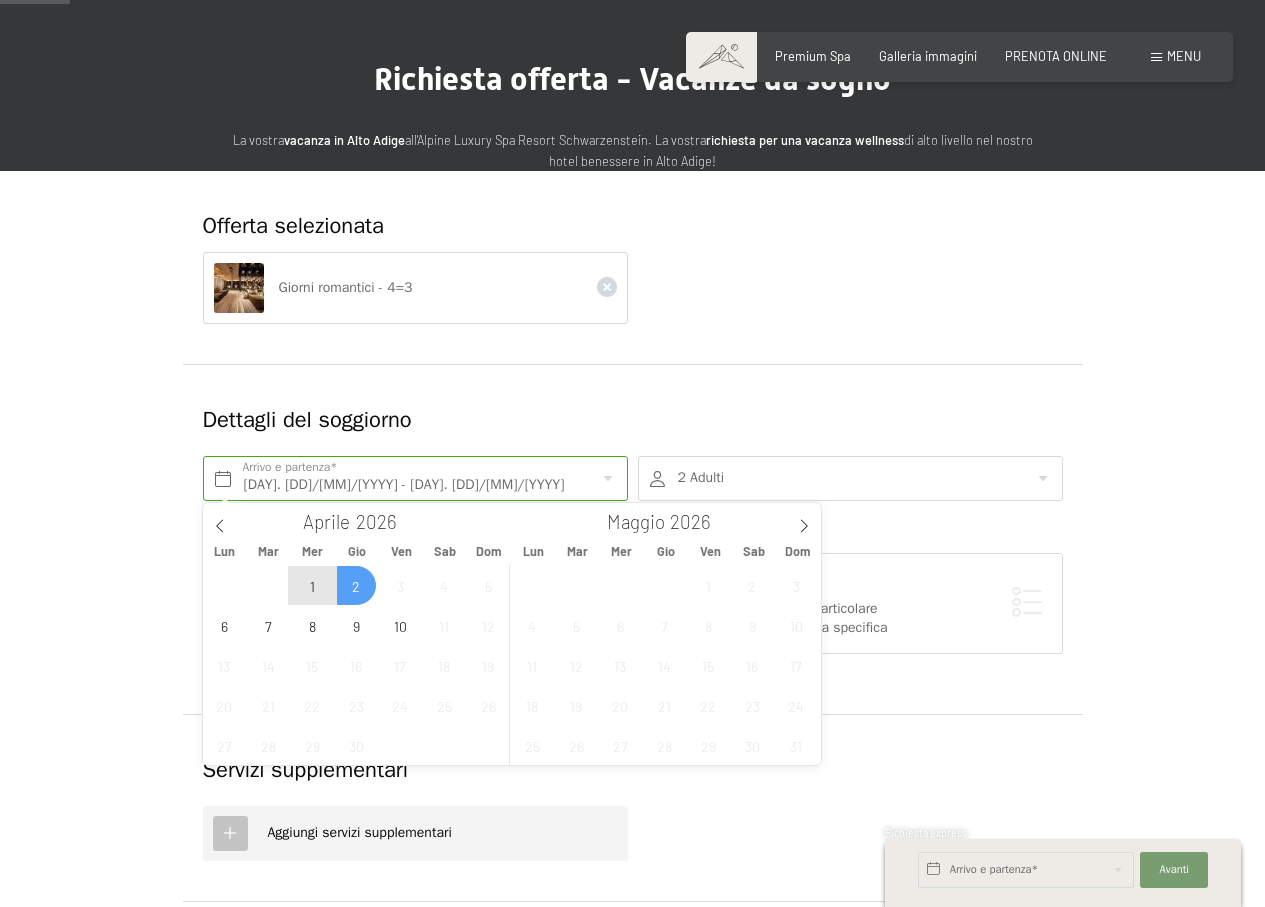 click on "2" at bounding box center [356, 585] 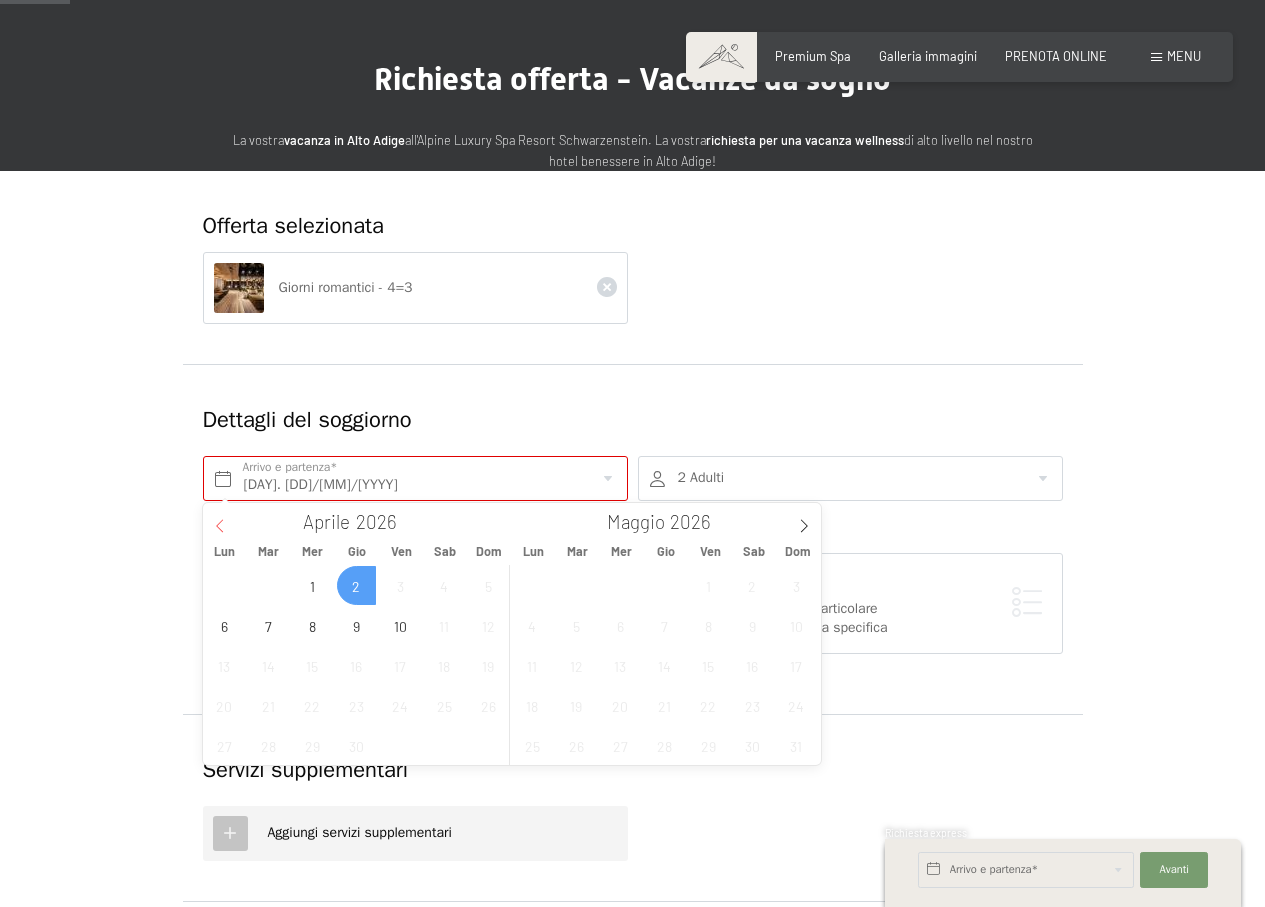 click at bounding box center (220, 520) 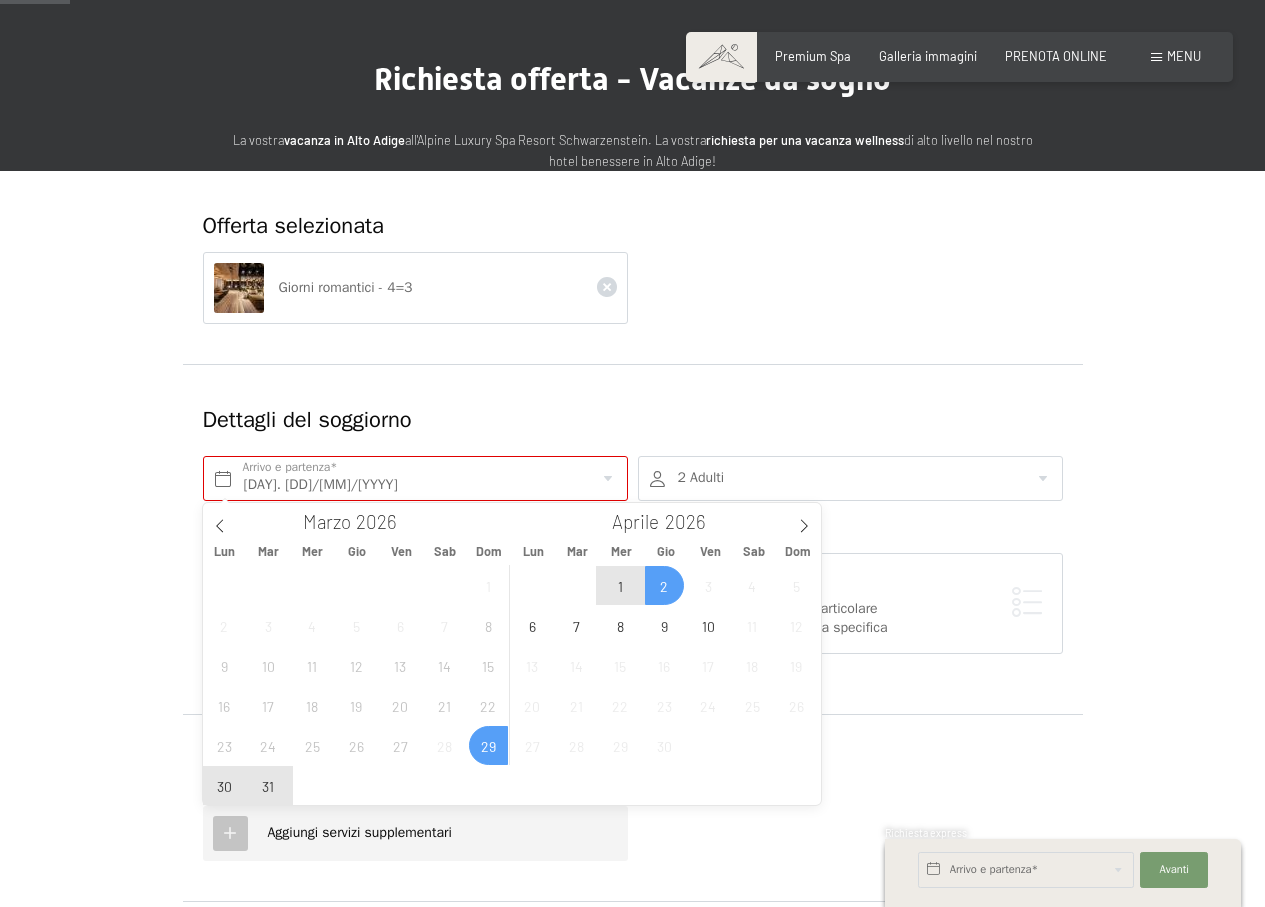 click on "21" at bounding box center [444, 705] 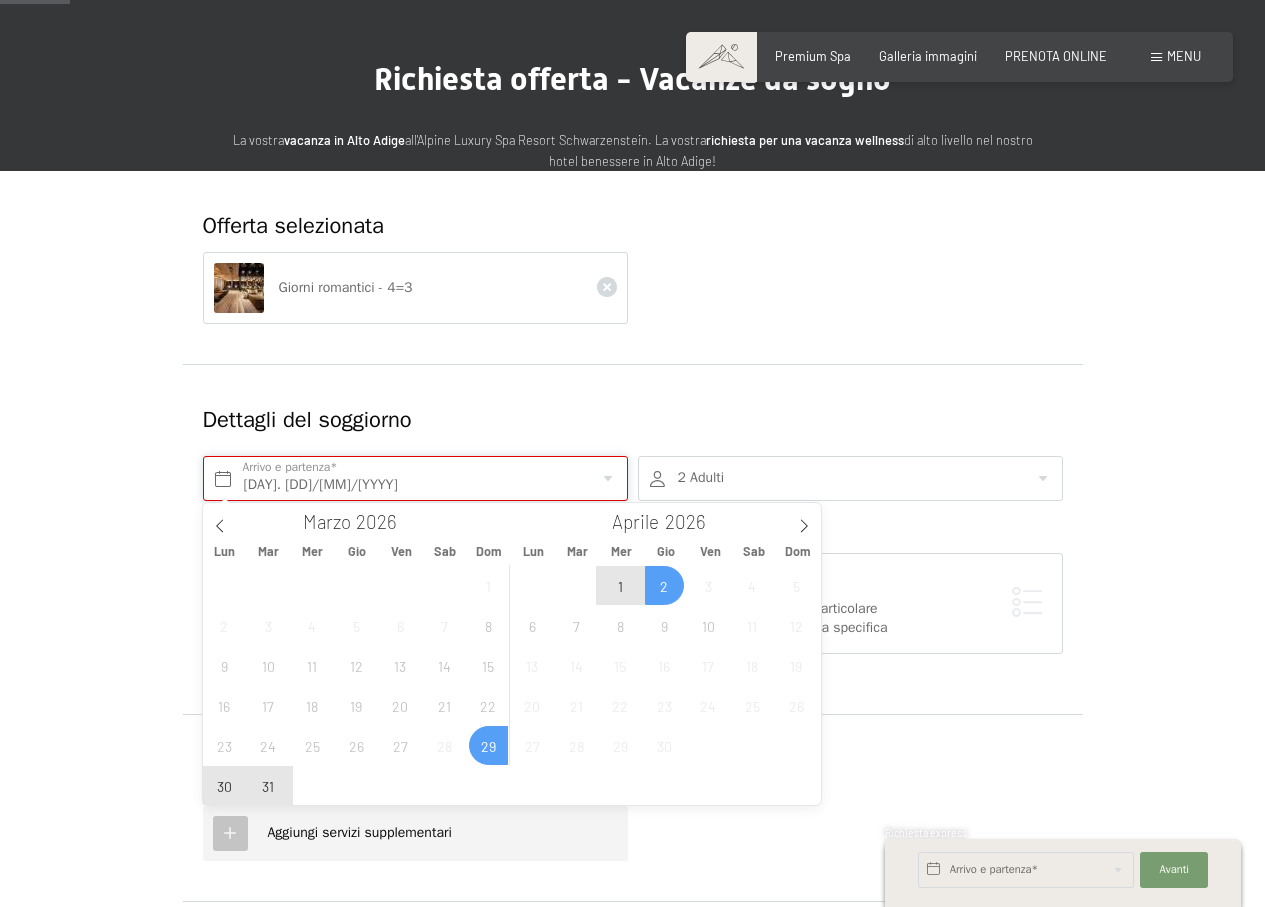 click on "Gio. 02/04/2026" at bounding box center (415, 478) 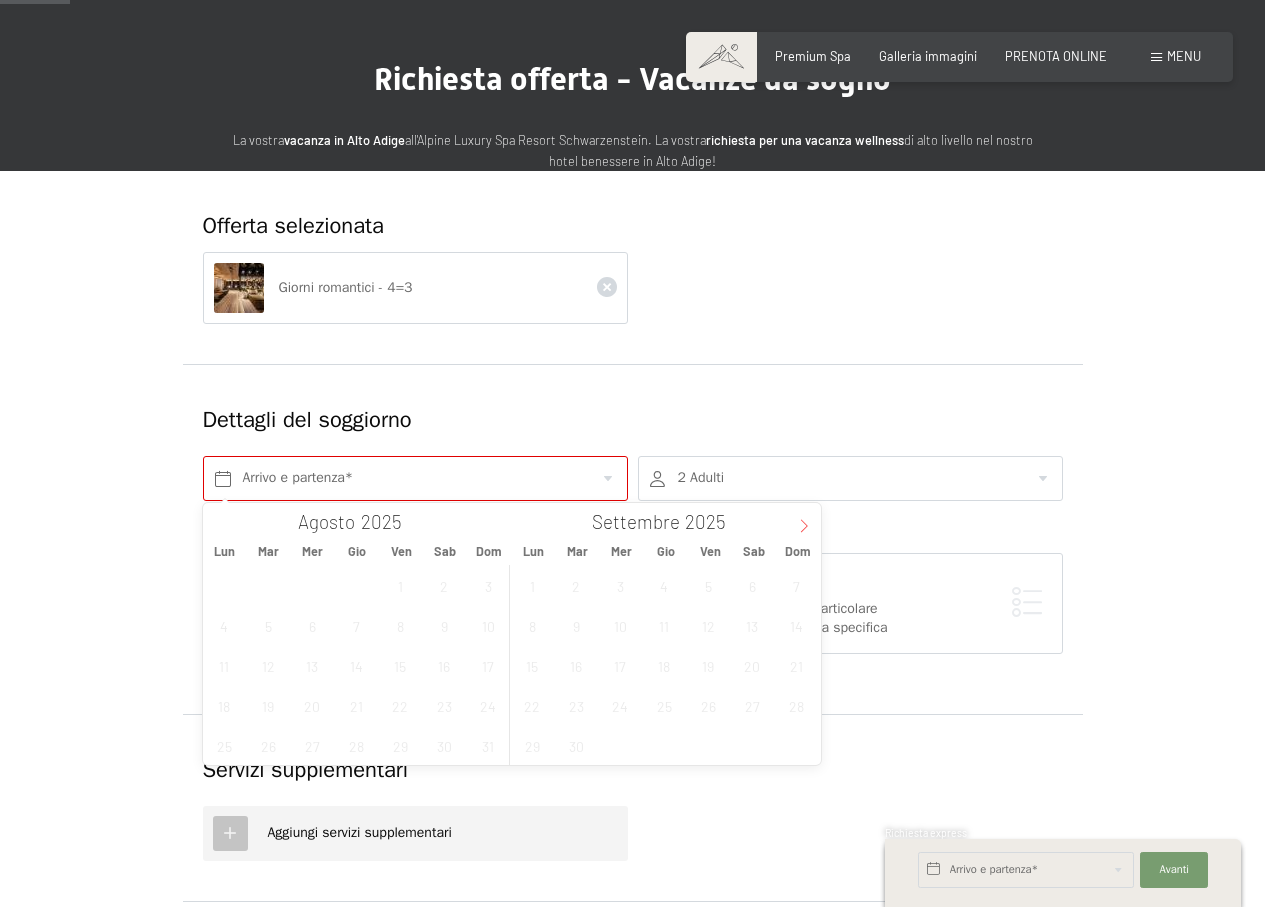 click 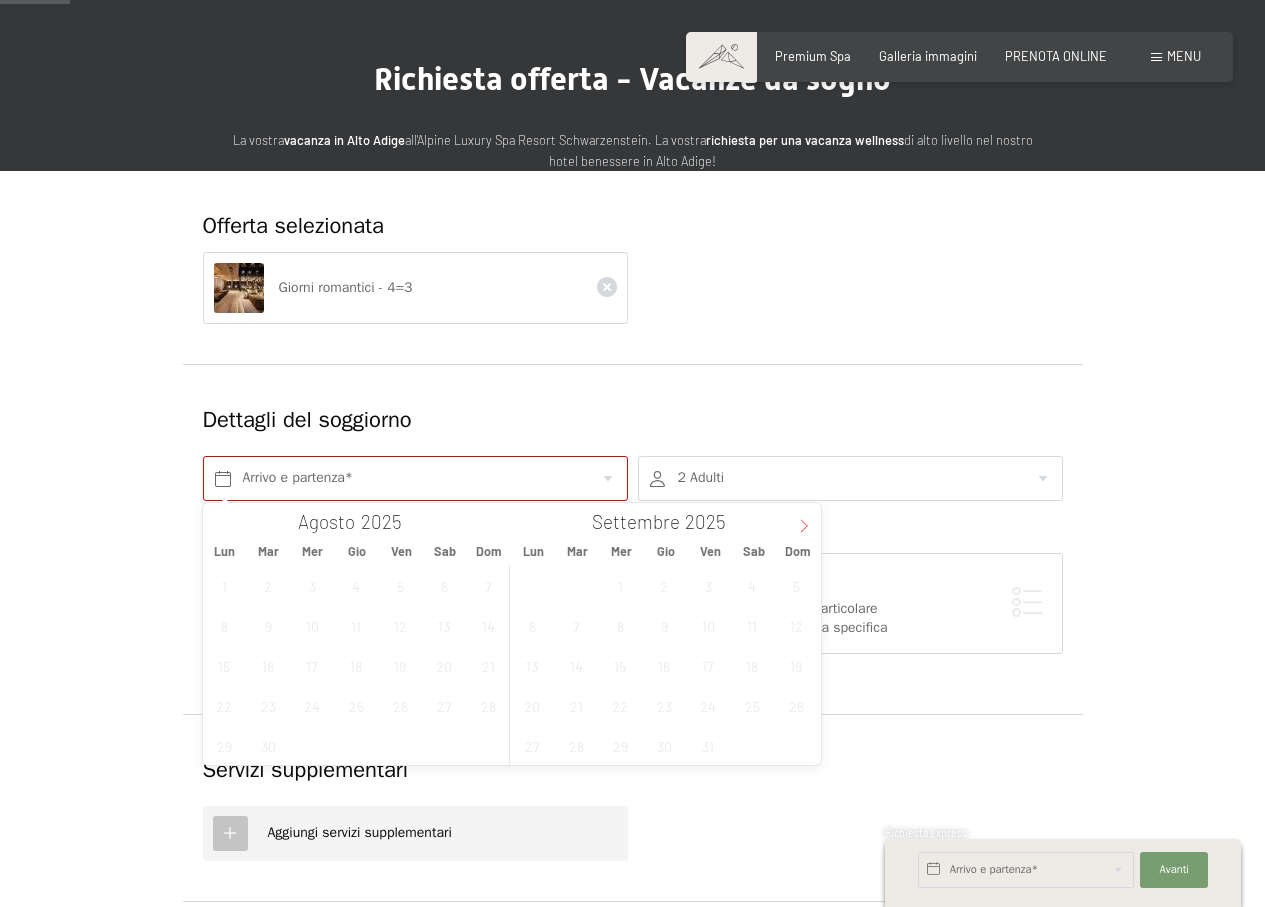 click 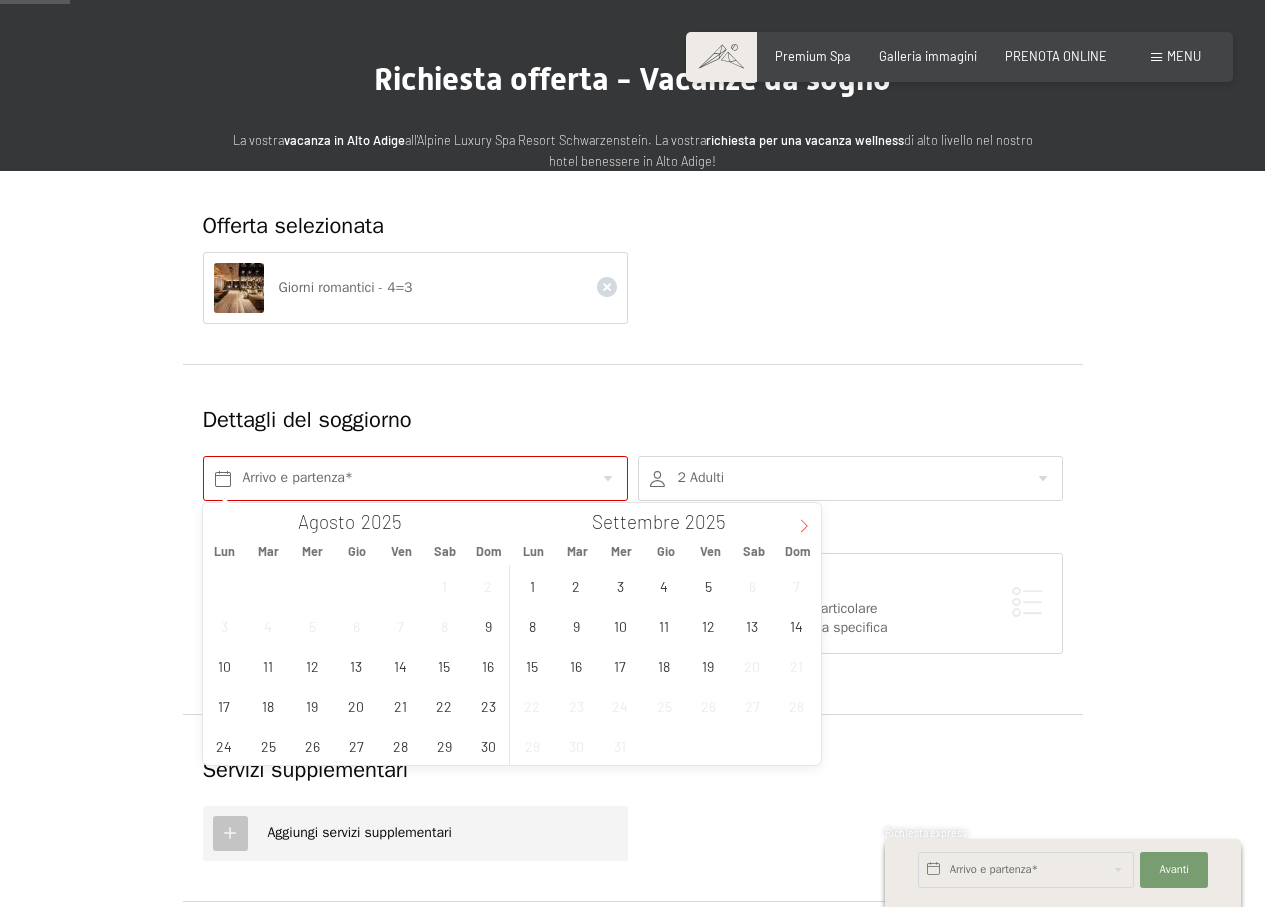 click 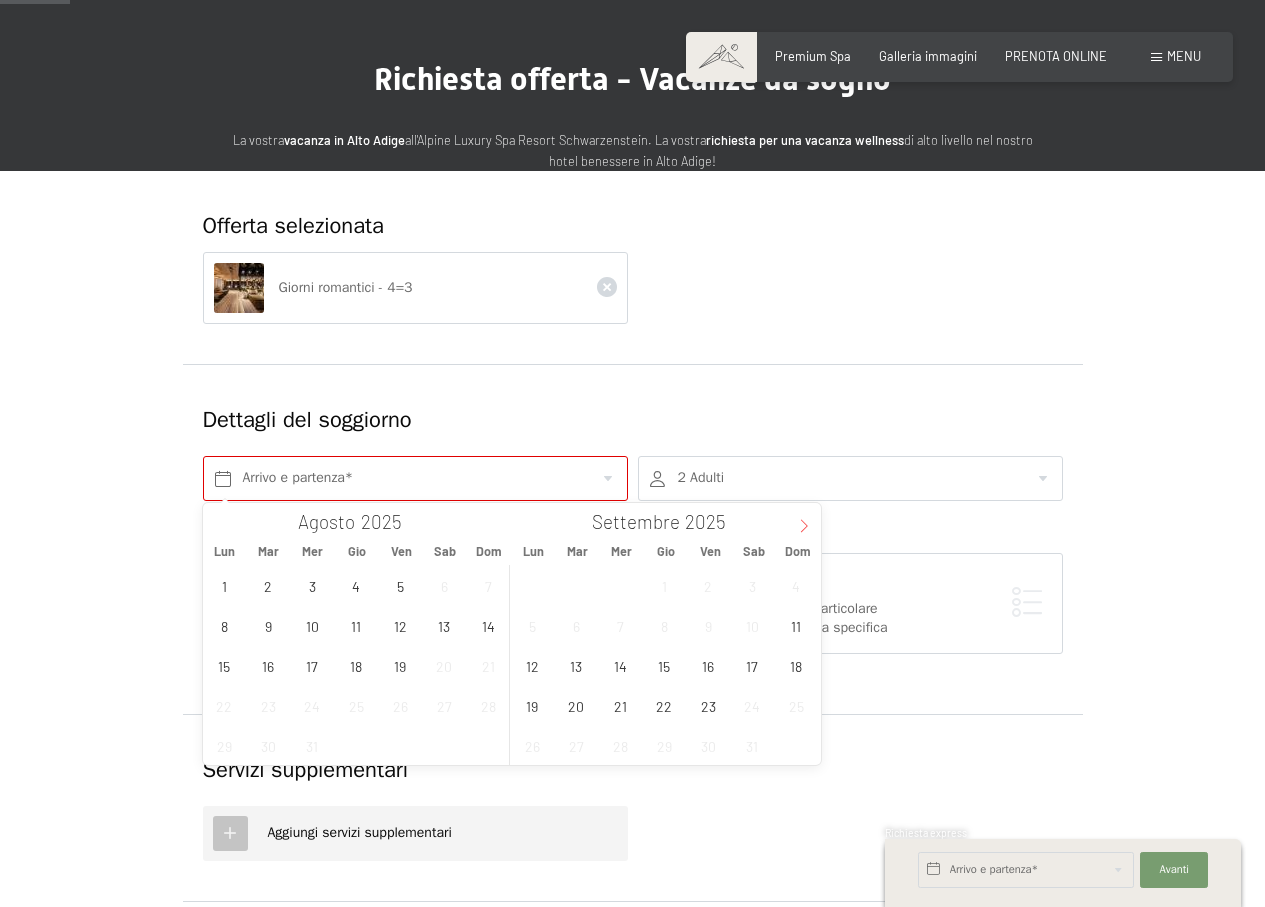 click 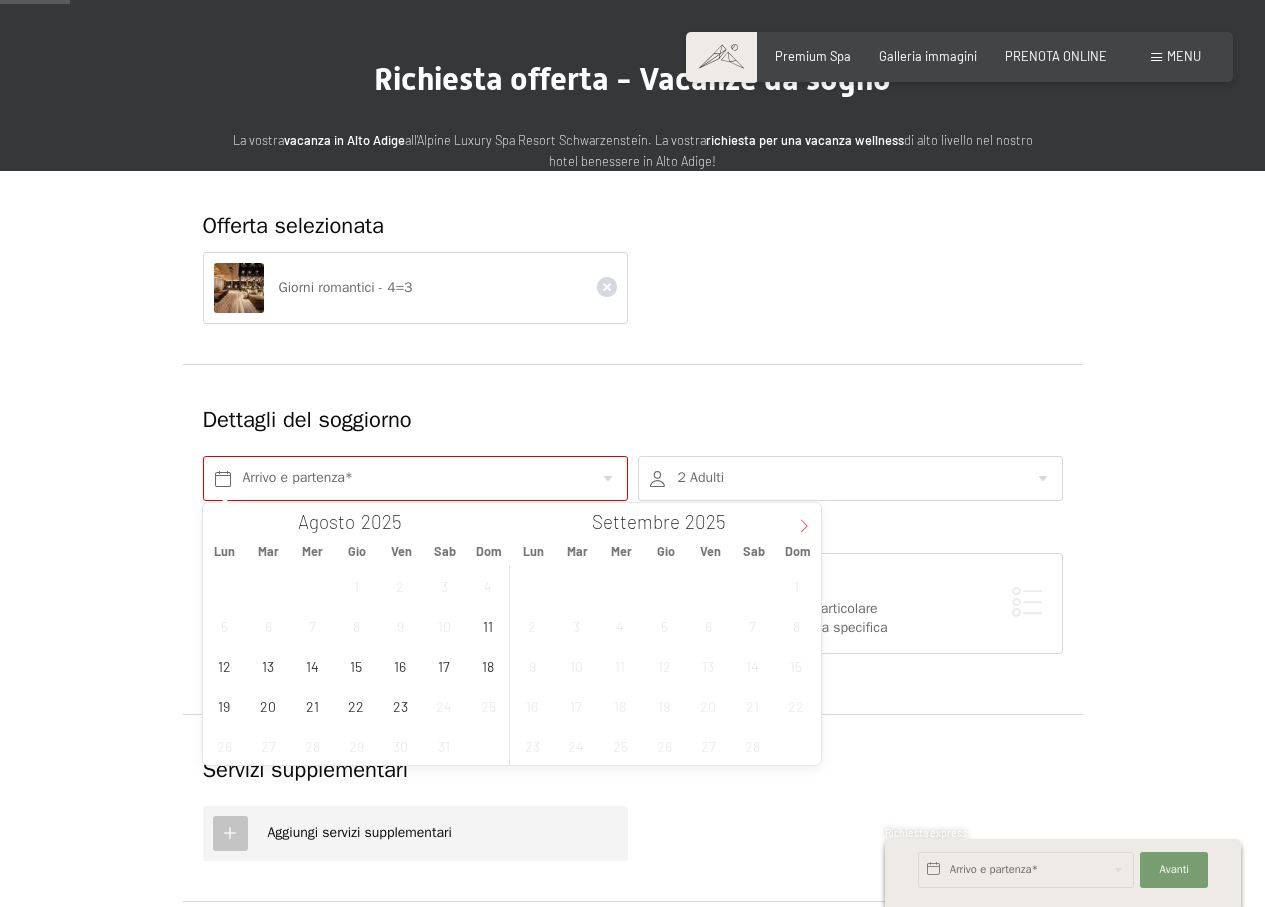 click 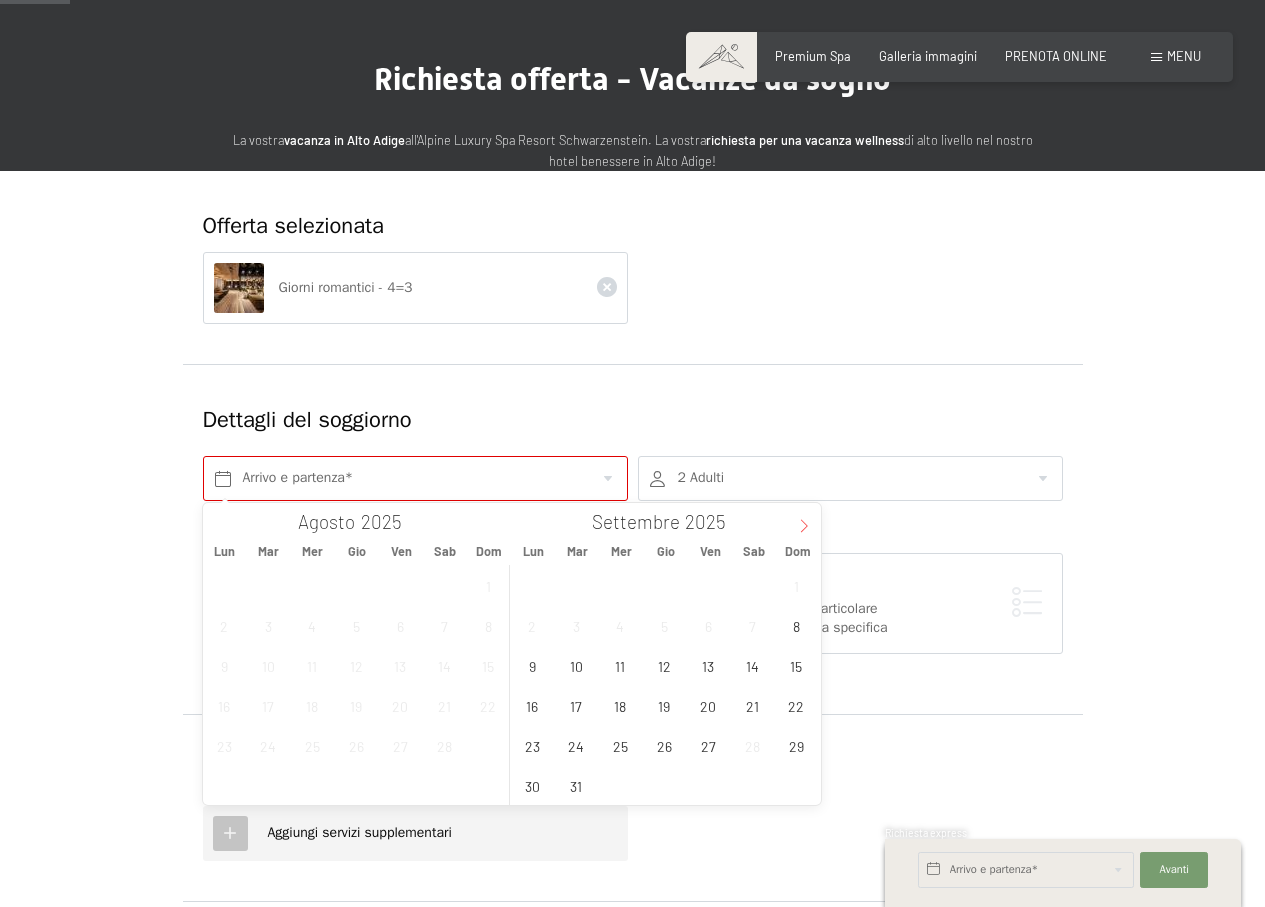 click 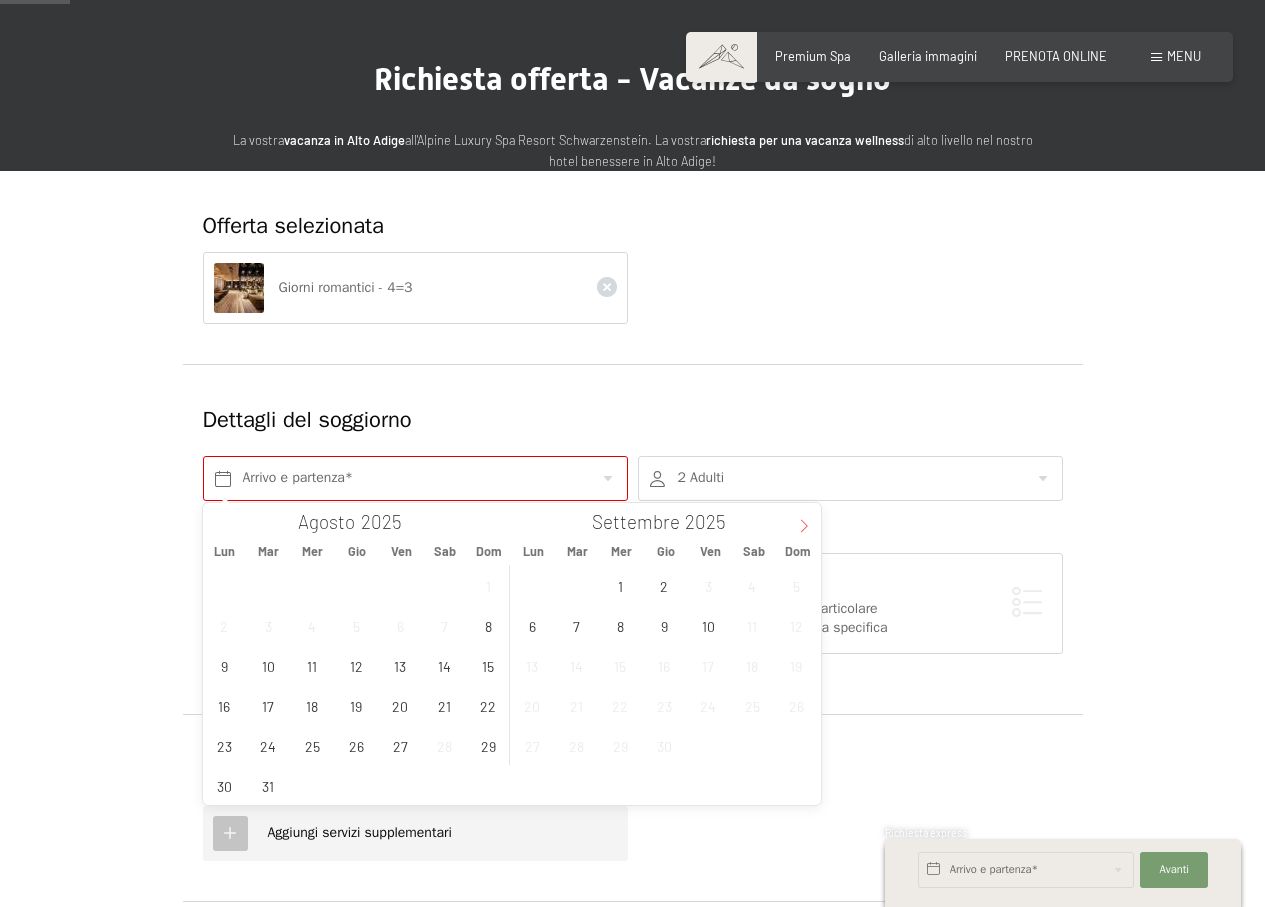 click 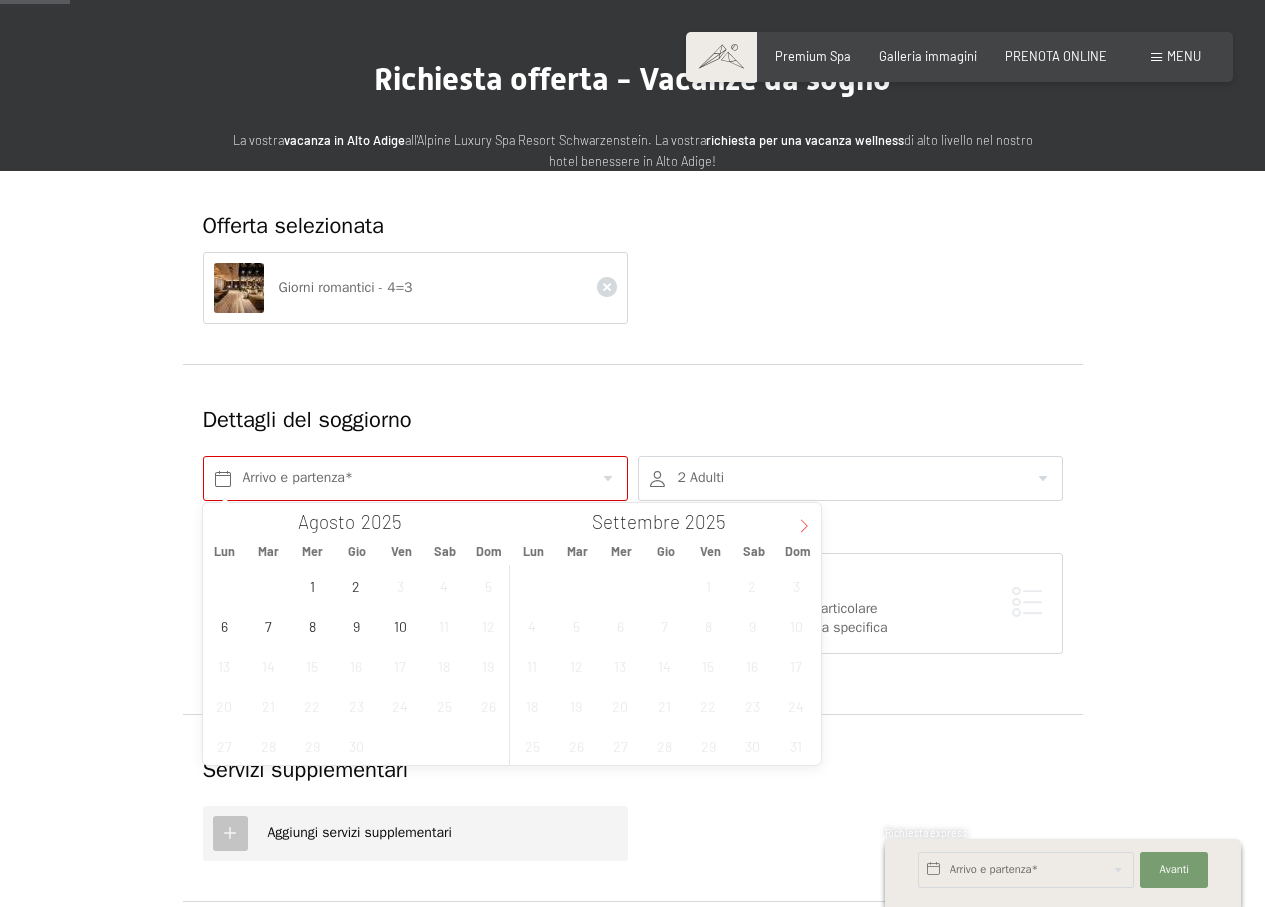 click 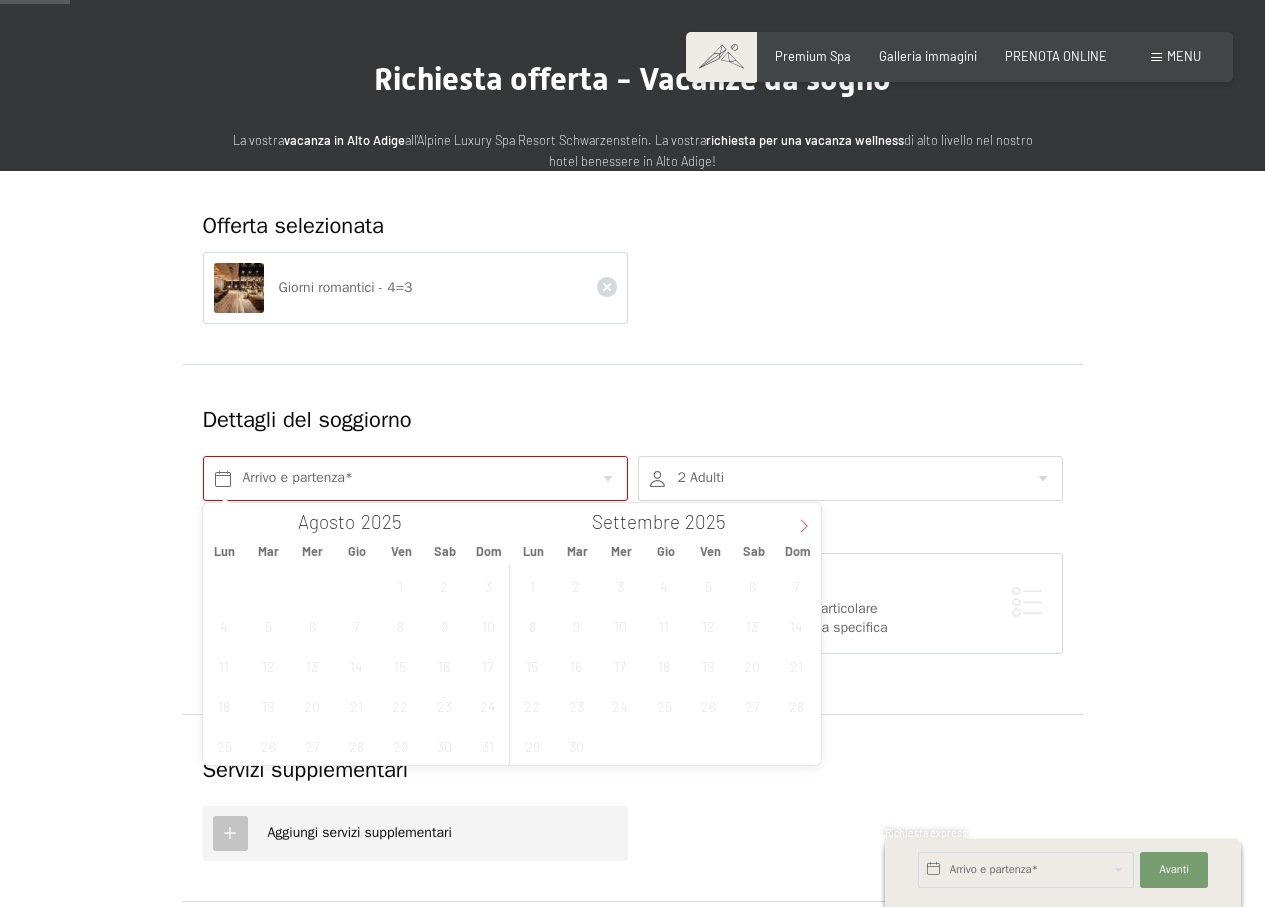 click 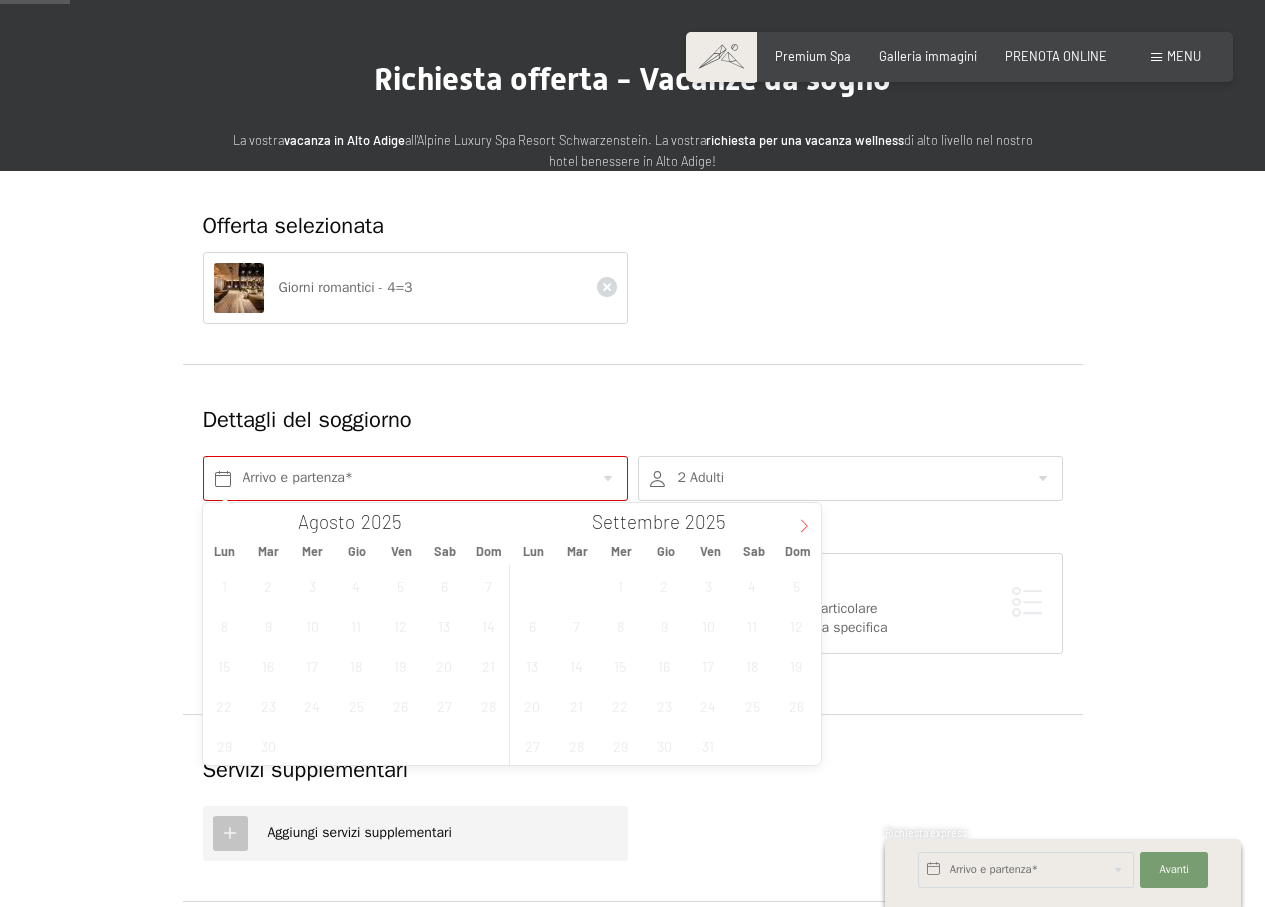 click 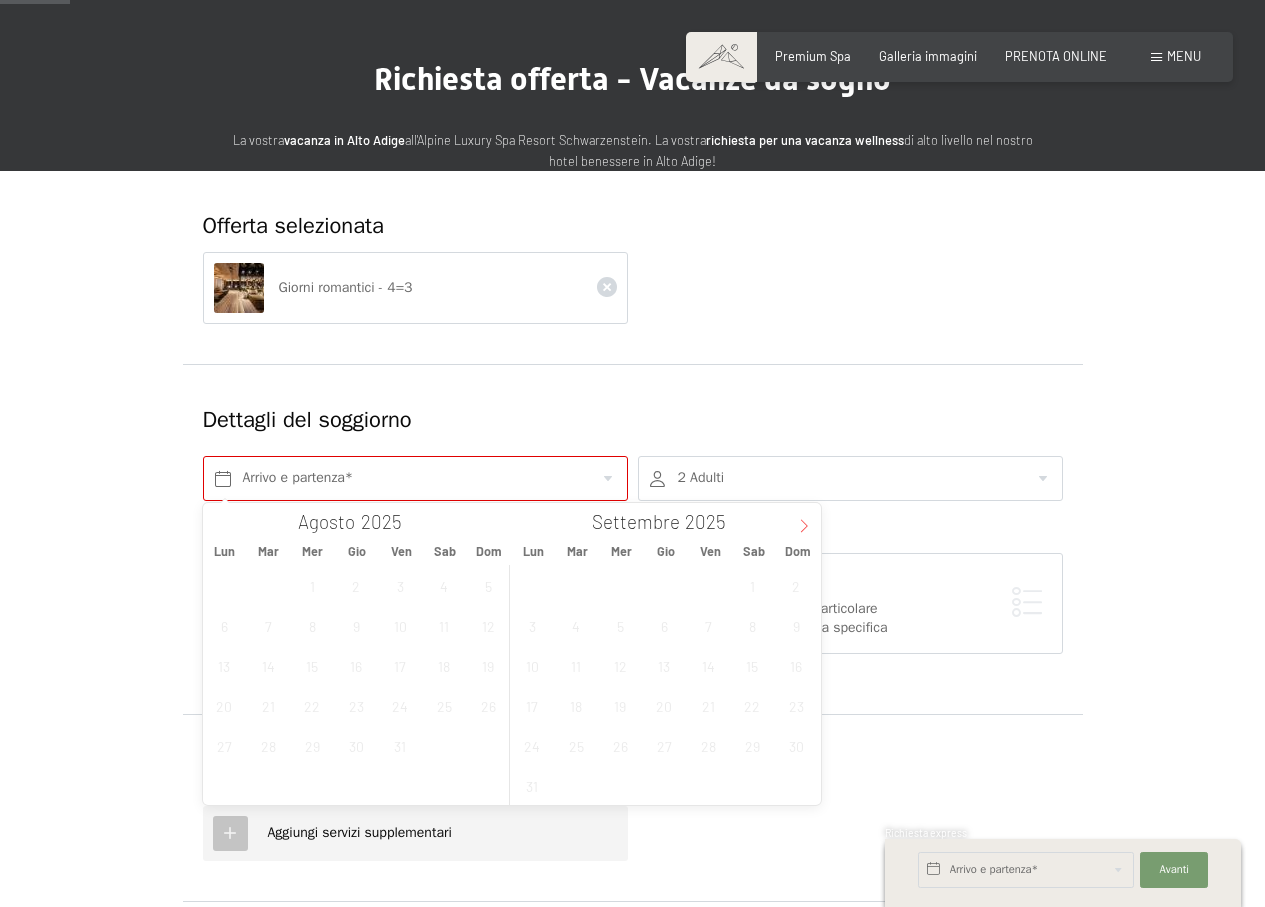 click 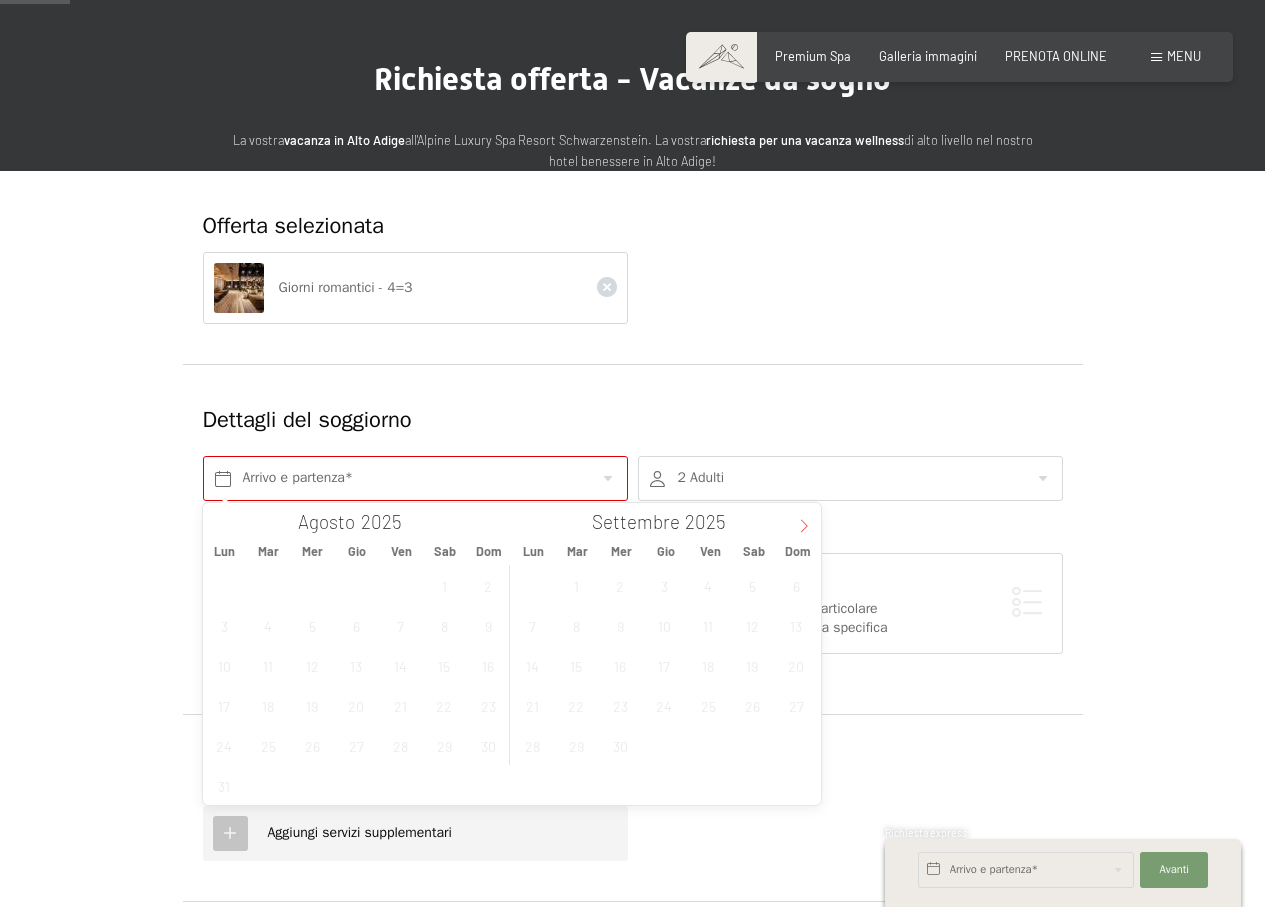 click 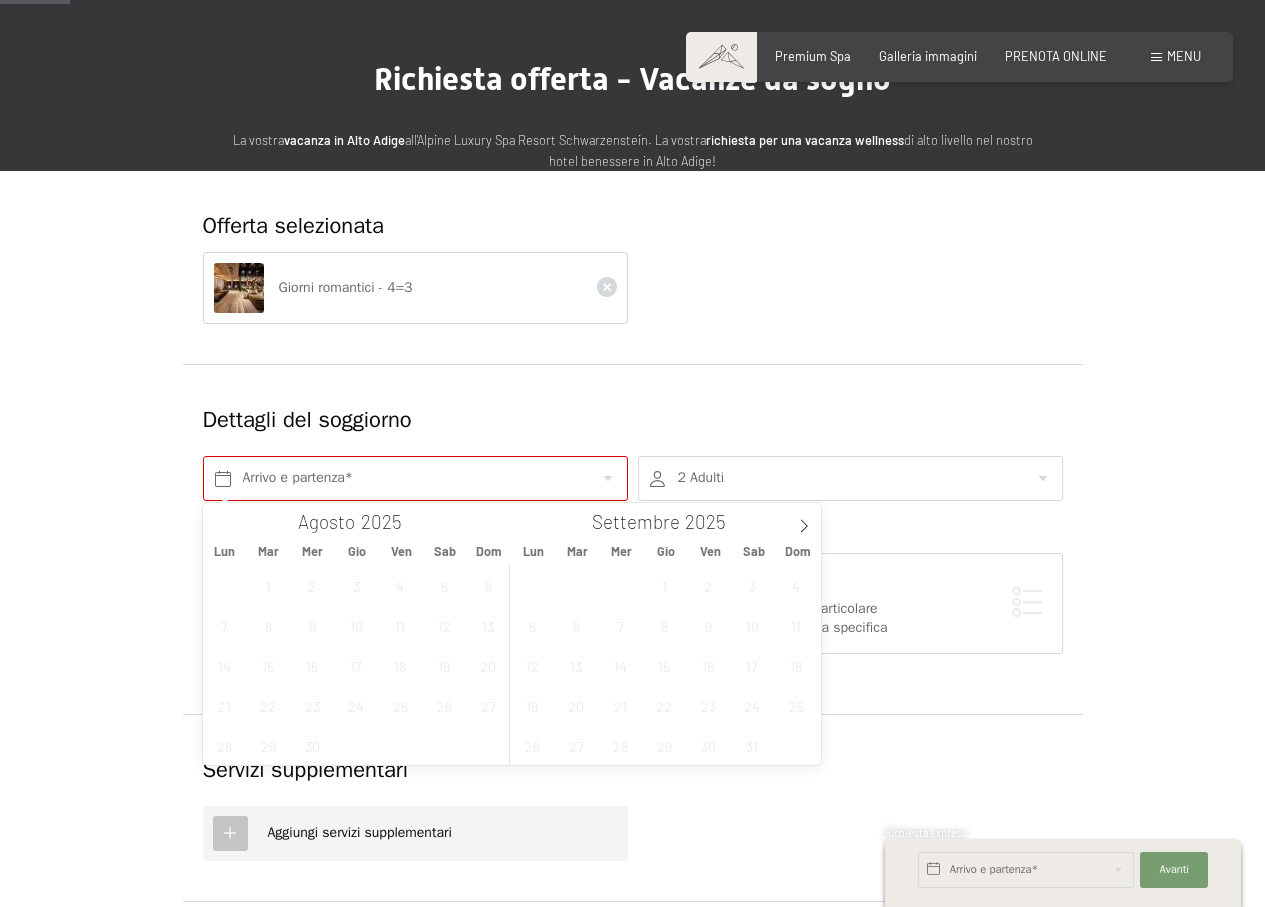click on "7" at bounding box center [620, 625] 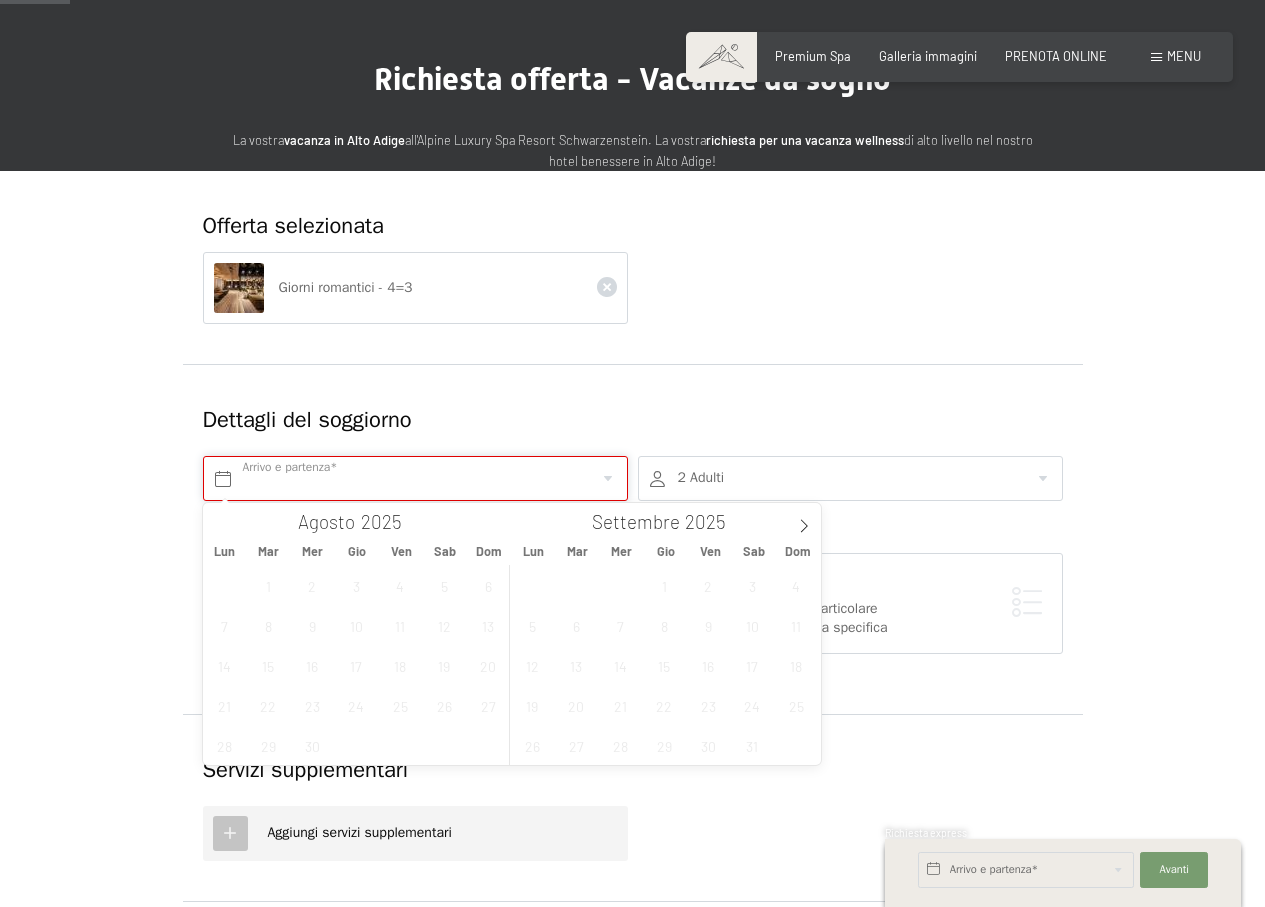 click at bounding box center [415, 478] 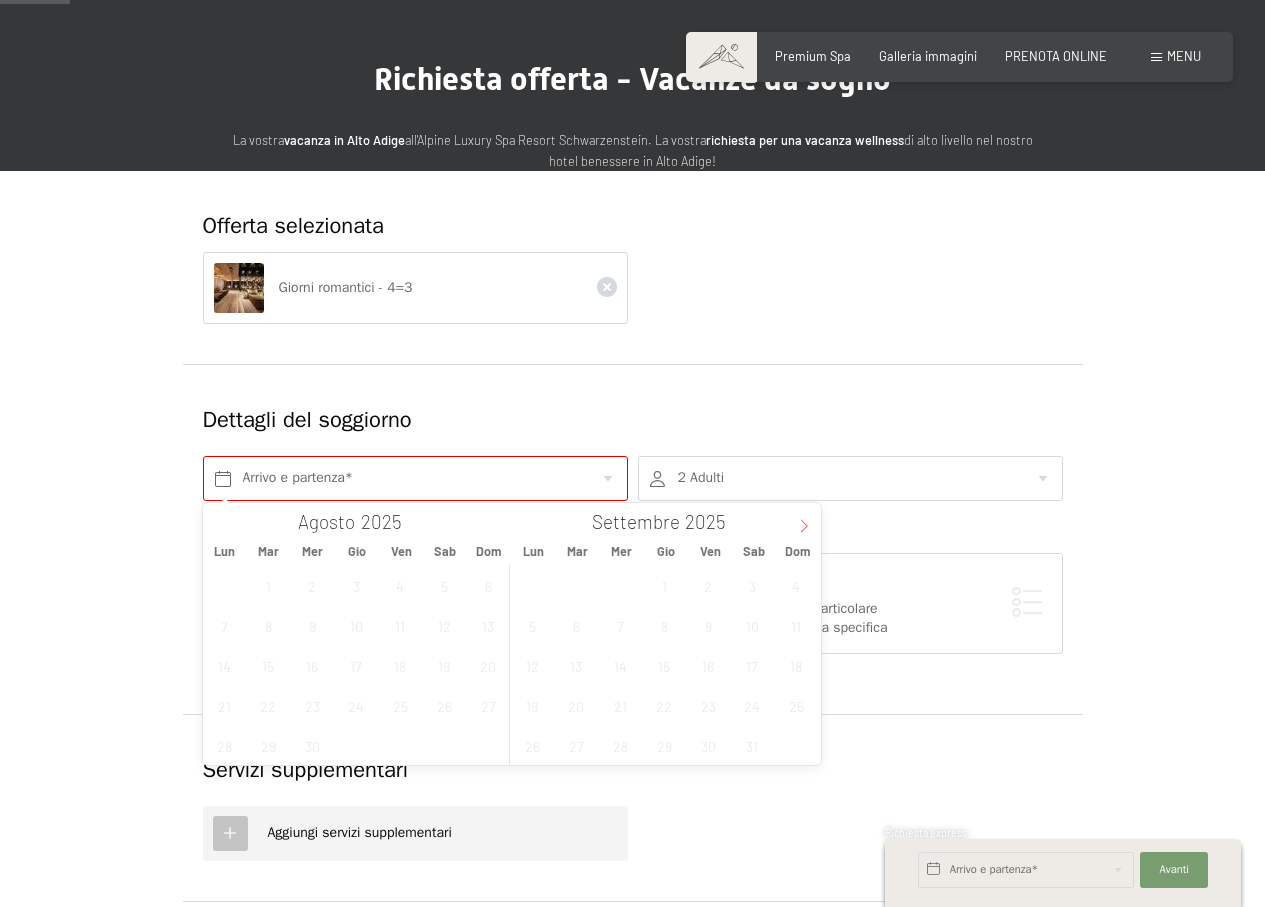 click 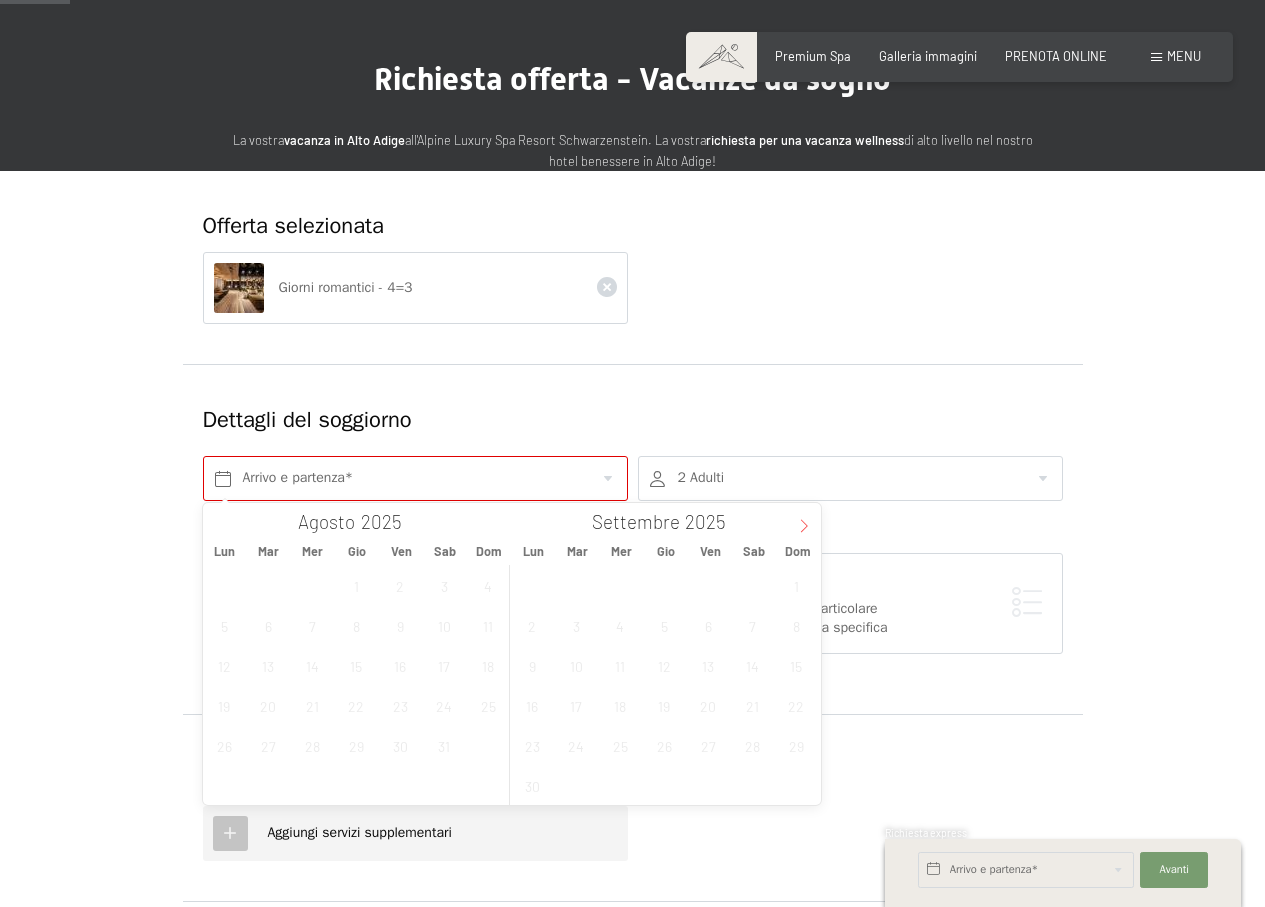 click 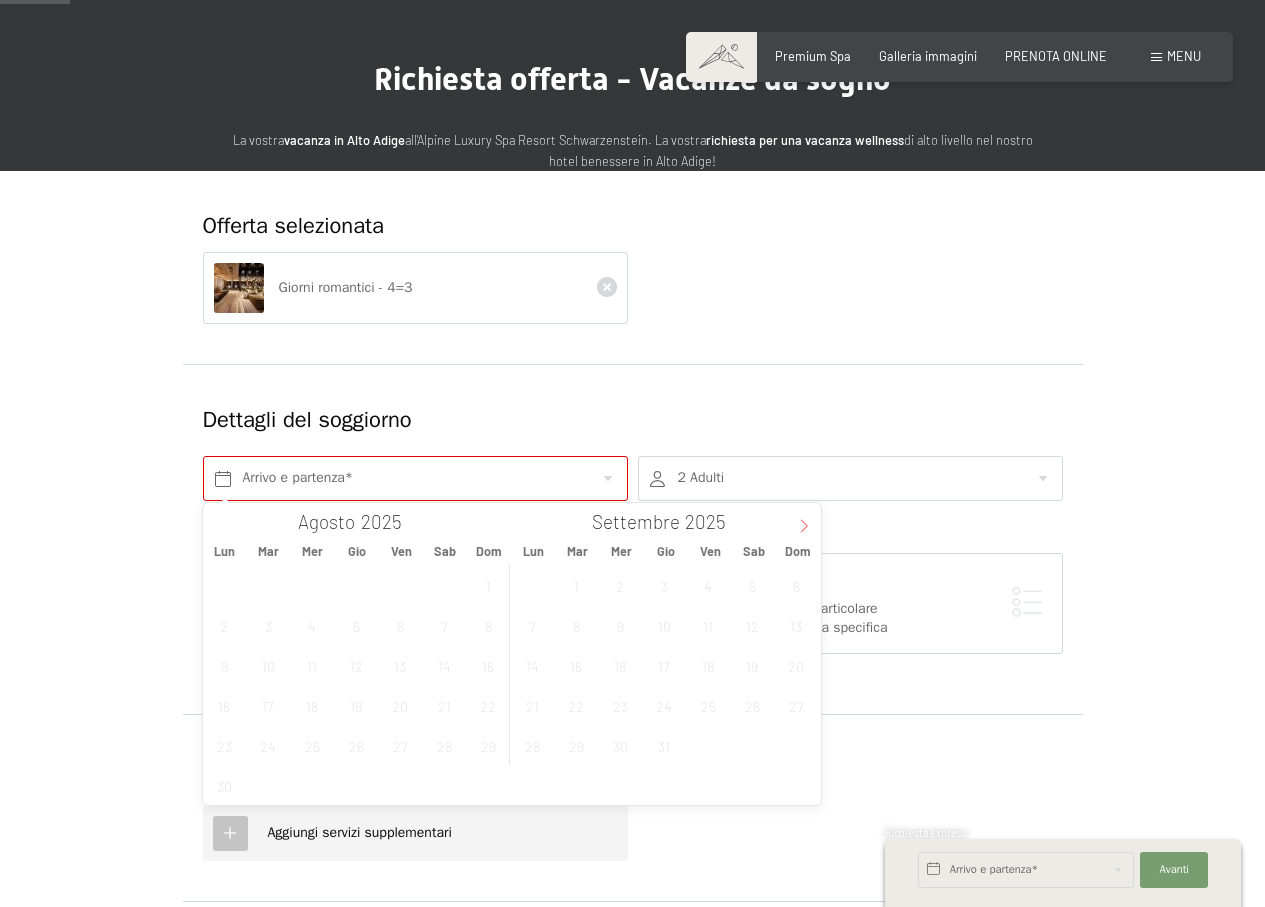 click 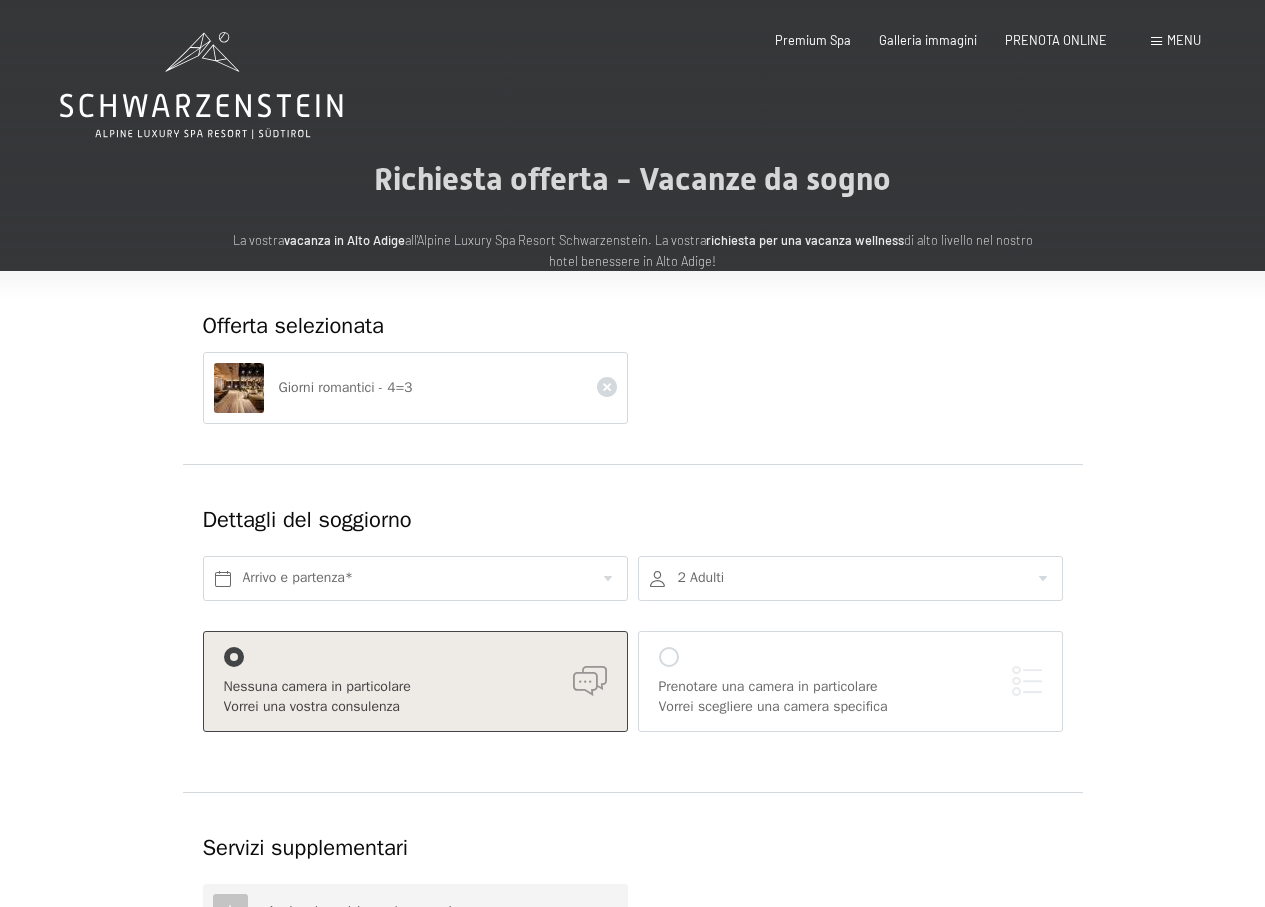 scroll, scrollTop: 0, scrollLeft: 0, axis: both 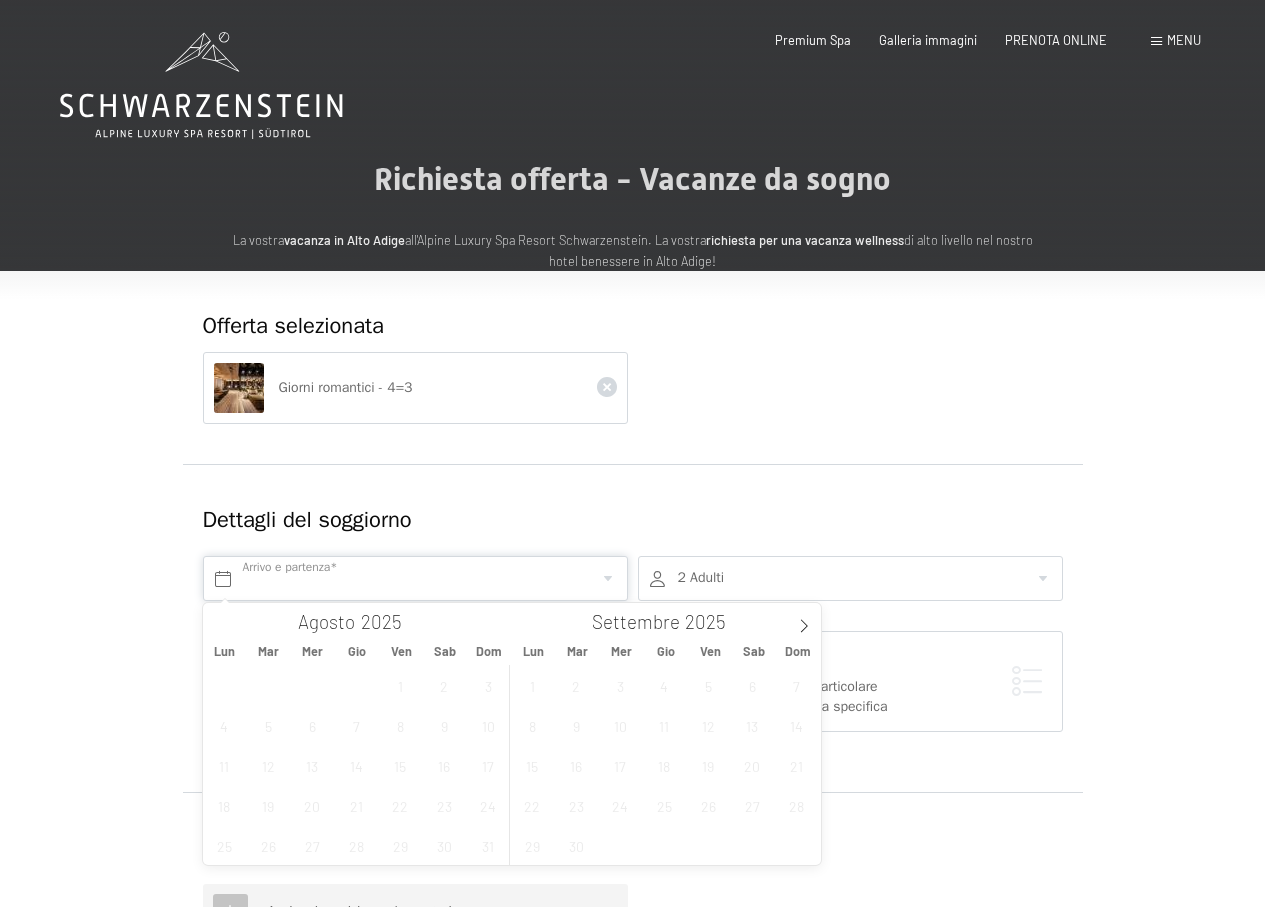 click at bounding box center [415, 578] 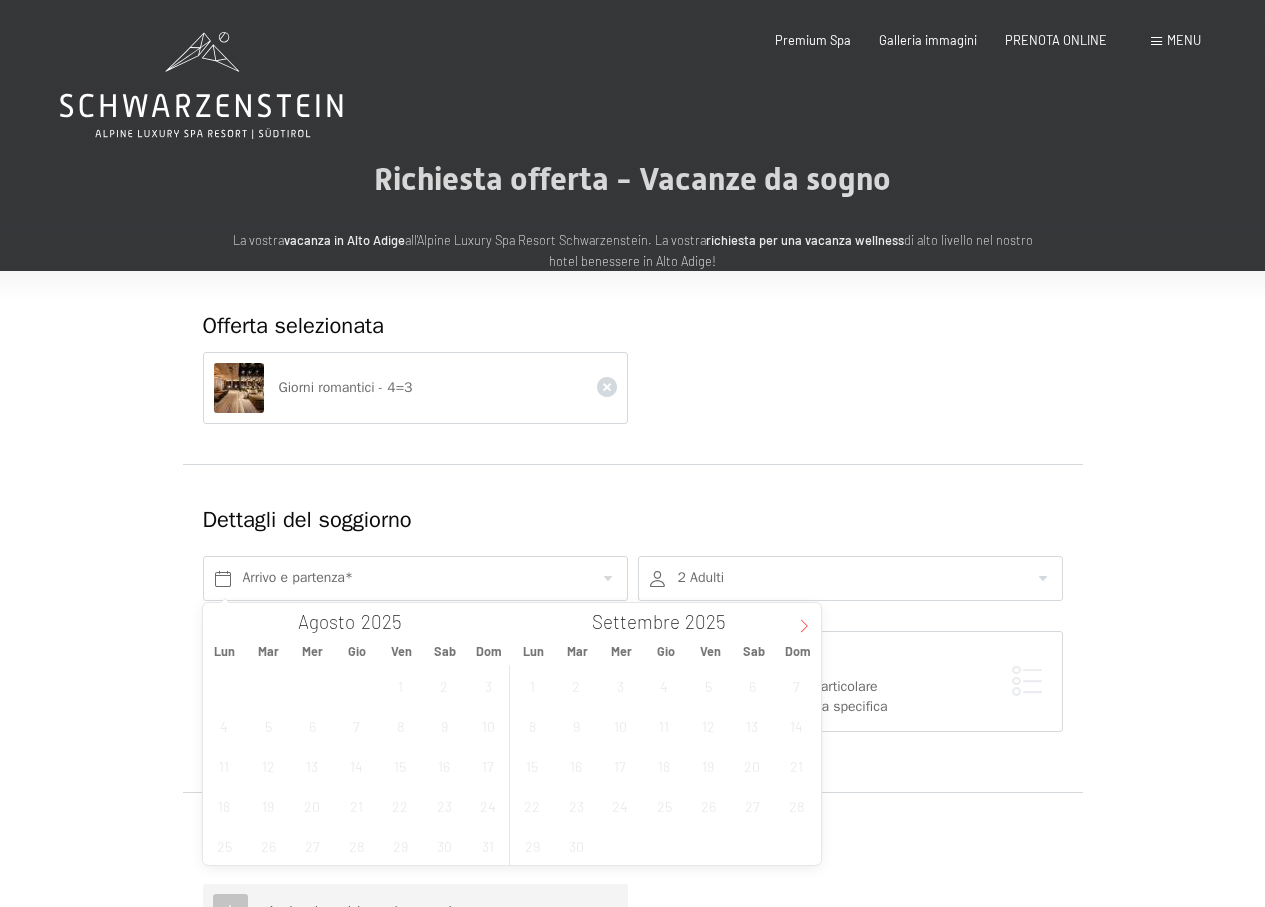 click 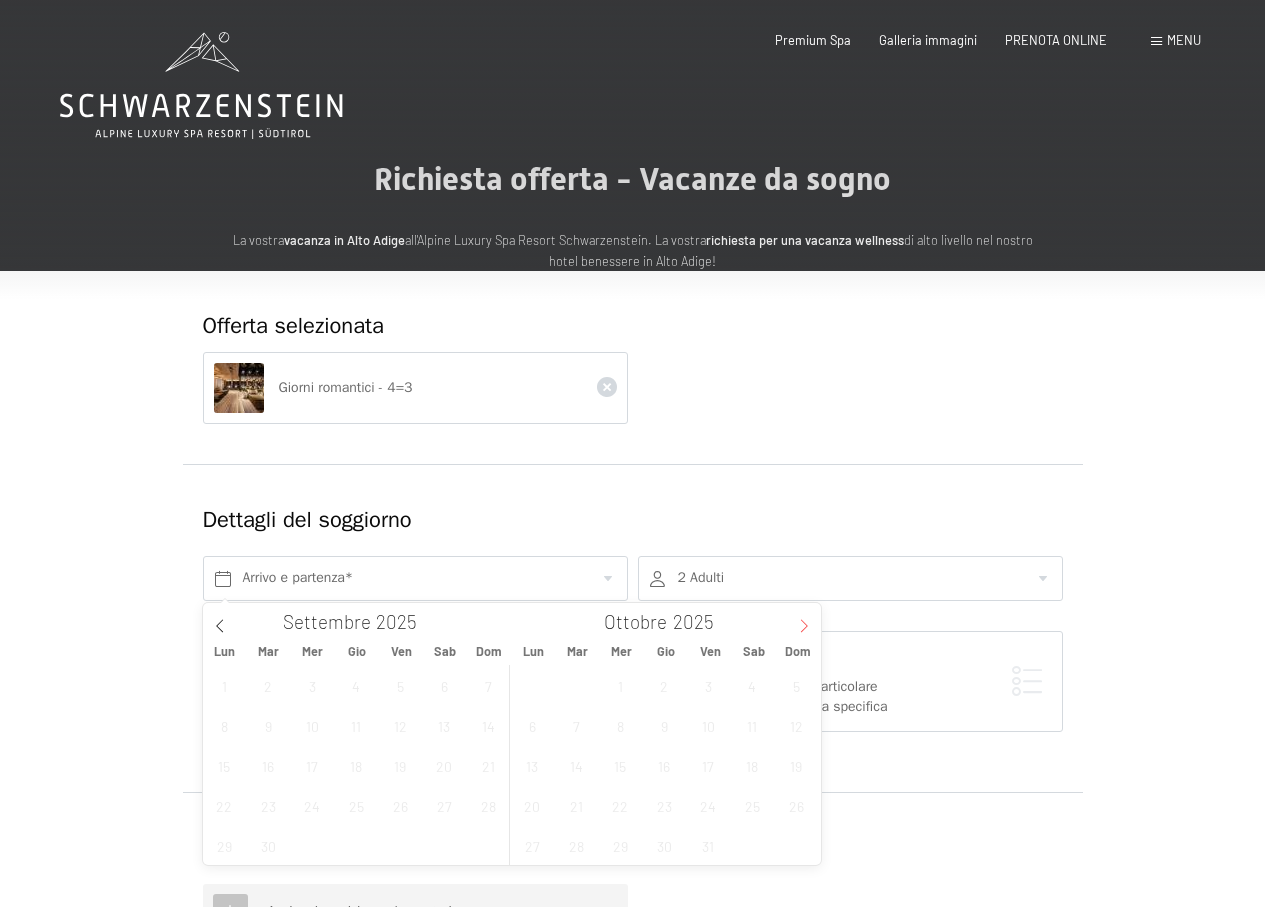 click 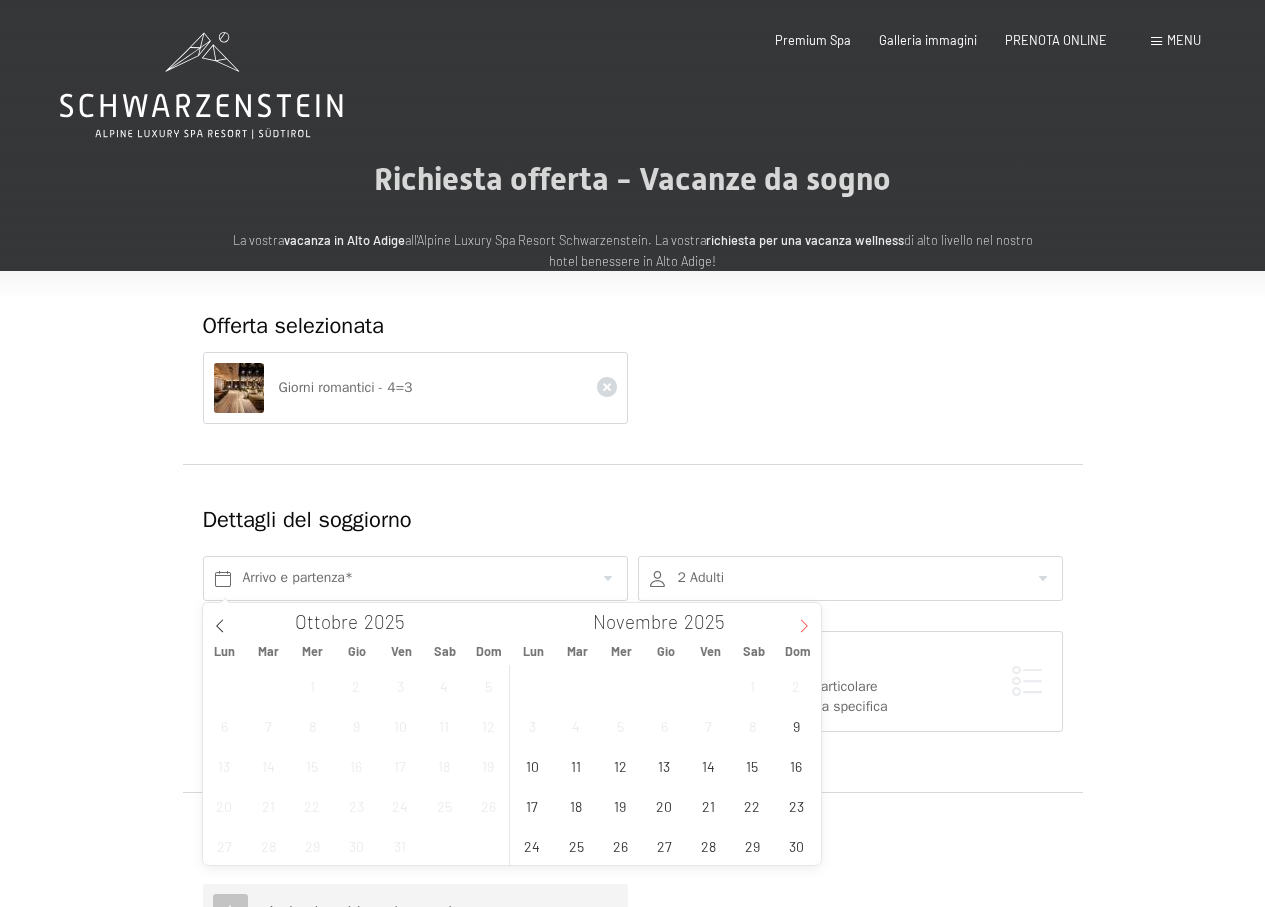 click 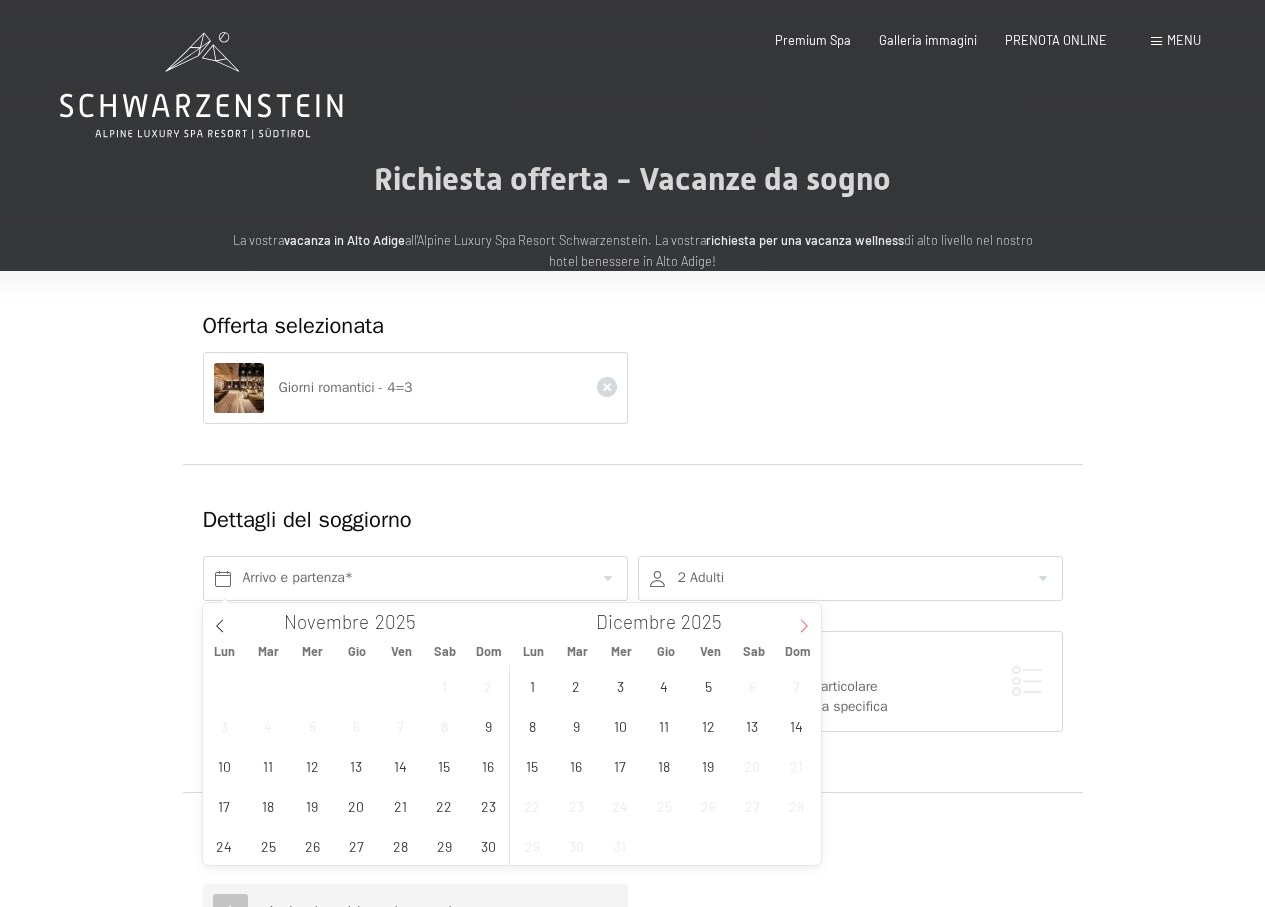 click 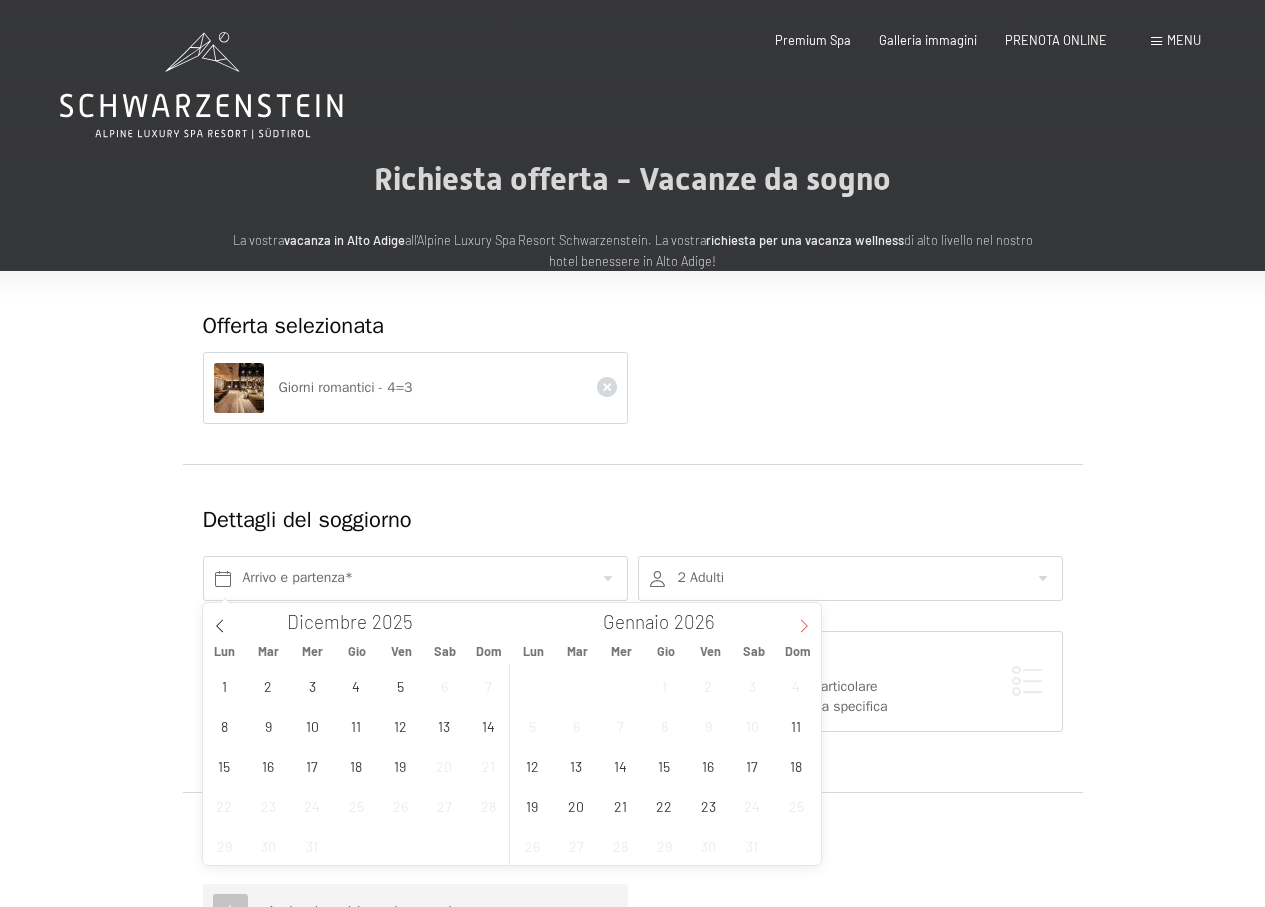 click 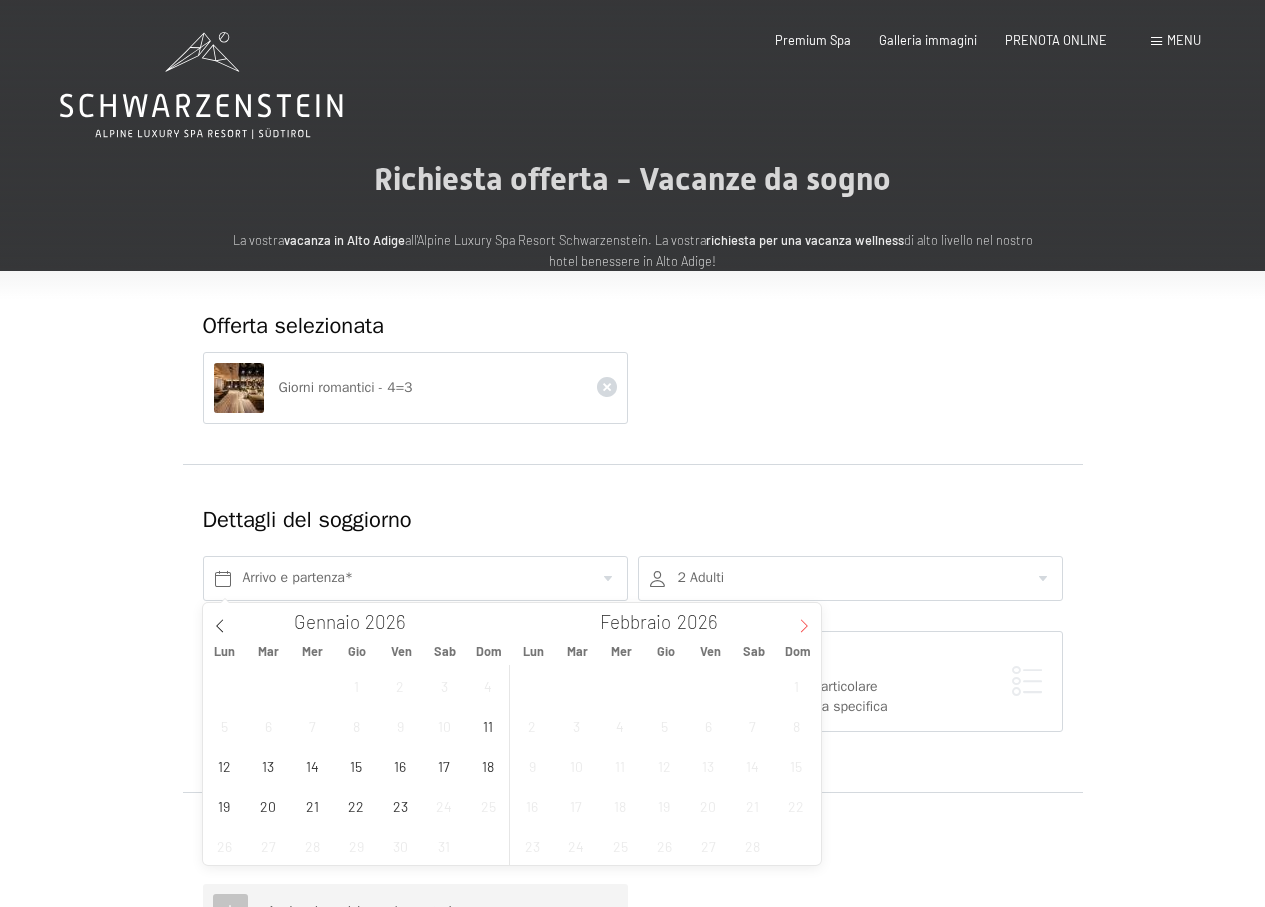 click 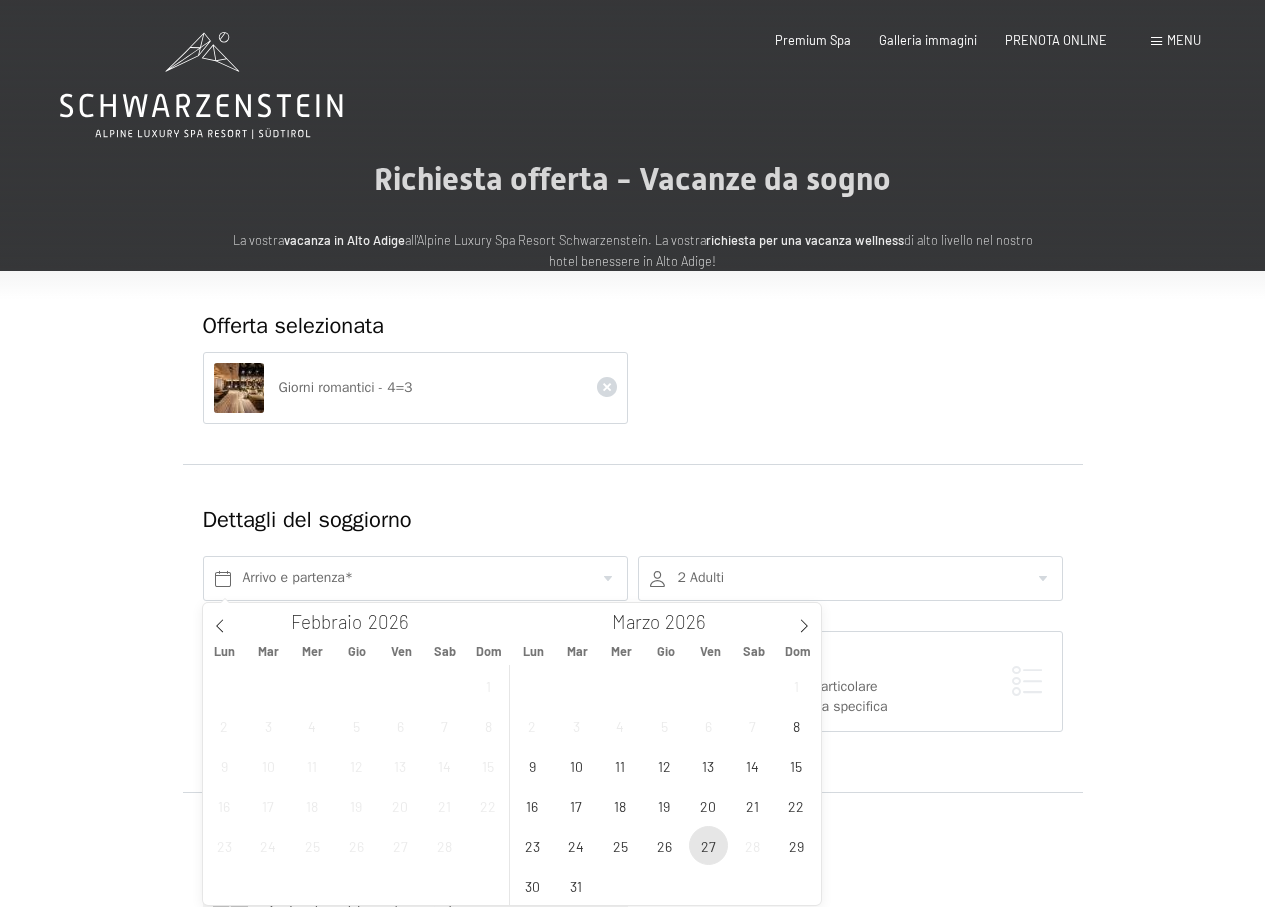 click on "27" at bounding box center (708, 845) 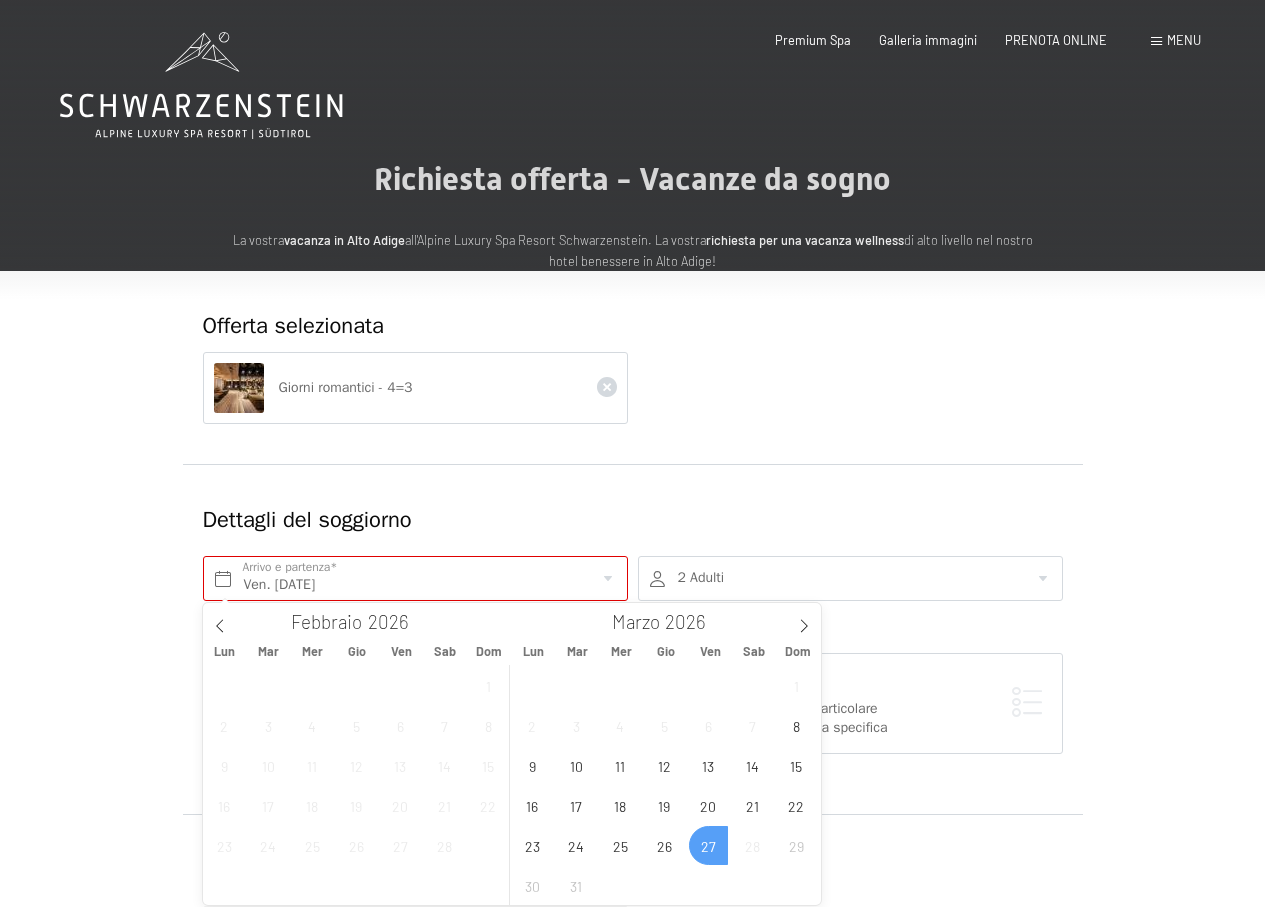 click on "31" at bounding box center [576, 885] 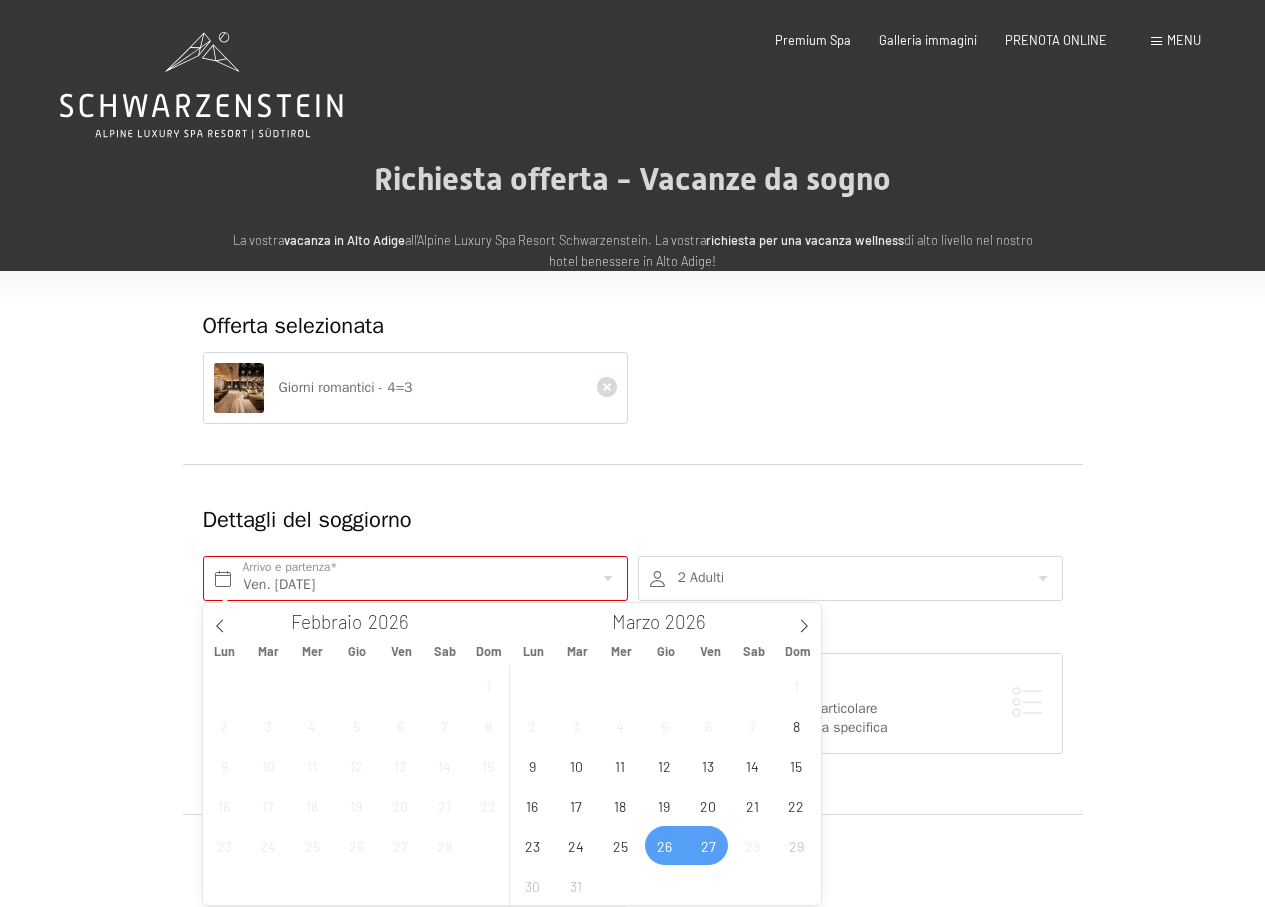 click on "31" at bounding box center (576, 885) 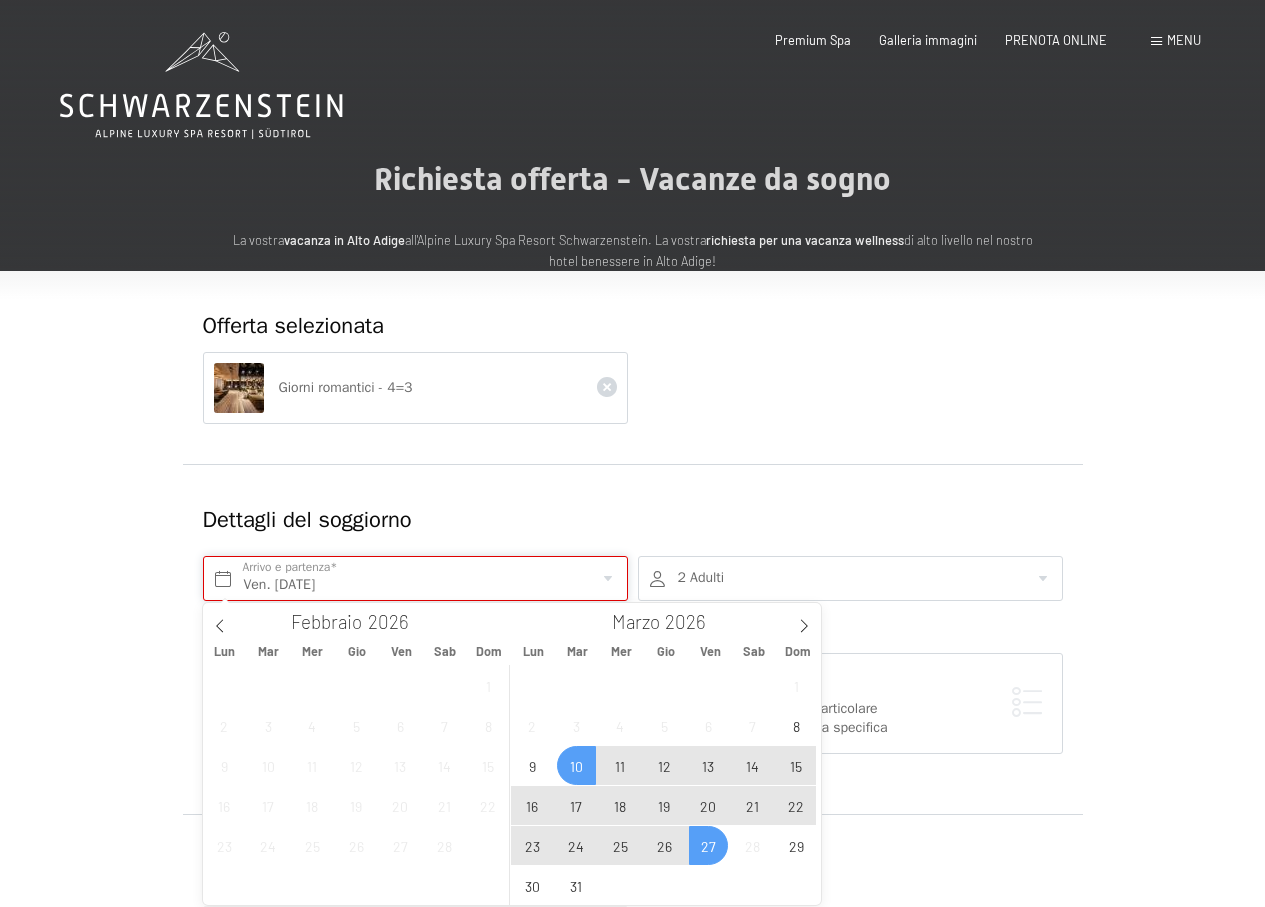 click on "Ven. [DATE]" at bounding box center [415, 578] 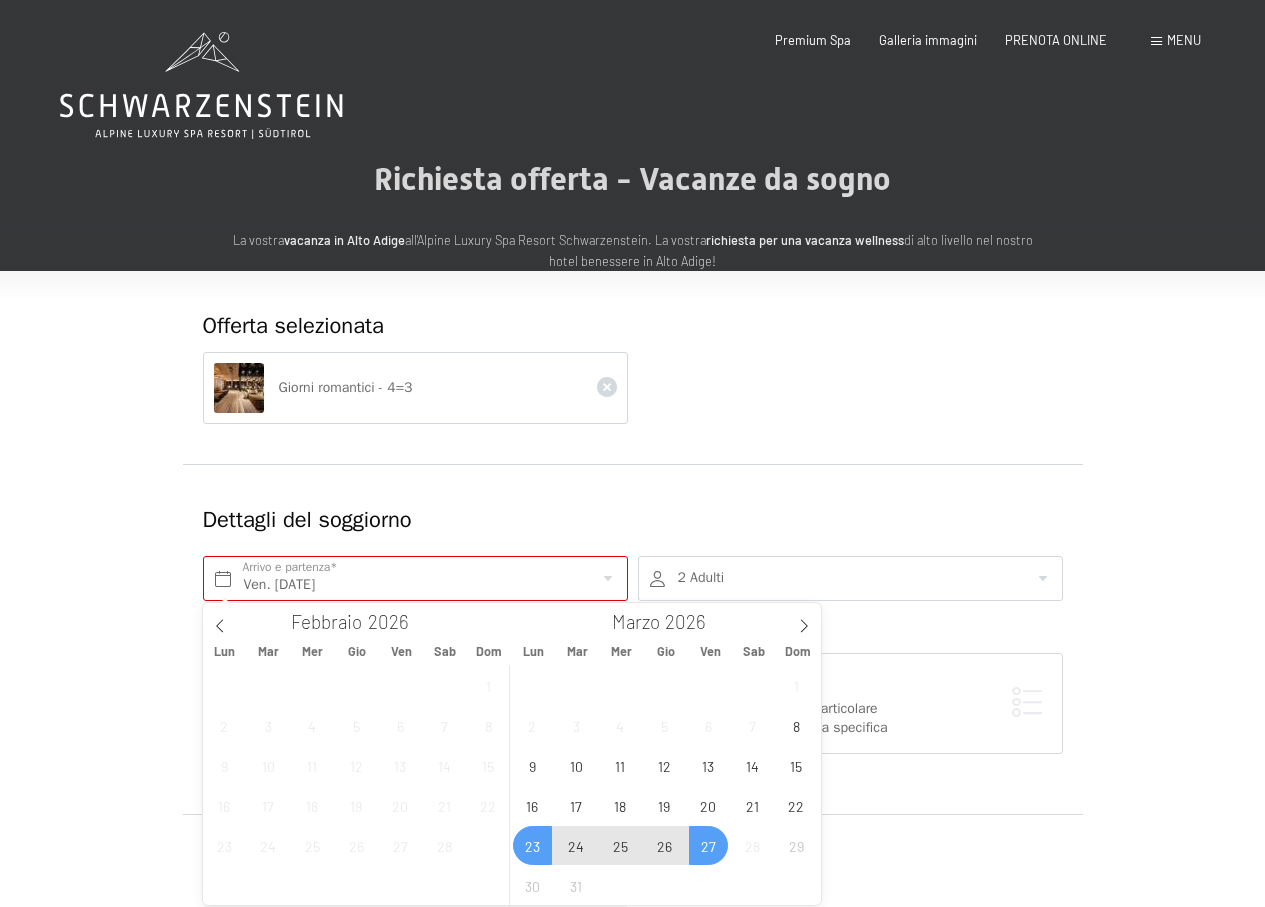 click on "31" at bounding box center (576, 885) 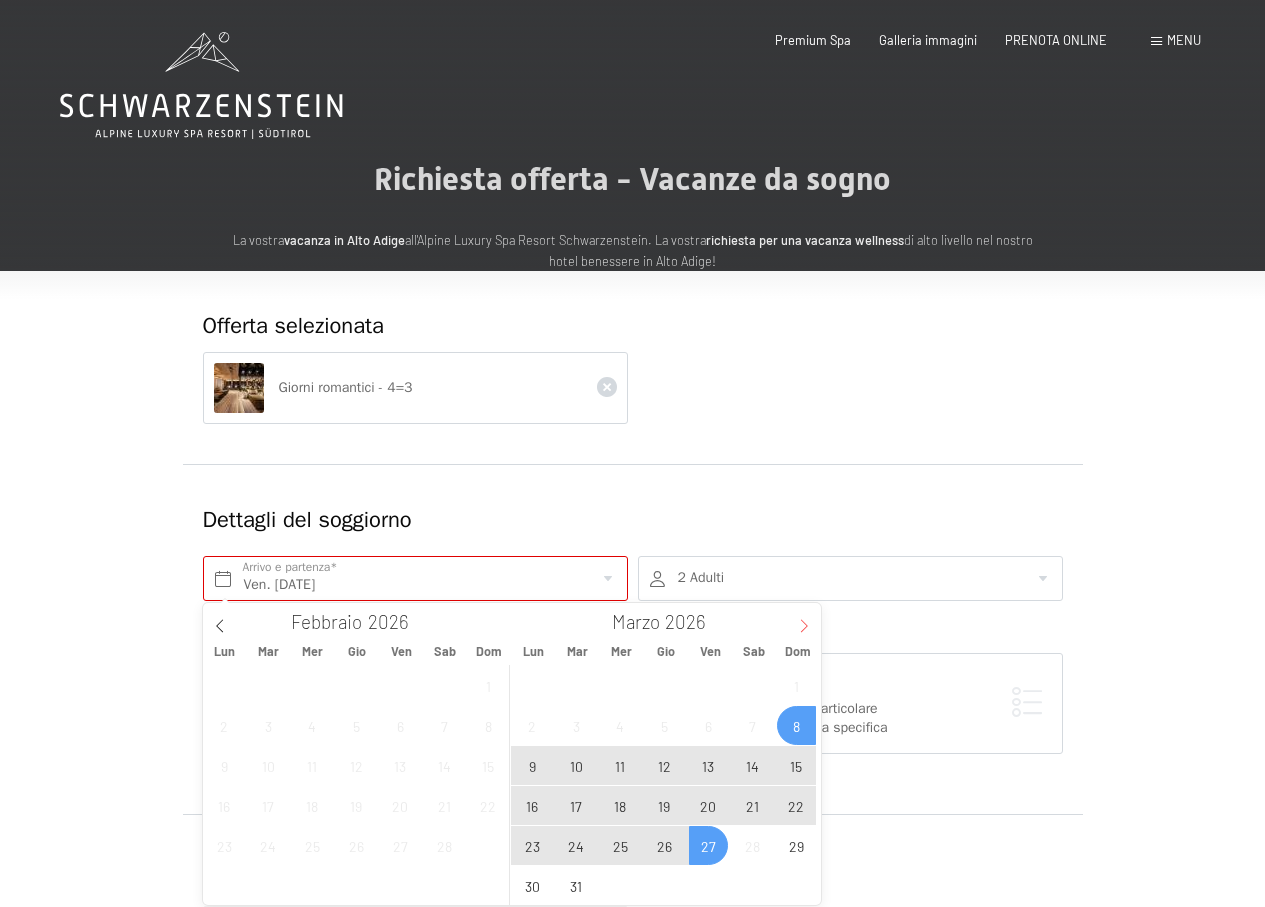 click 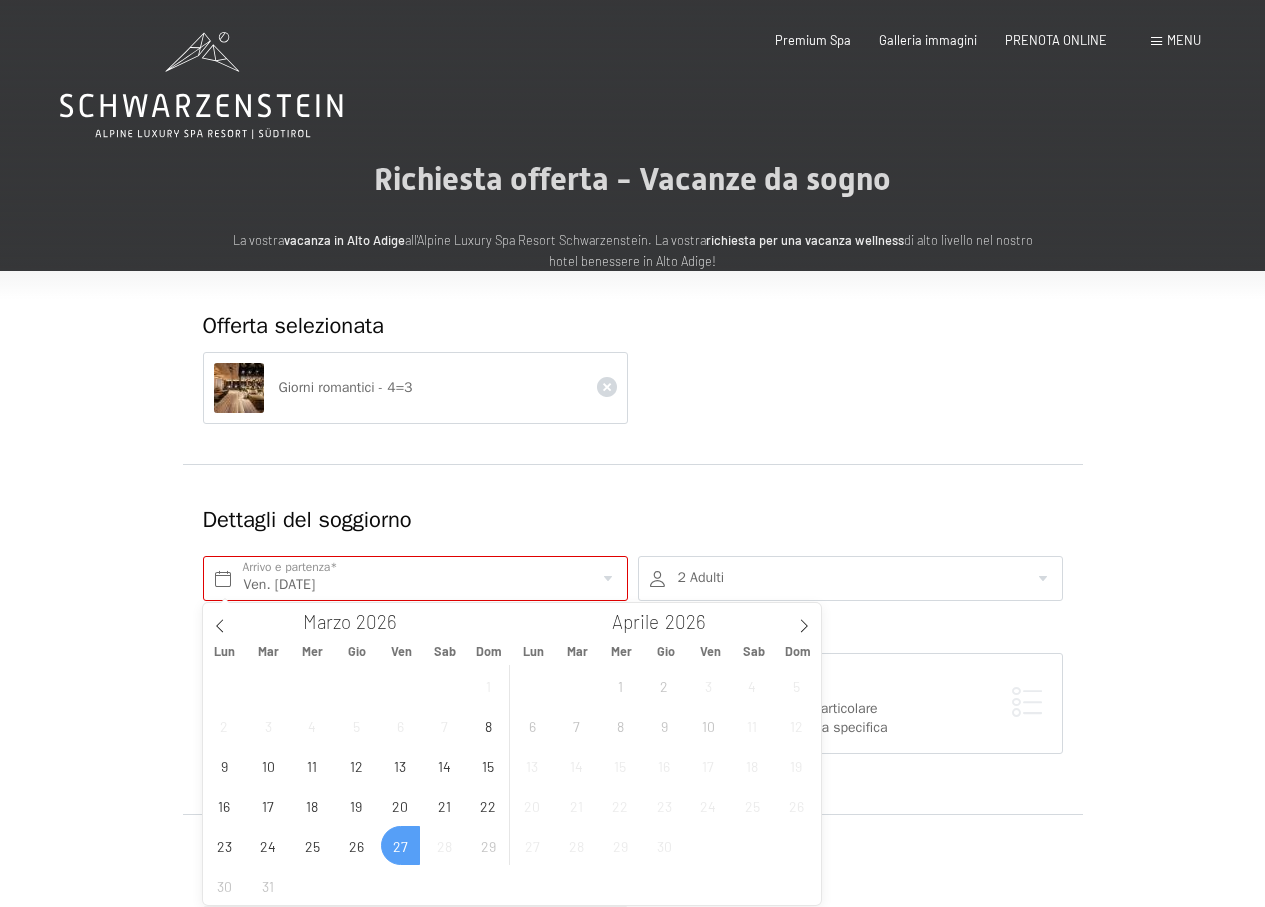 click on "1" at bounding box center (620, 685) 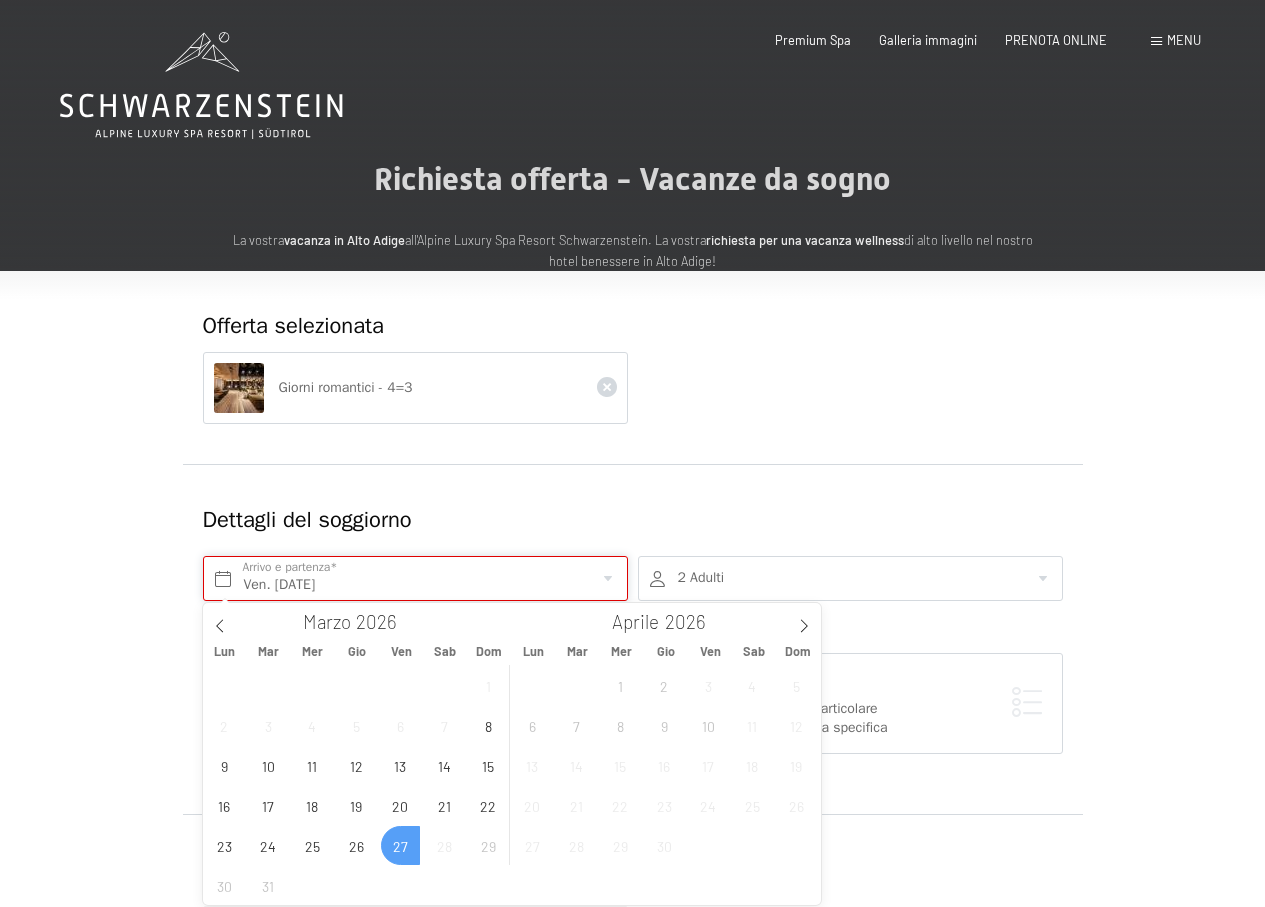 click on "Ven. [DATE]" at bounding box center (415, 578) 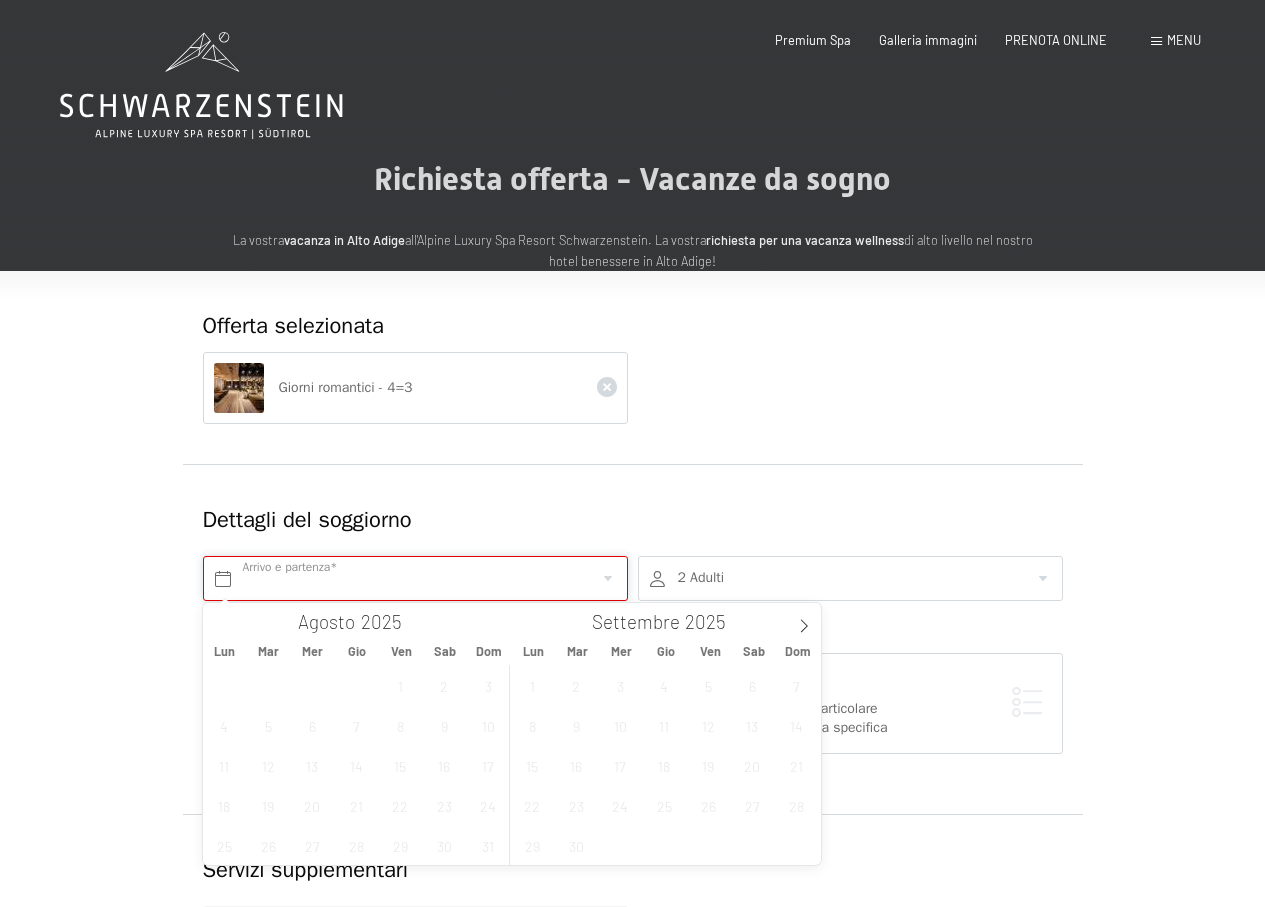 click at bounding box center (415, 578) 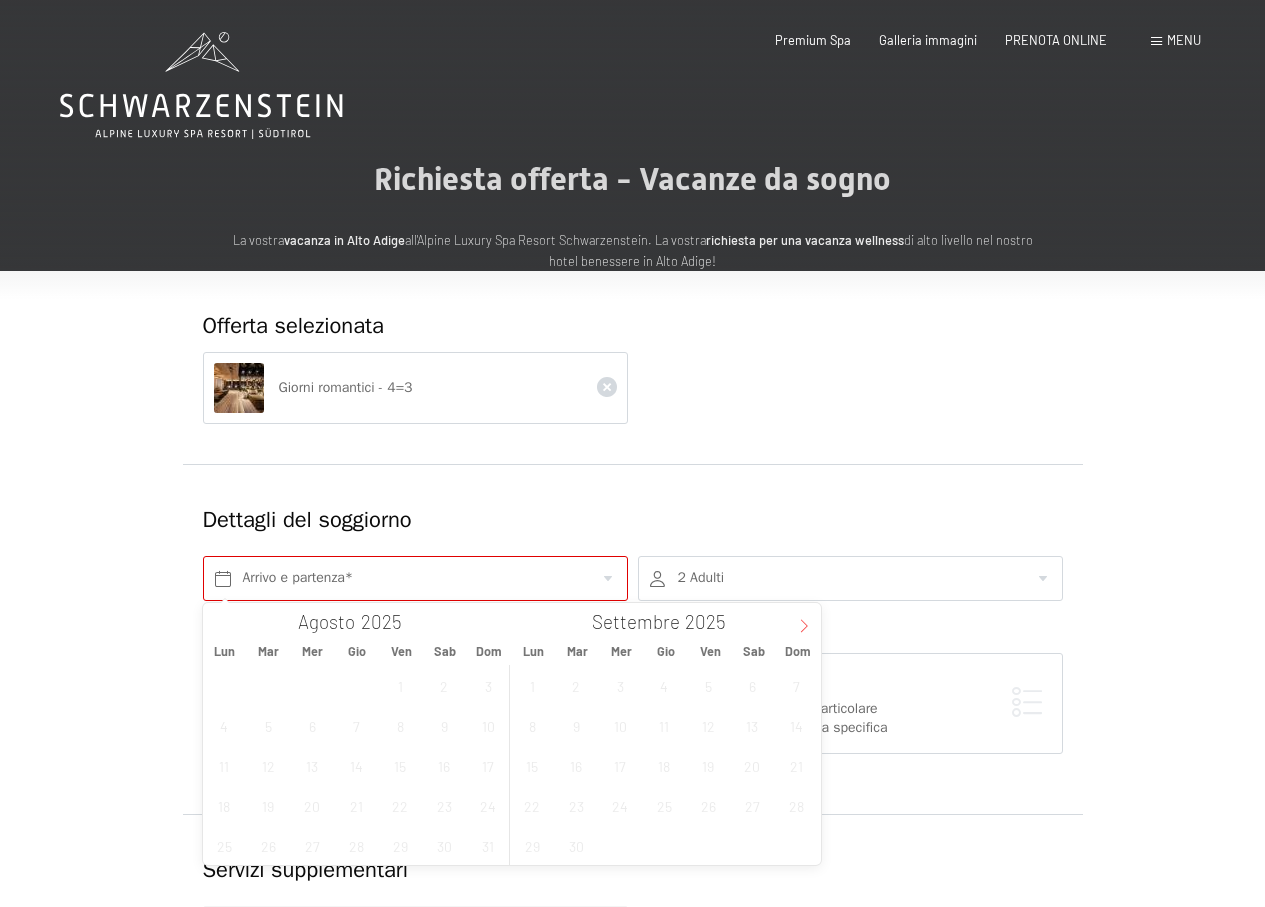 click 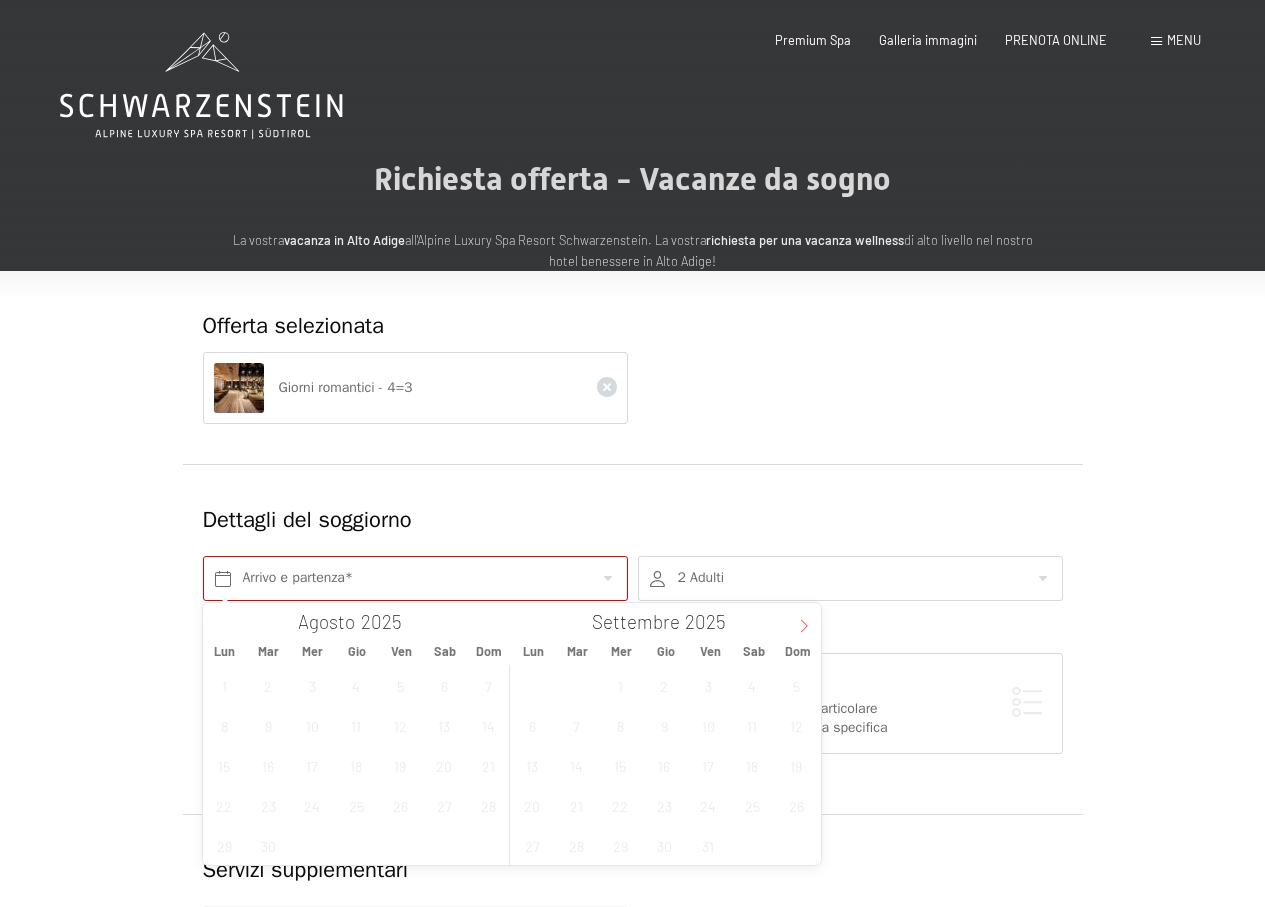 click 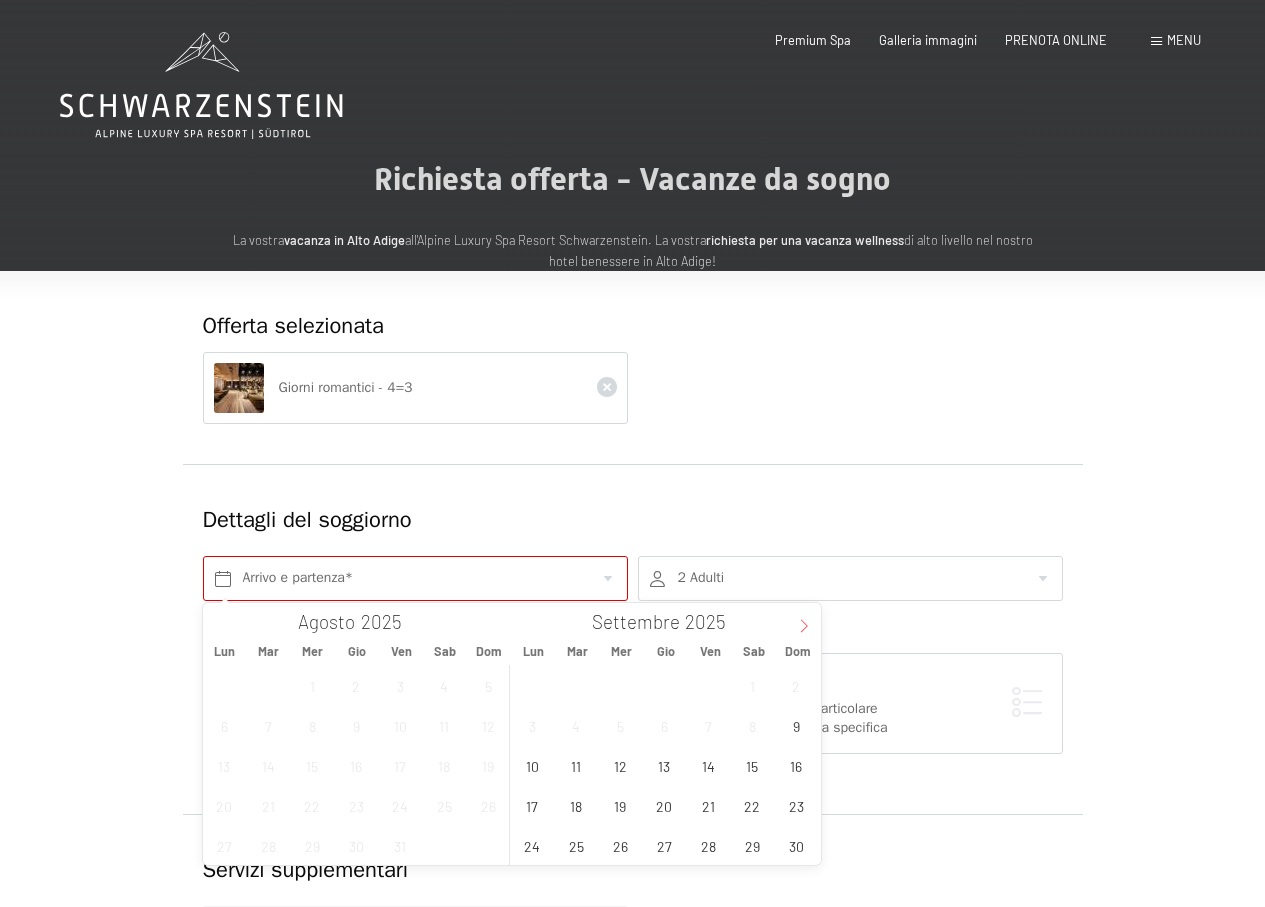 click 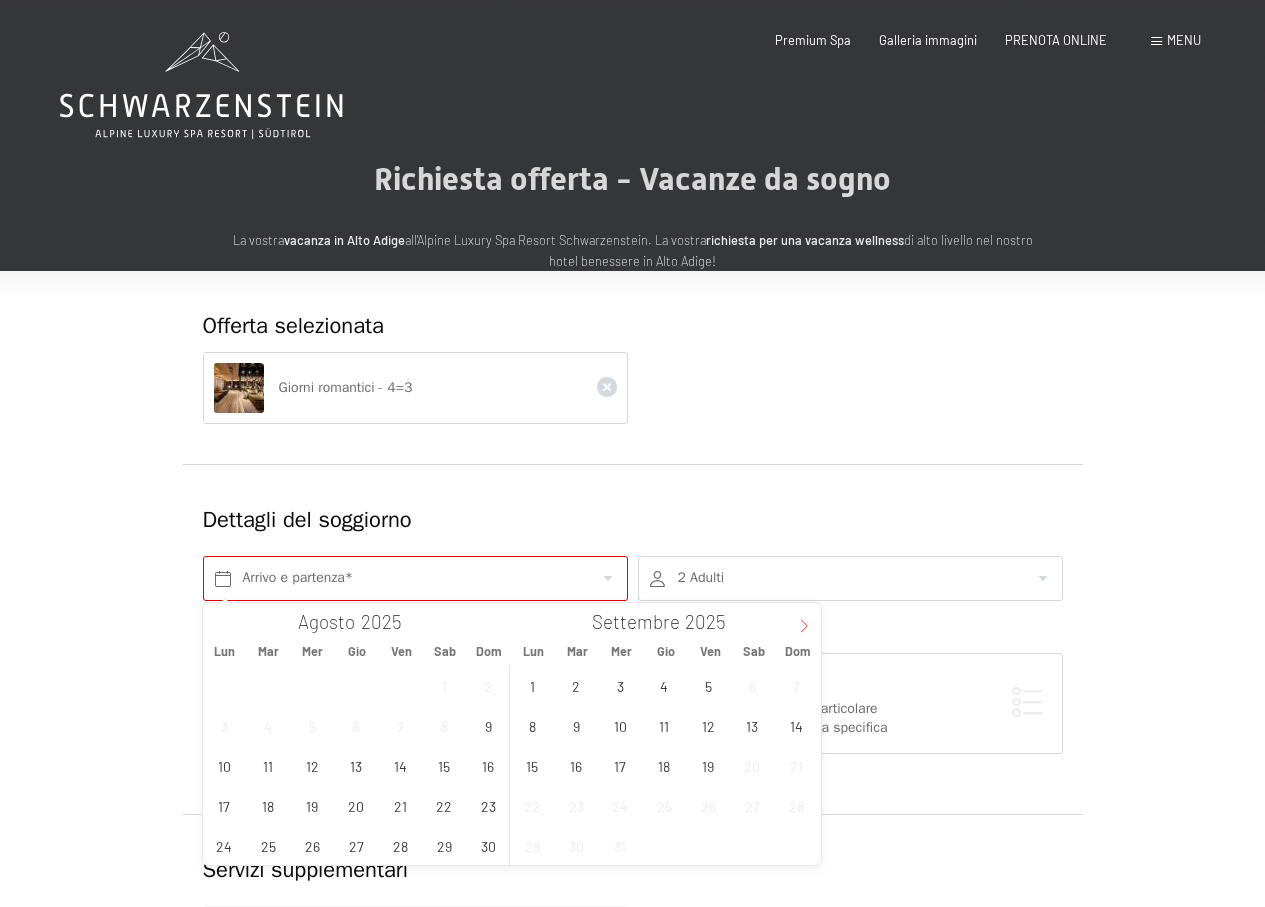 click 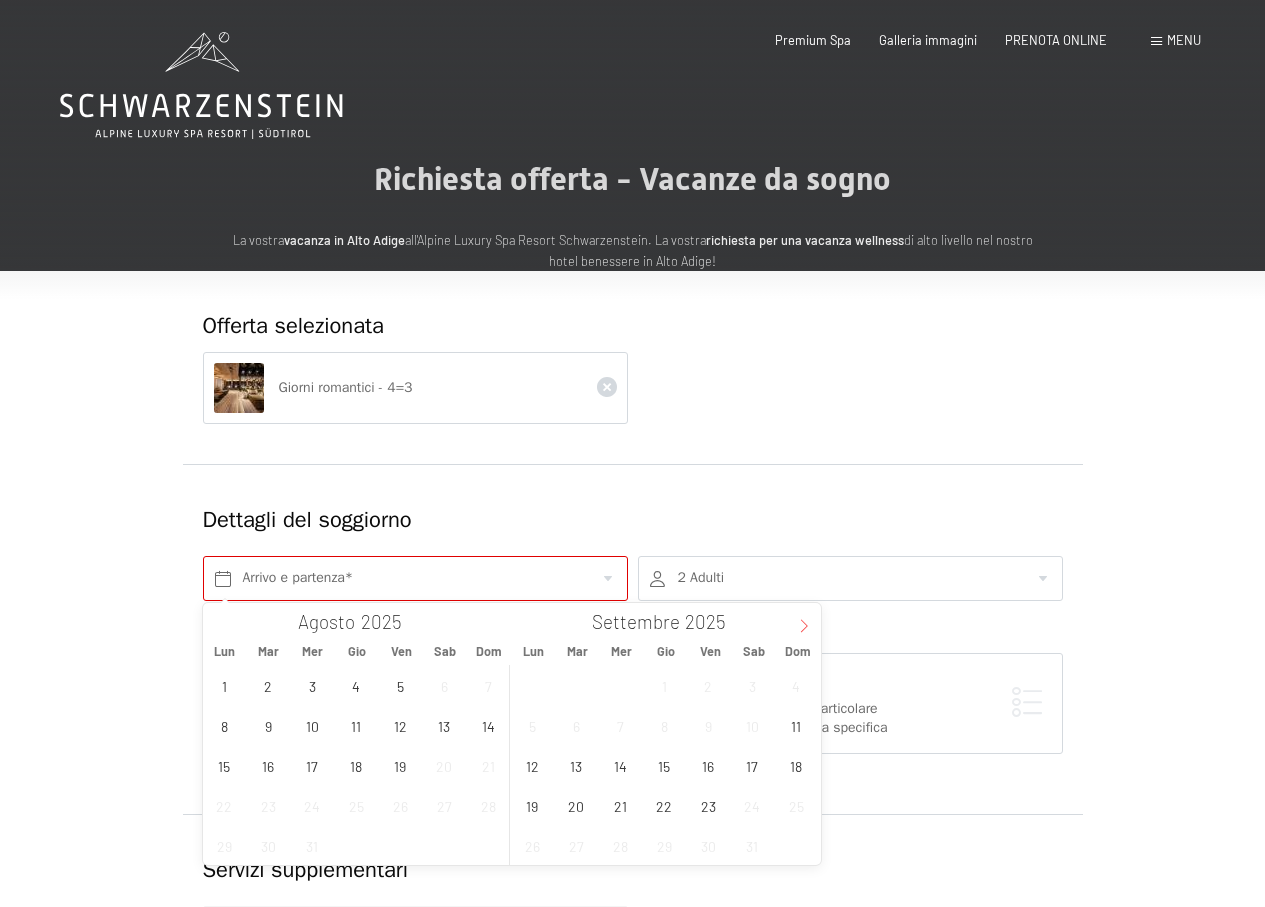 click 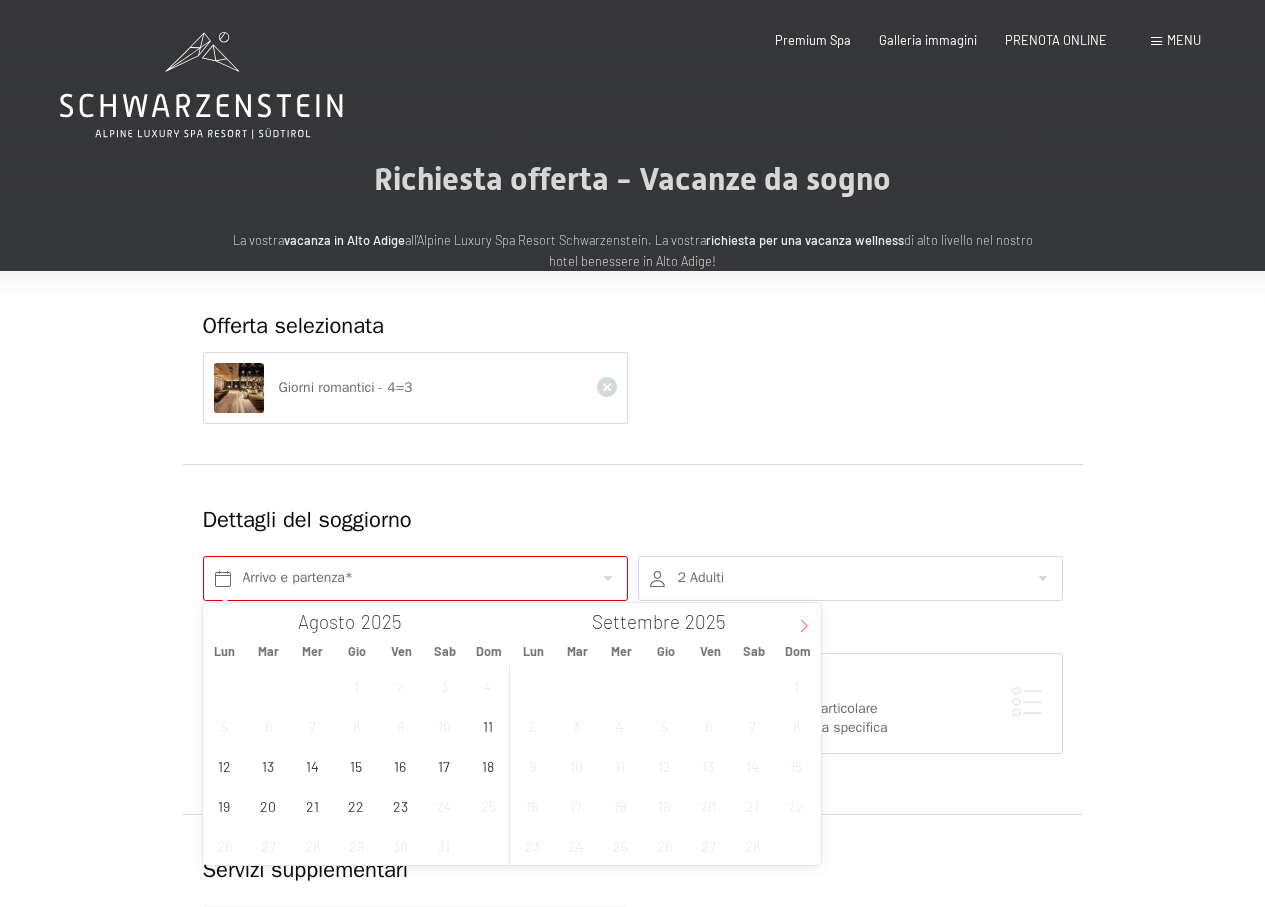 click 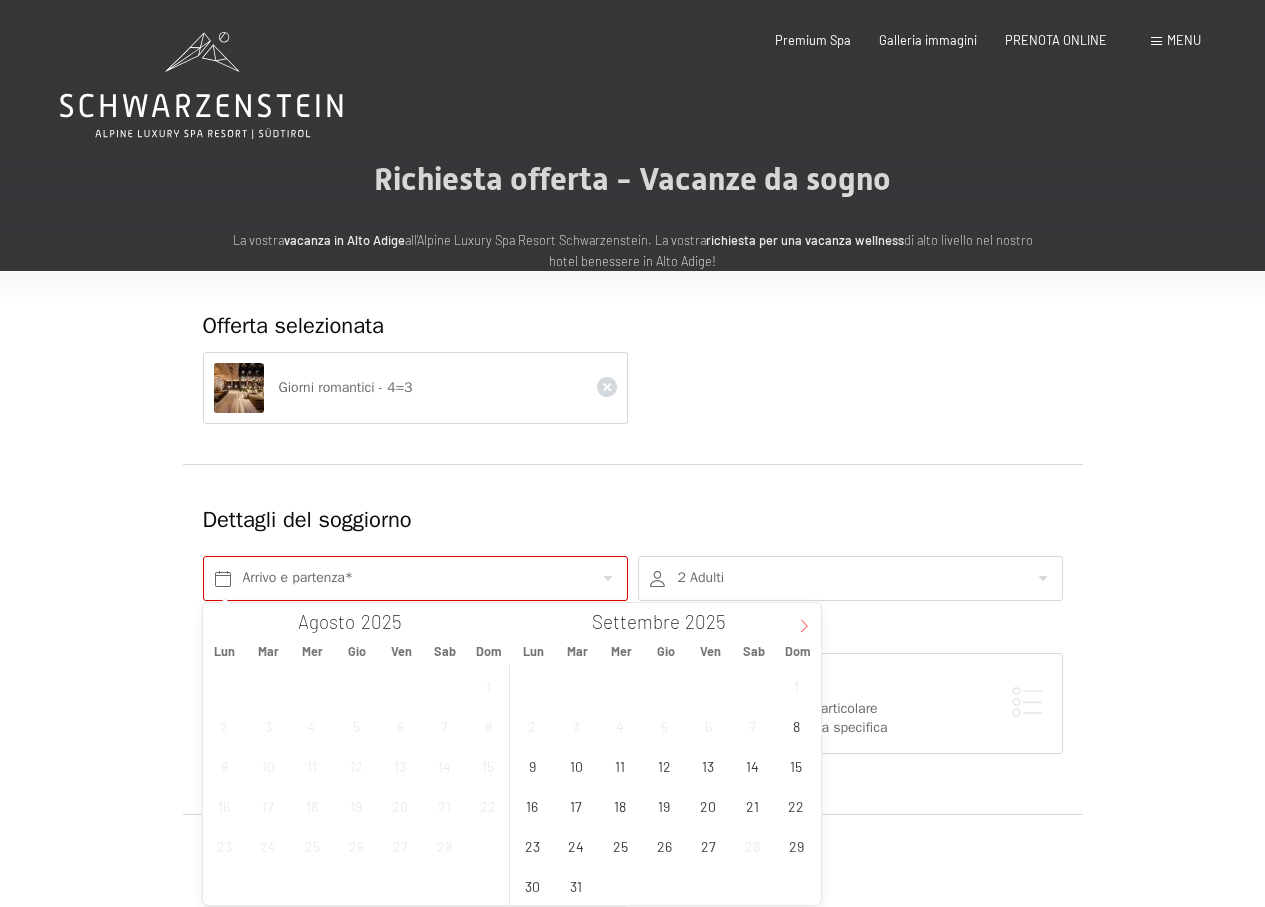 click 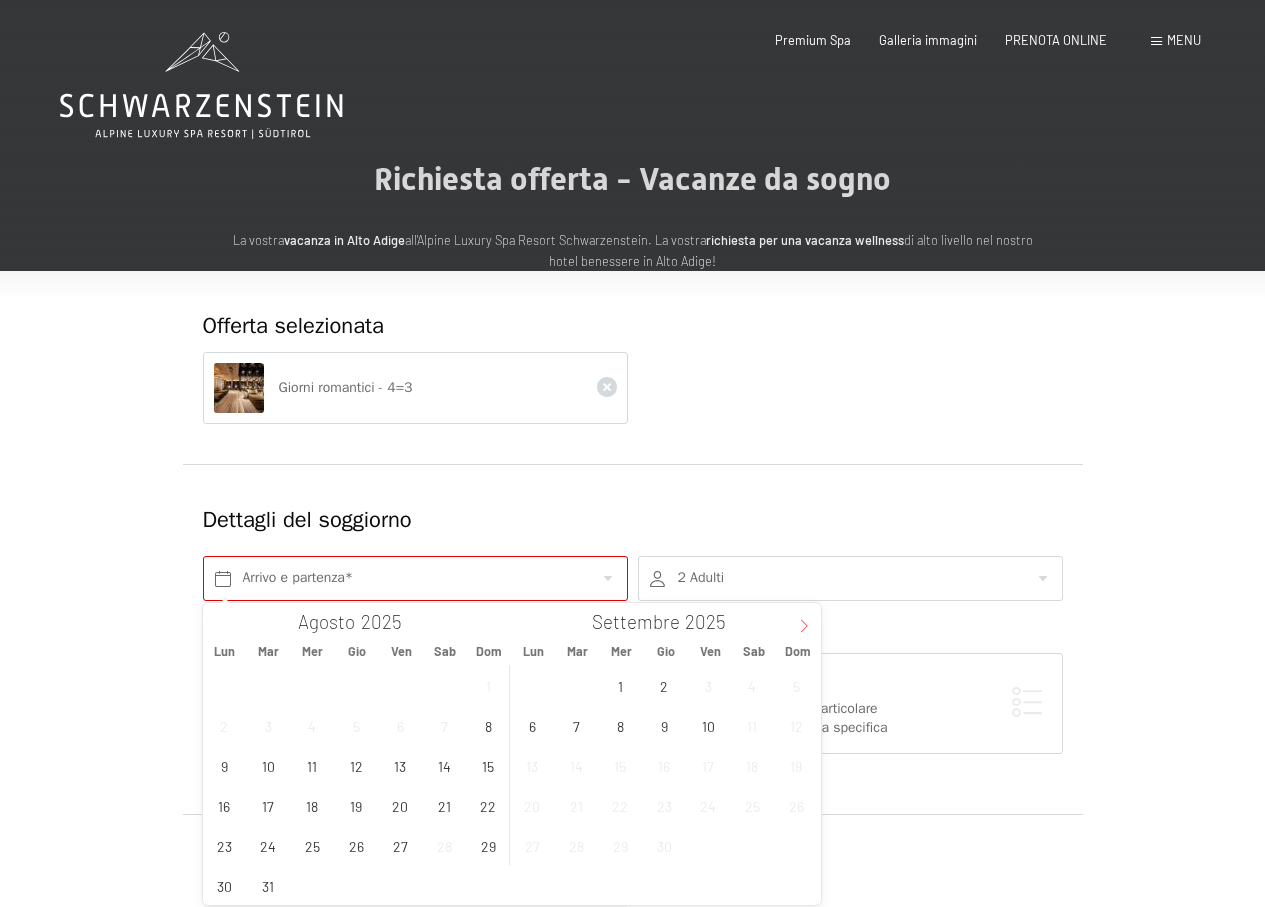 click 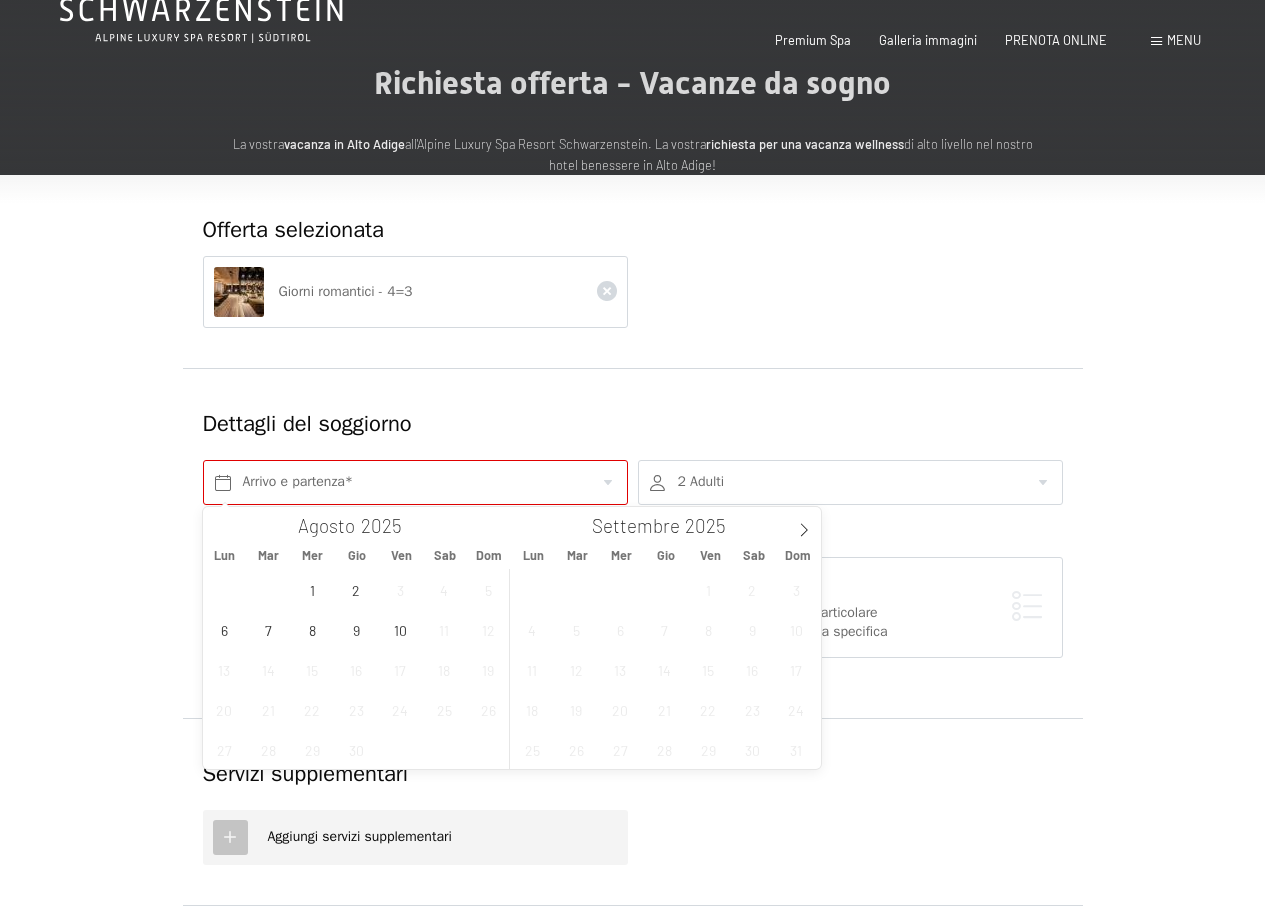 scroll, scrollTop: 200, scrollLeft: 0, axis: vertical 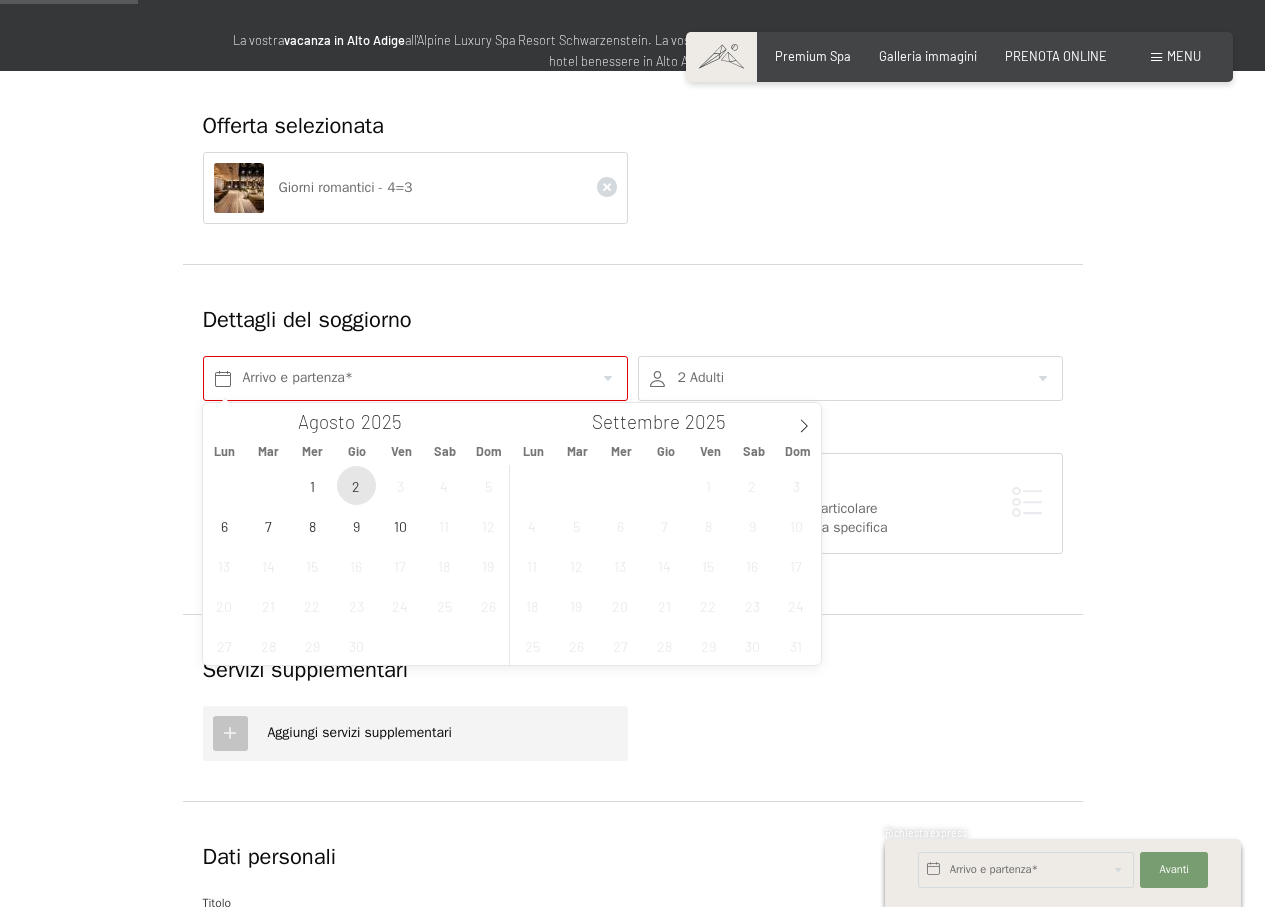 click on "2" at bounding box center [356, 485] 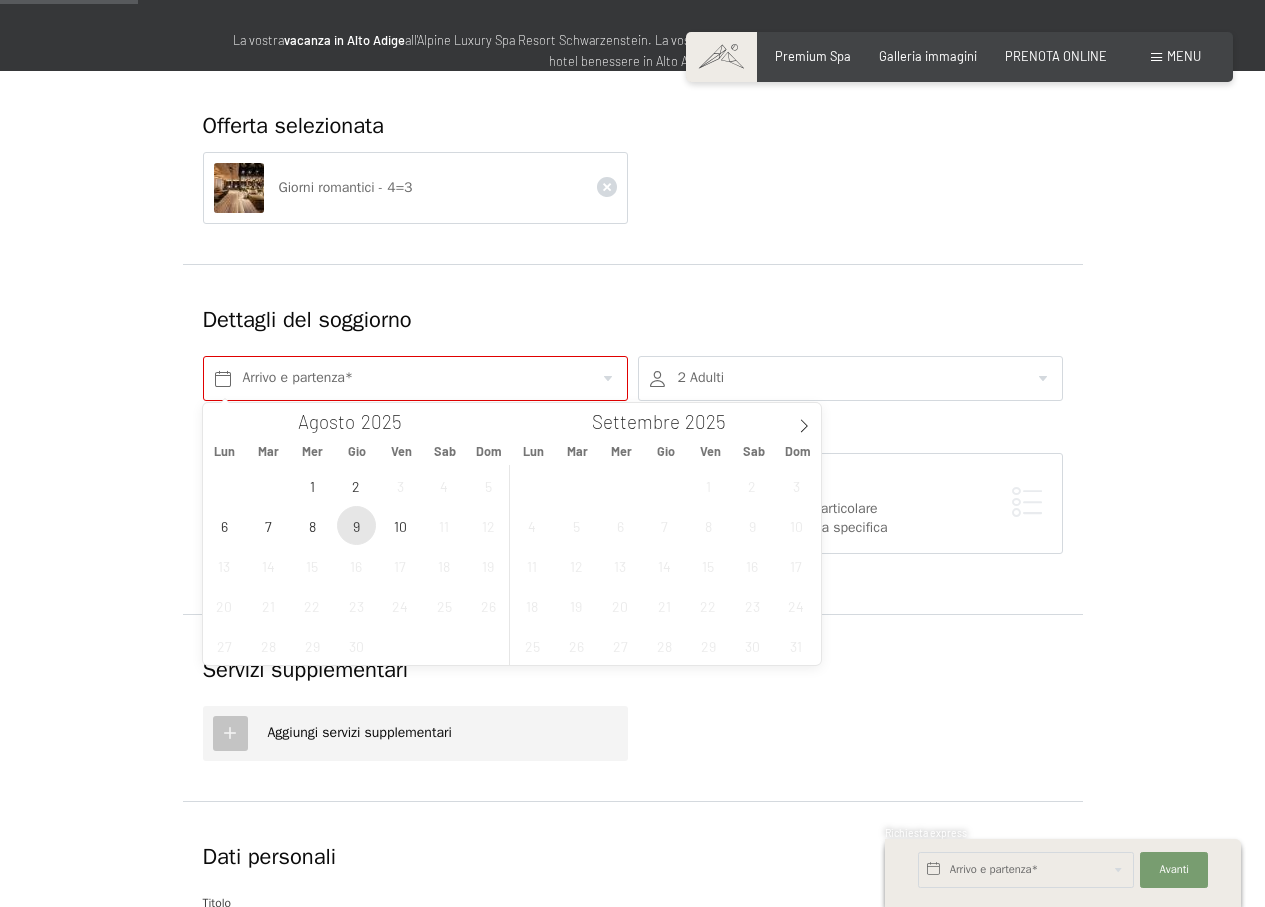 click on "9" at bounding box center (356, 525) 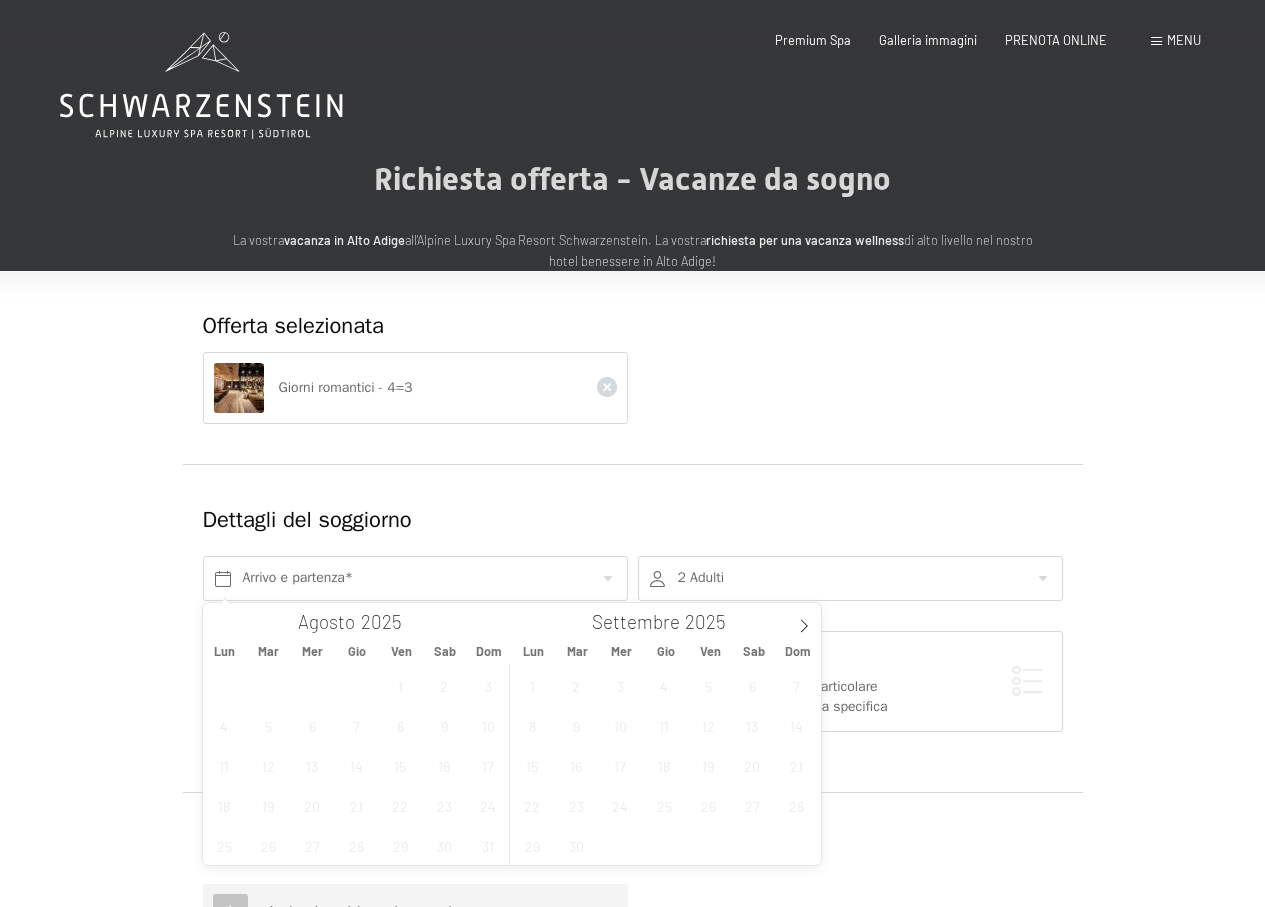 click at bounding box center [415, 578] 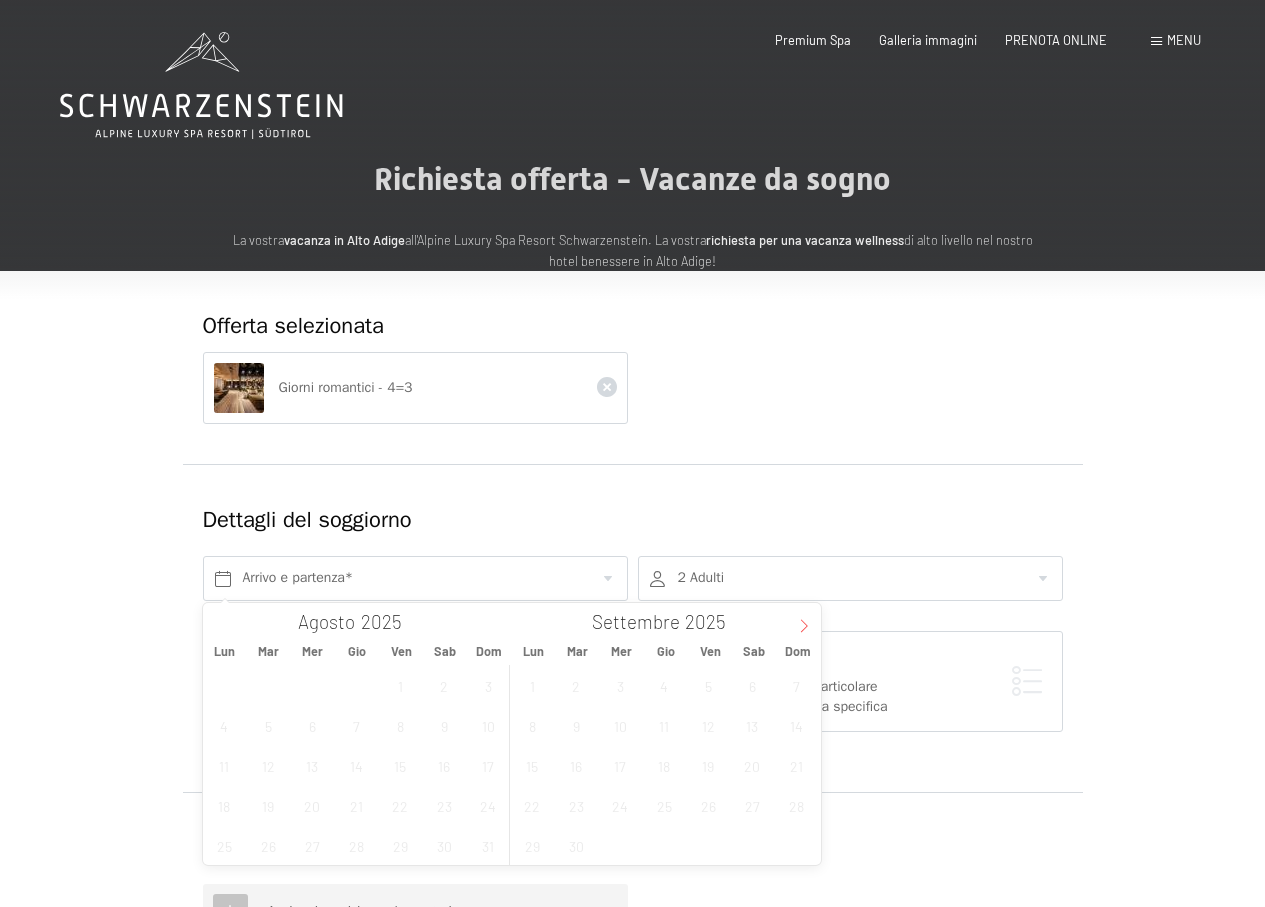click 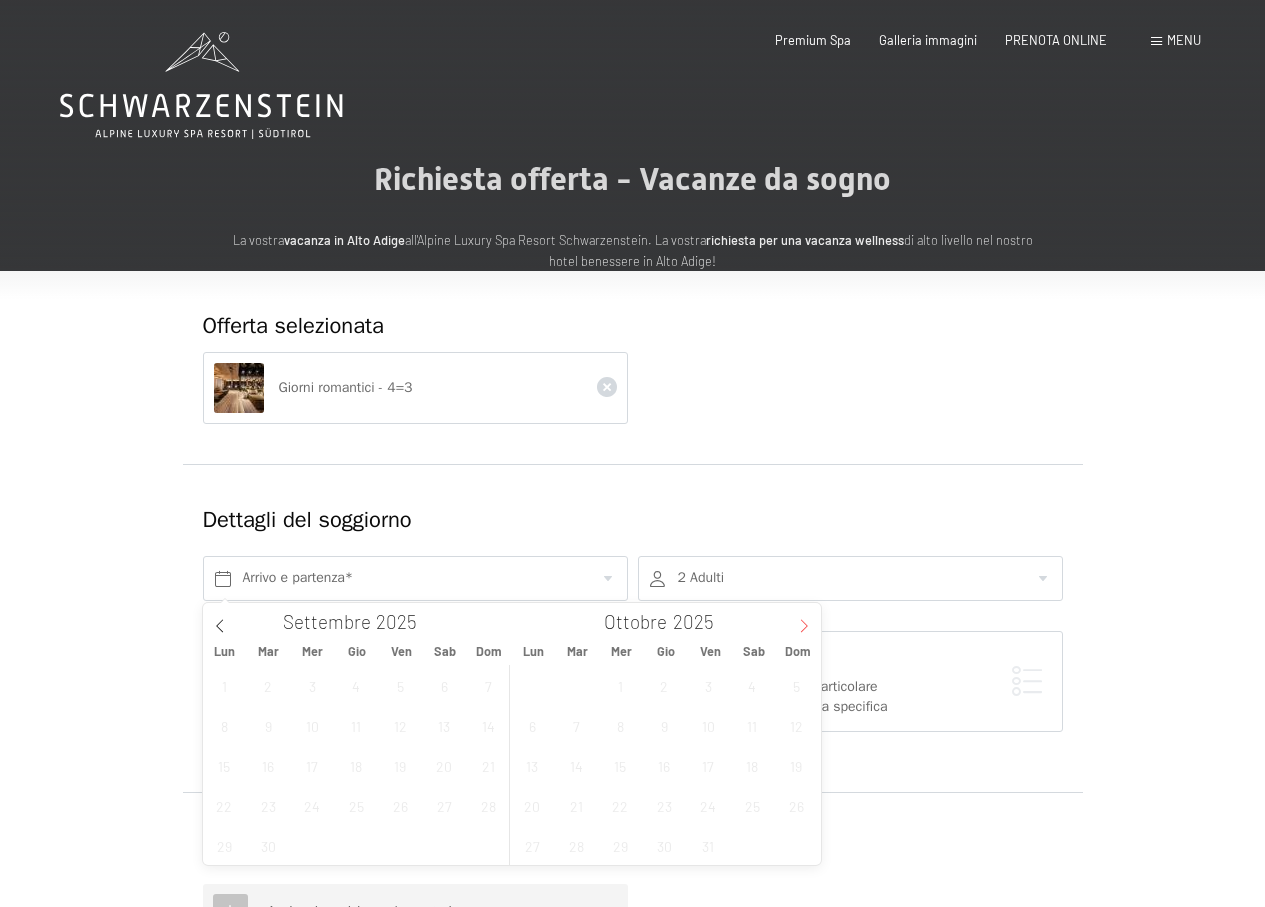 scroll, scrollTop: 0, scrollLeft: 0, axis: both 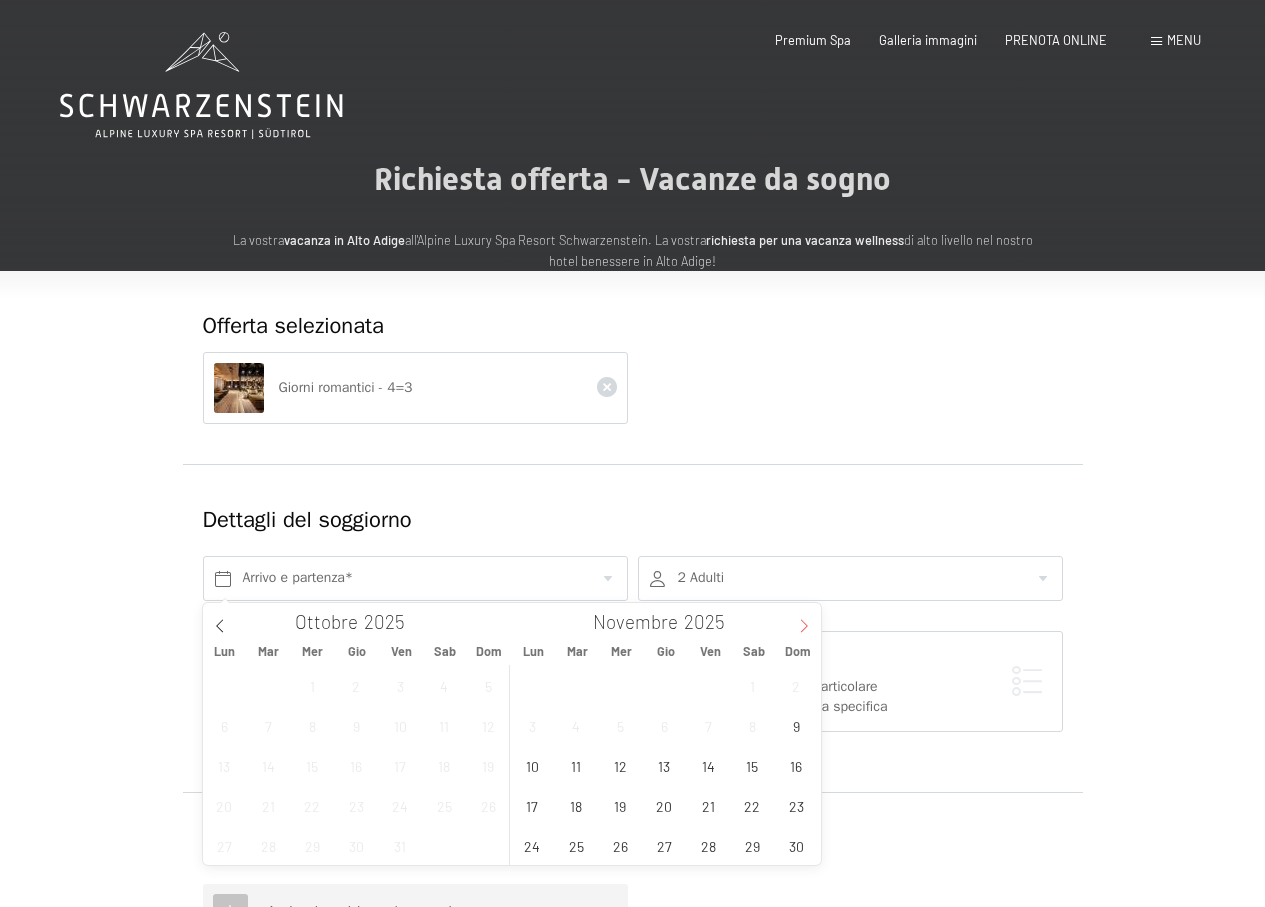 click 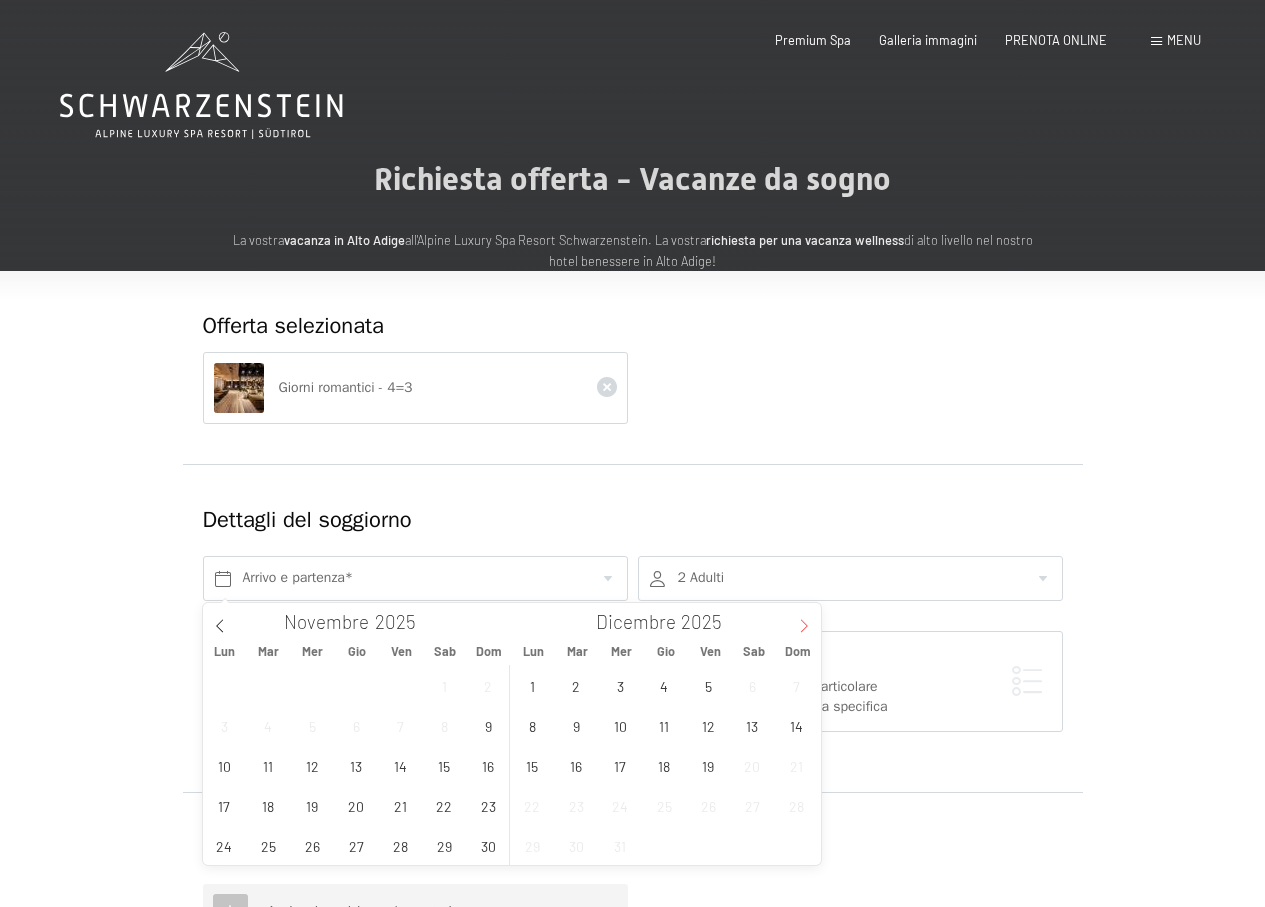 click 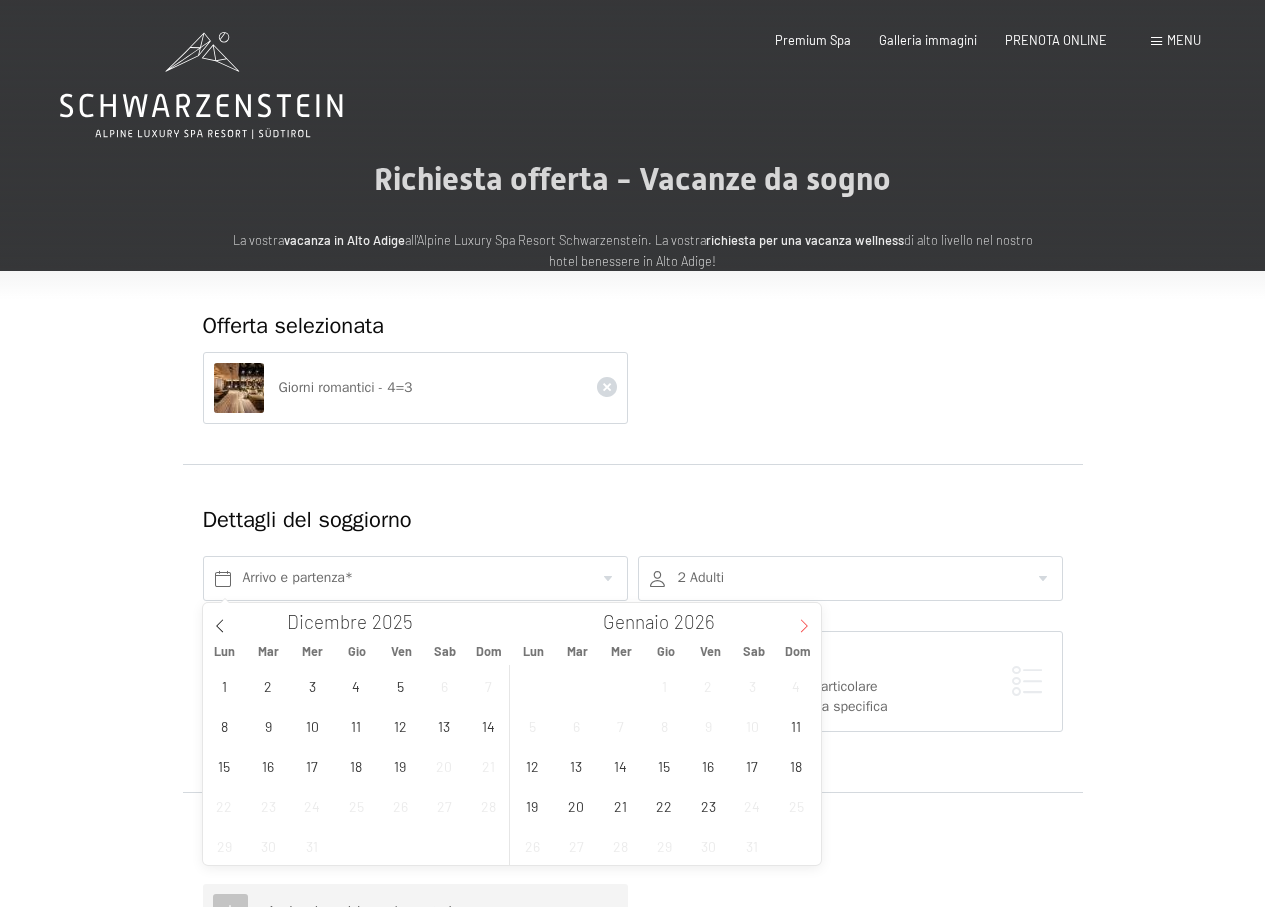 click 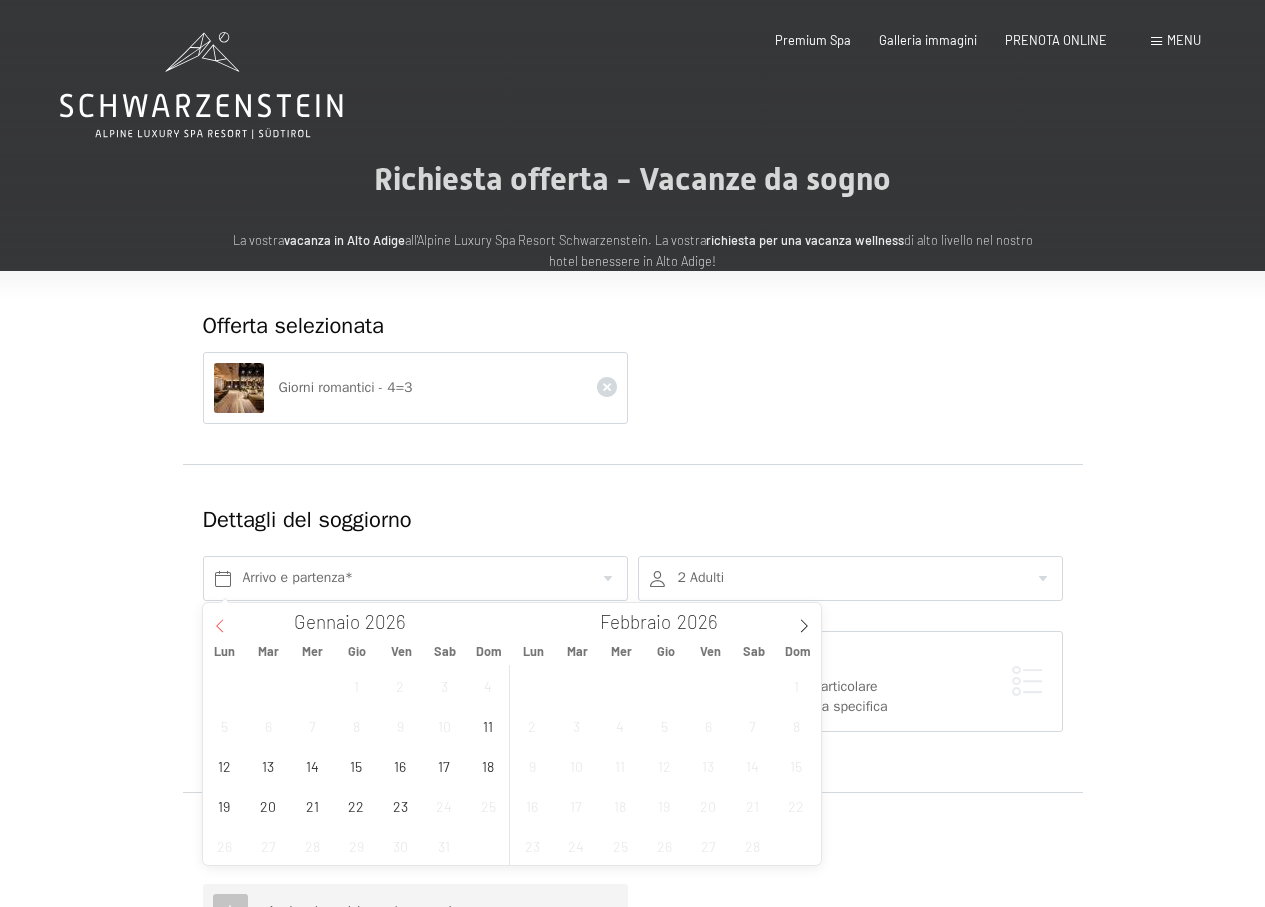 click 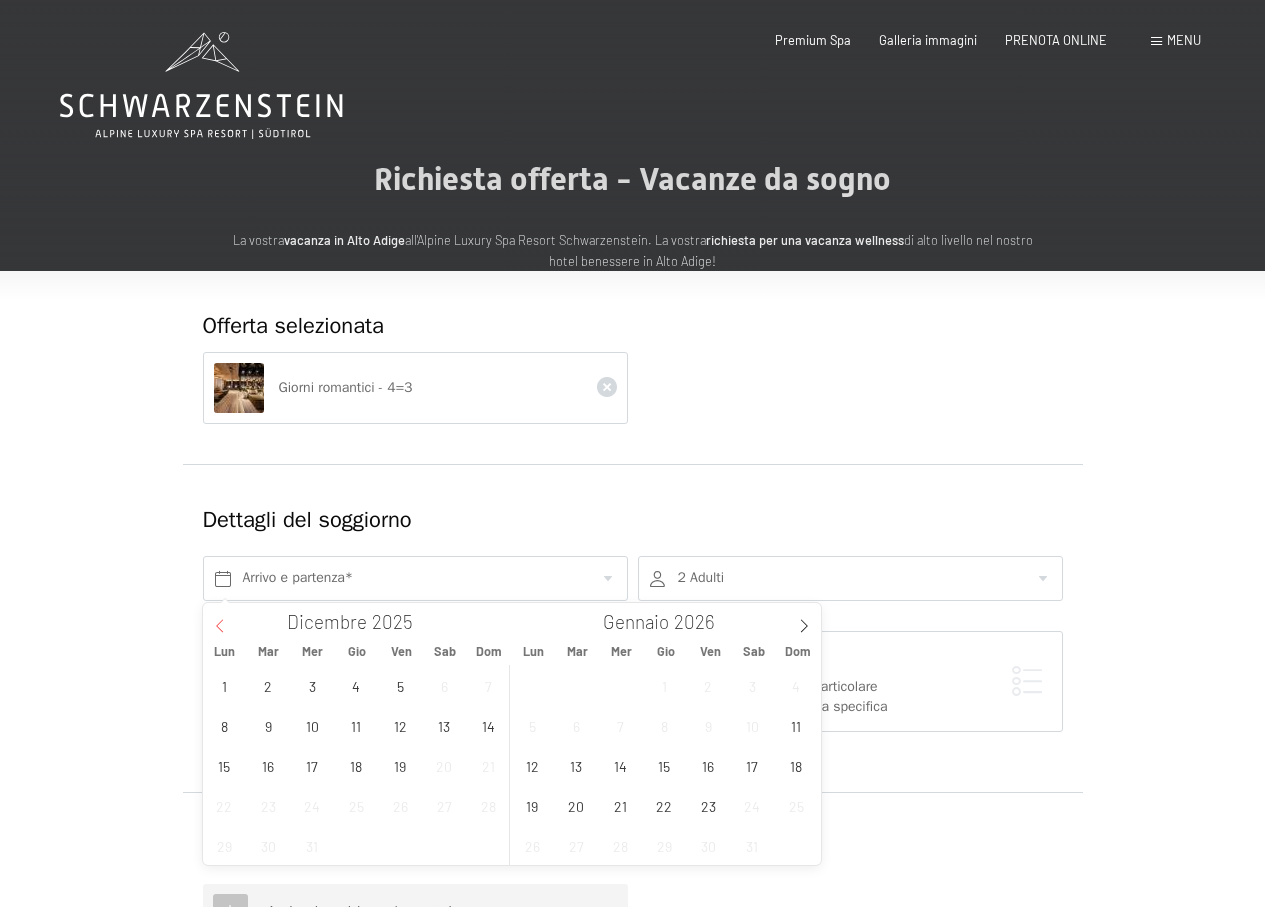 click 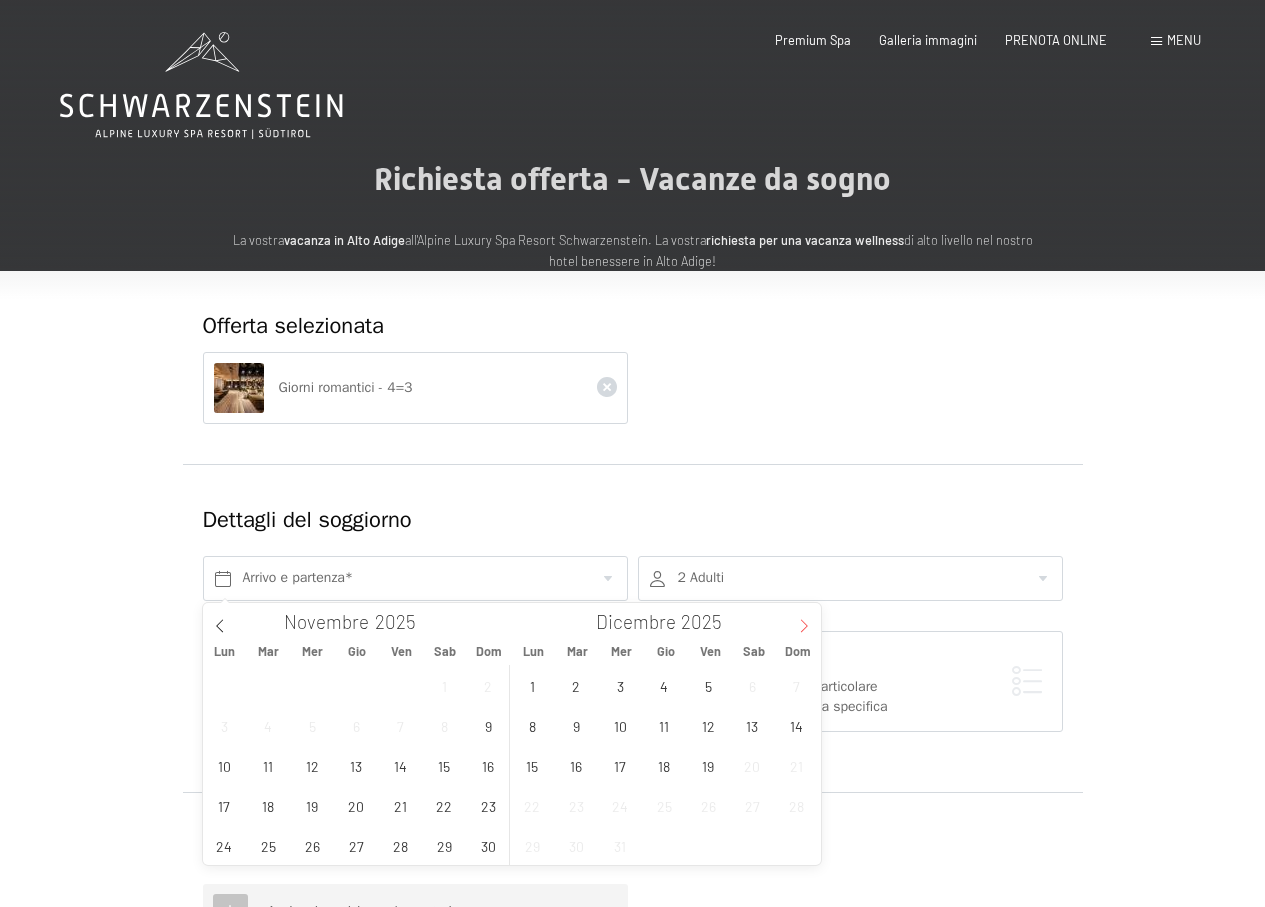 click 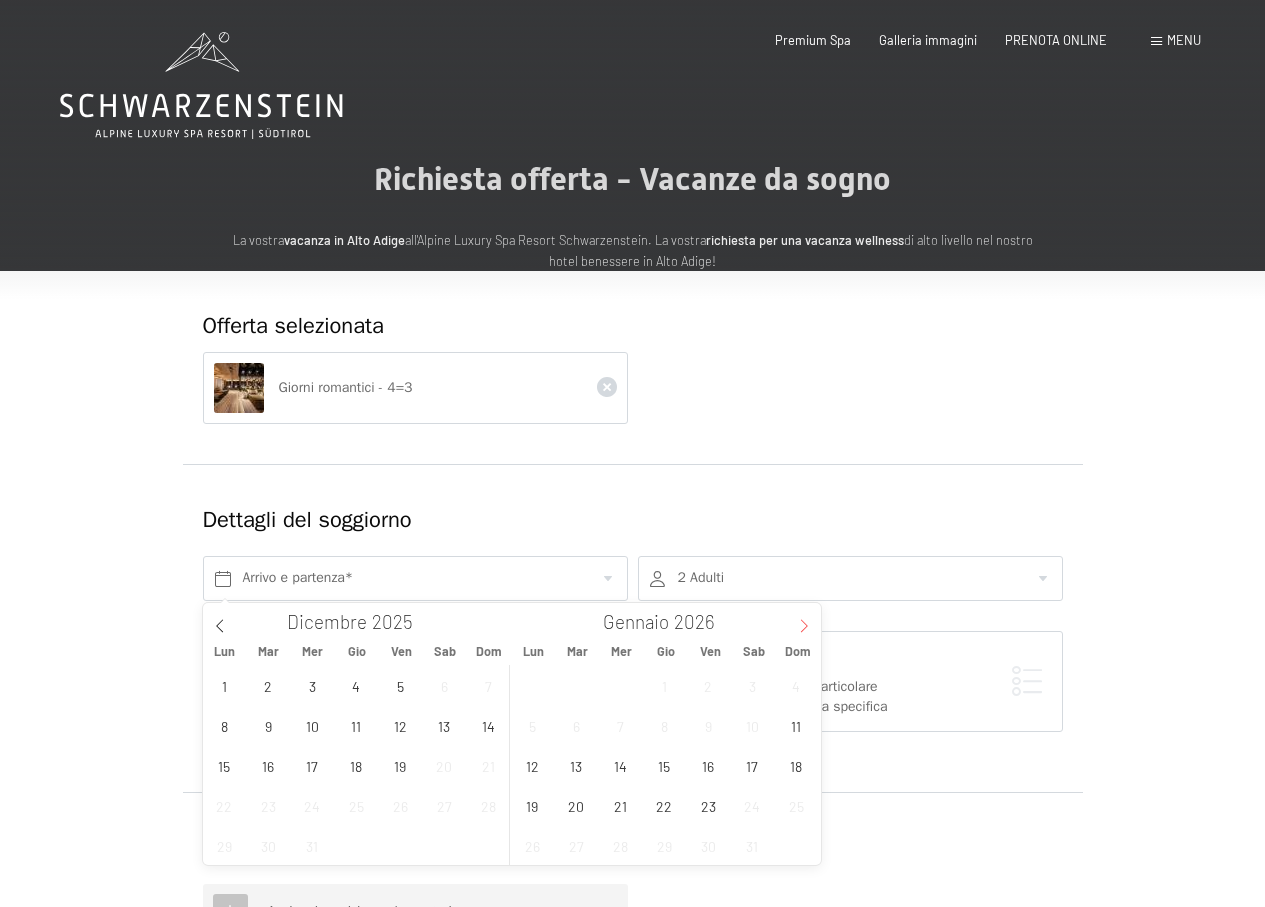 click 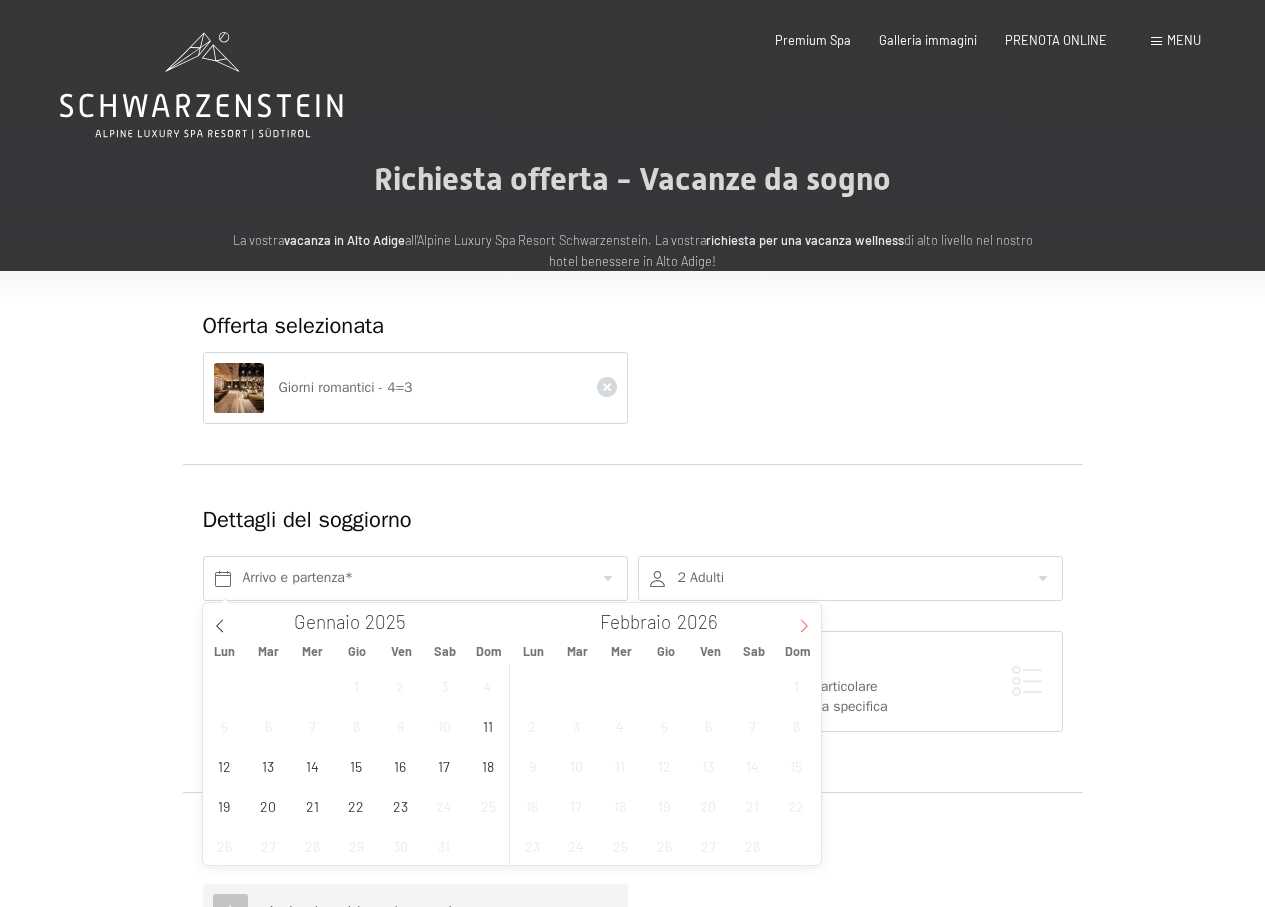 type on "2026" 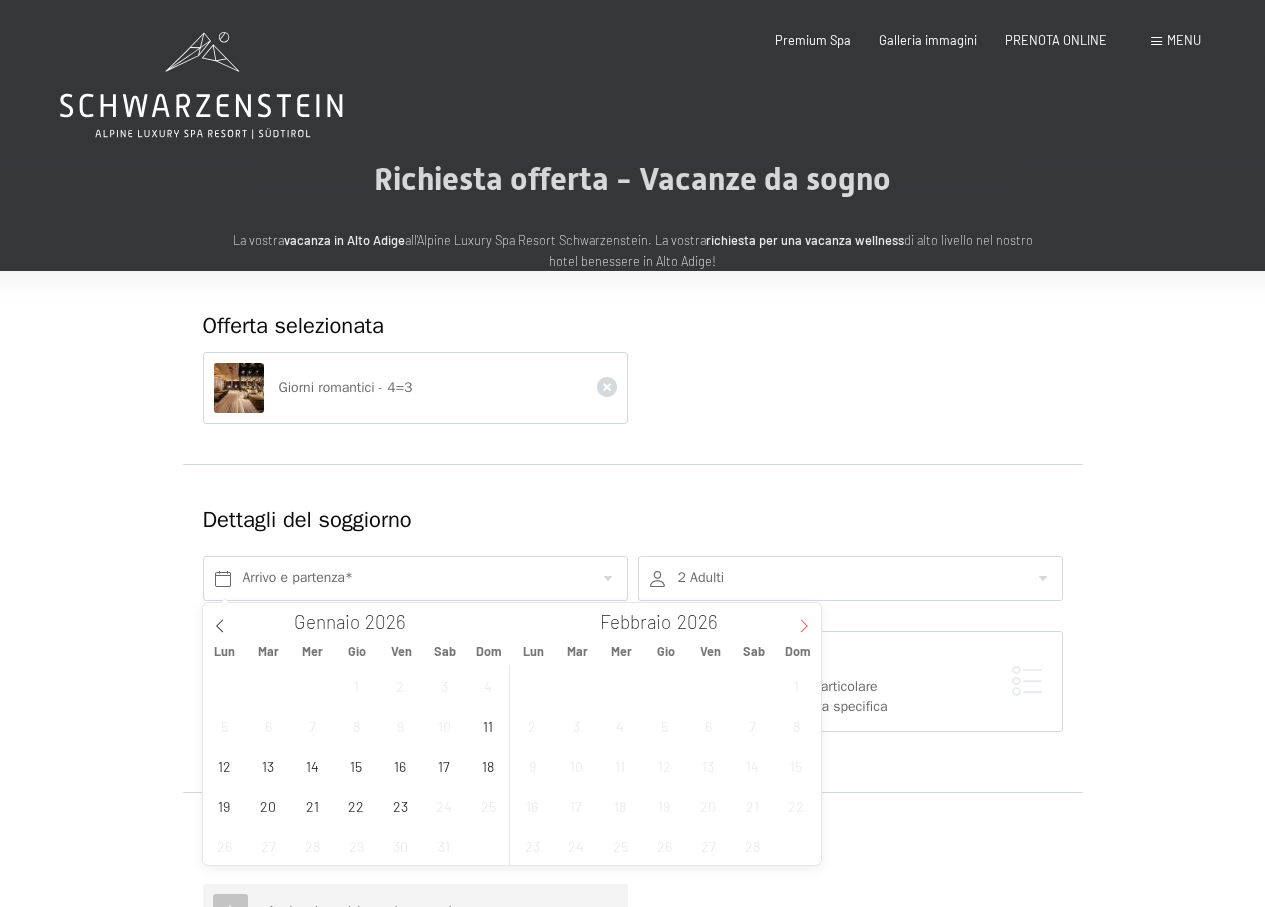 click 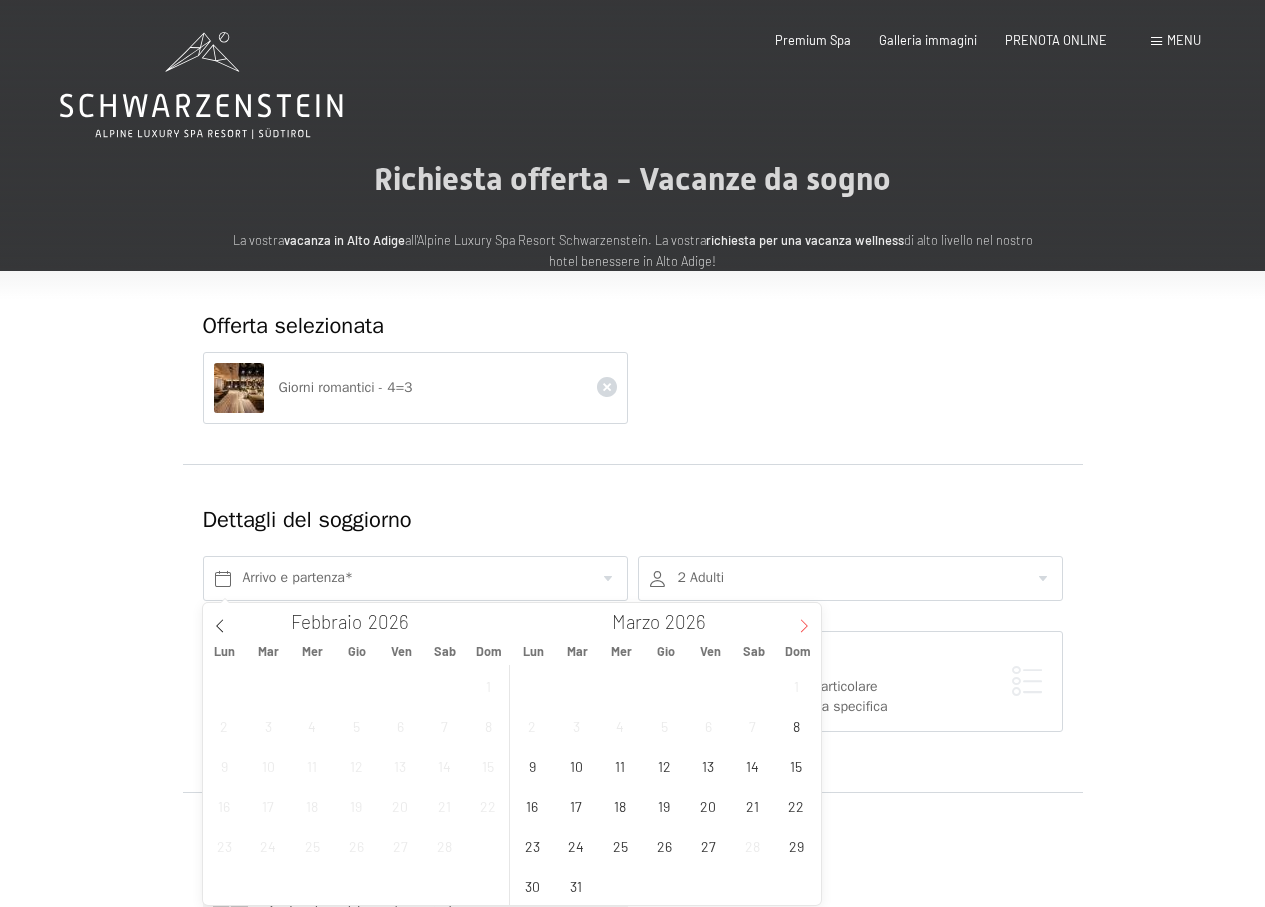 click 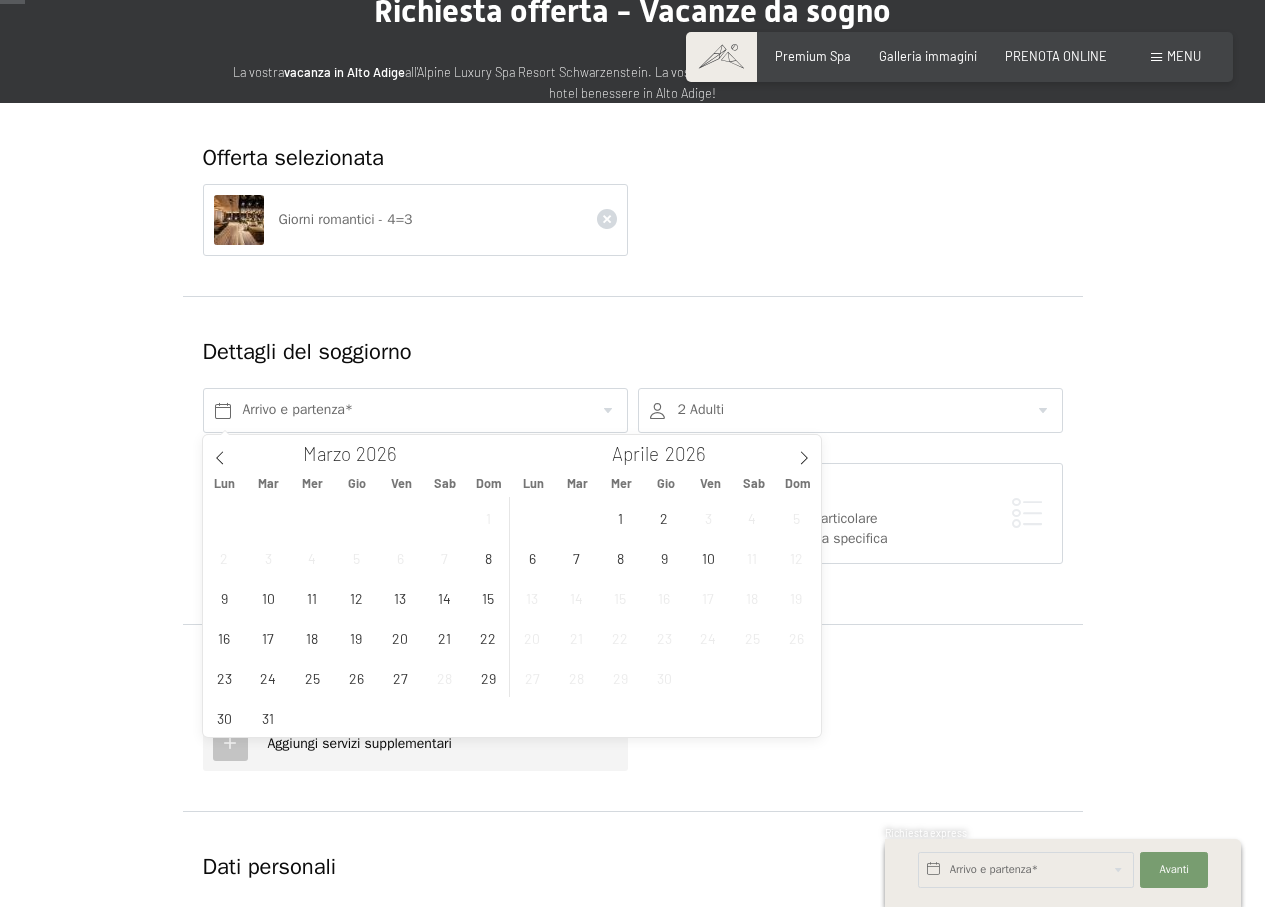 scroll, scrollTop: 200, scrollLeft: 0, axis: vertical 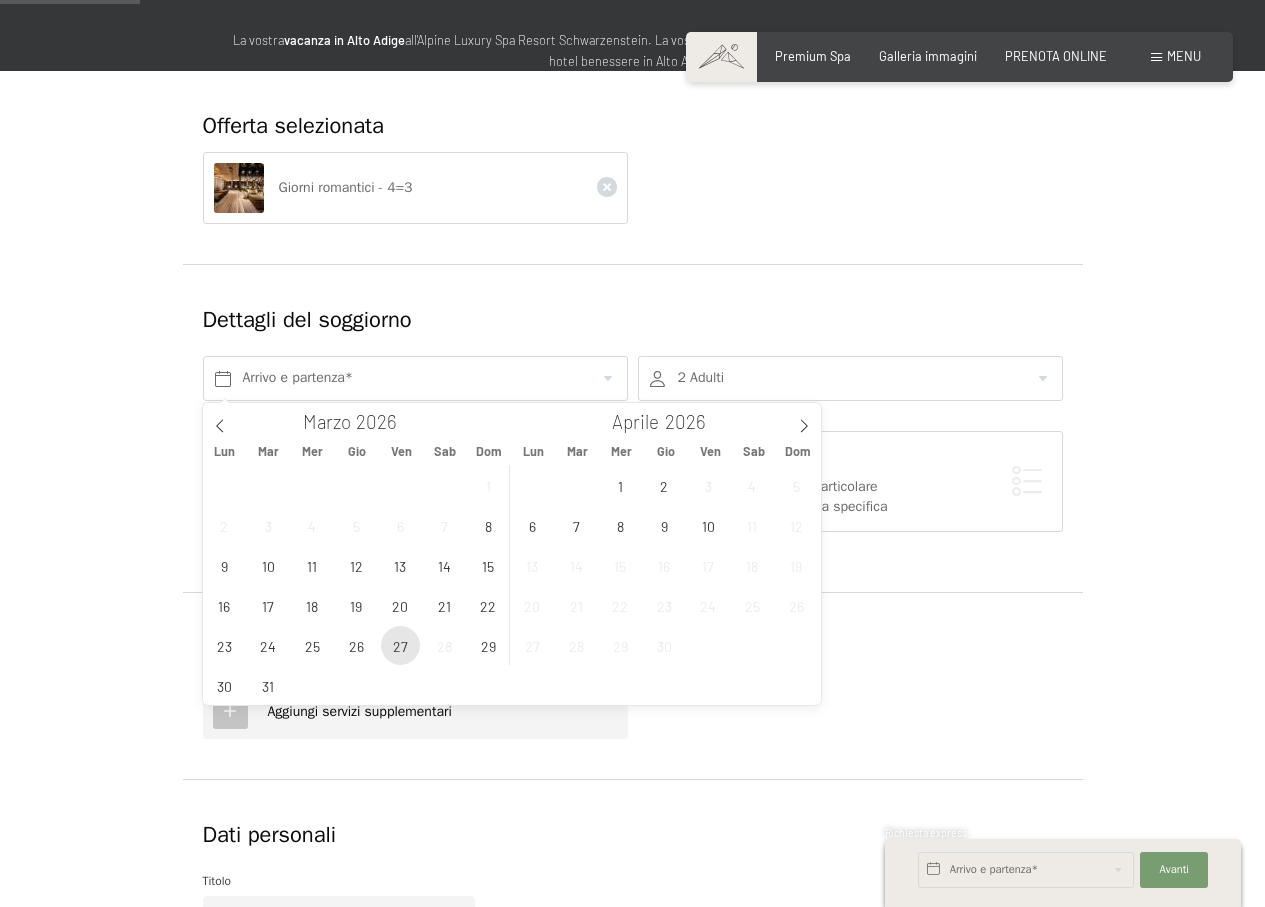 click on "27" at bounding box center [400, 645] 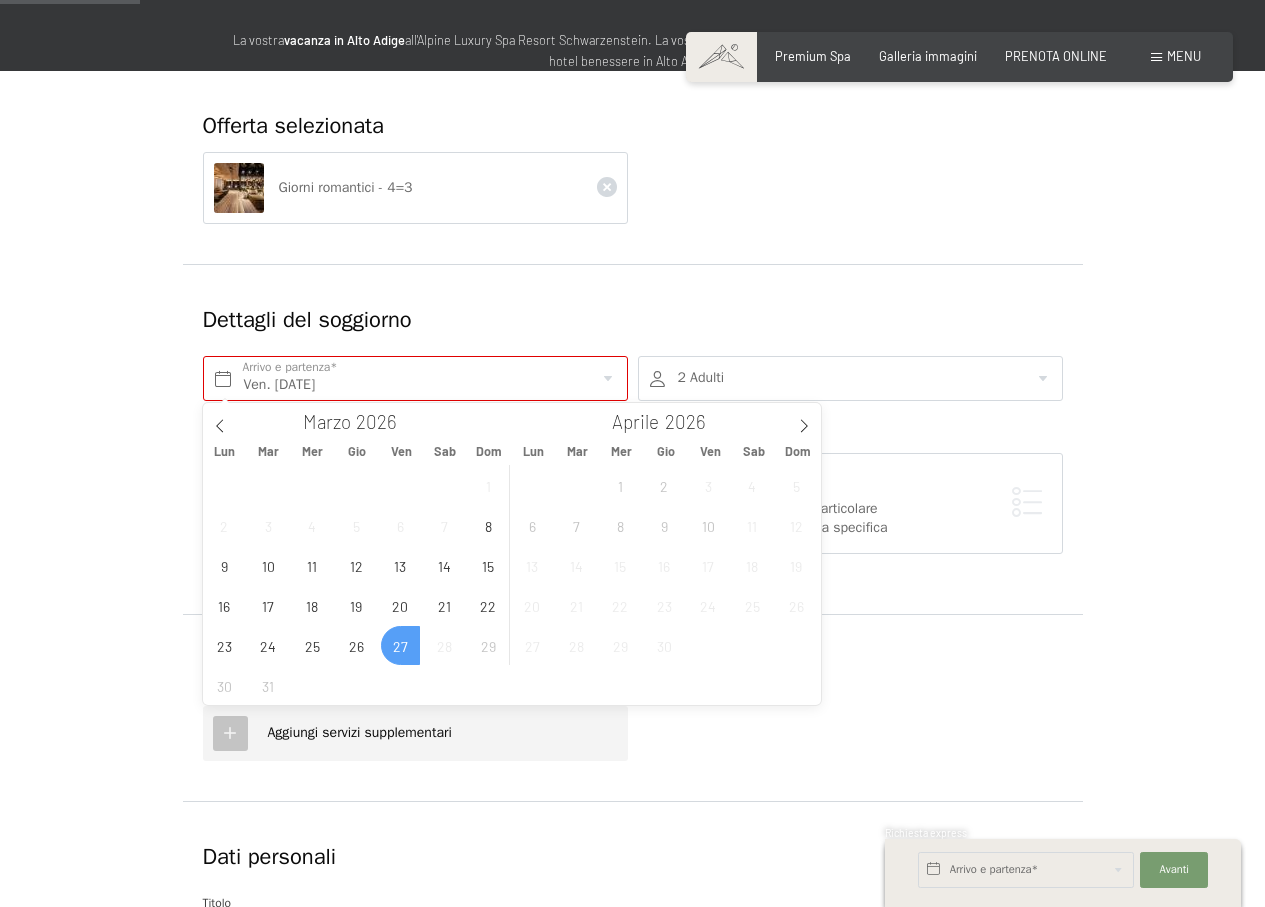 click on "31" at bounding box center [268, 685] 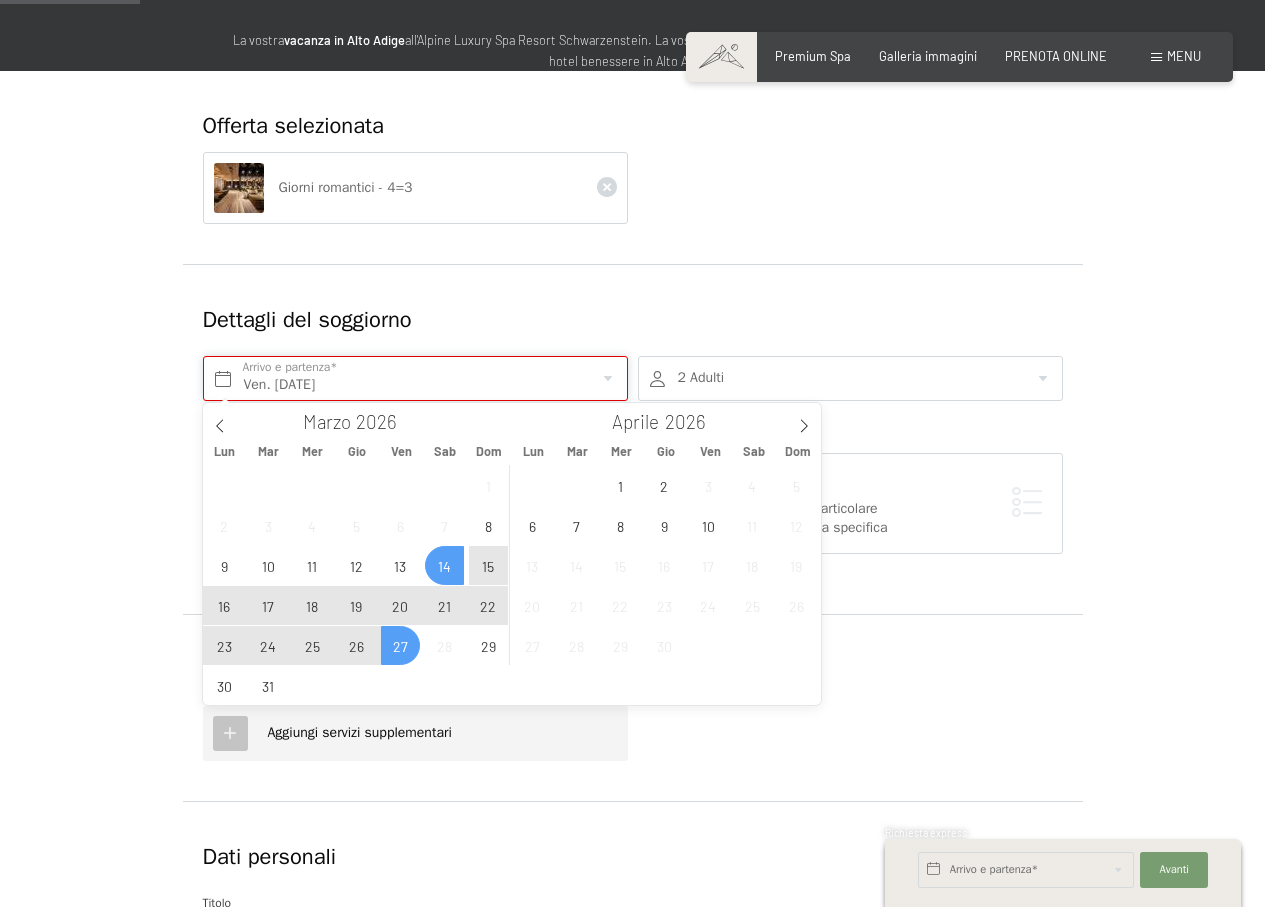 click on "Ven. 27/03/2026" at bounding box center [415, 378] 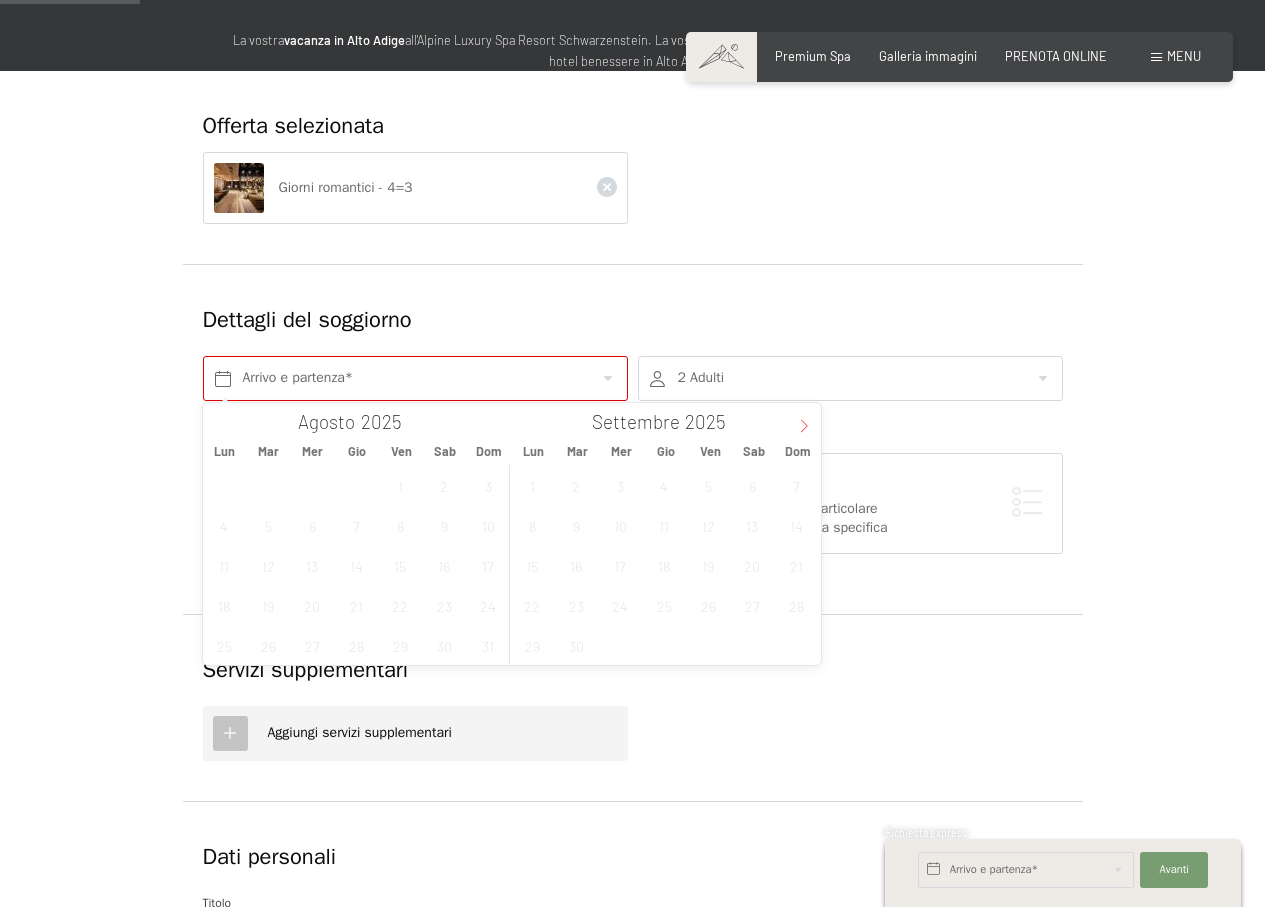 click at bounding box center (804, 420) 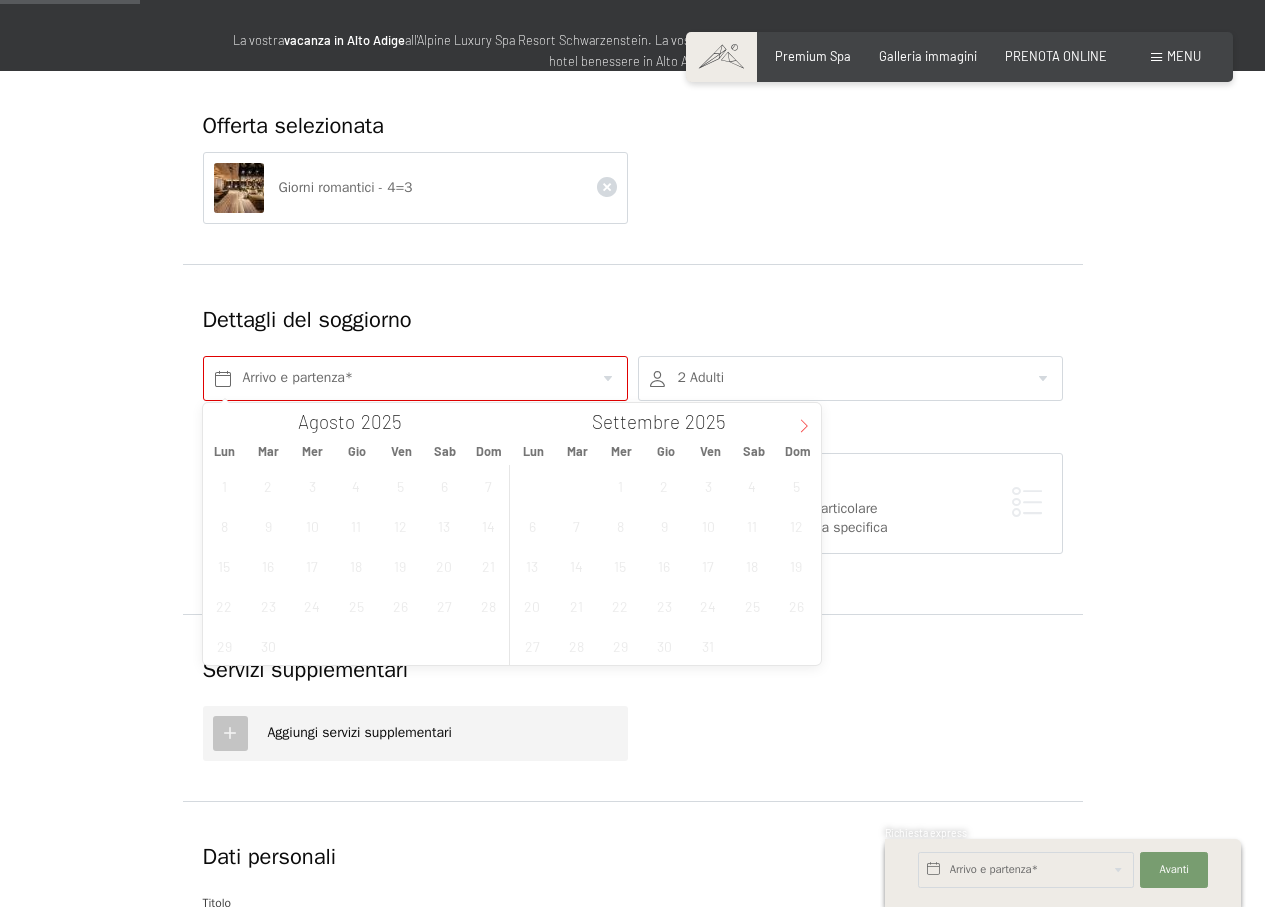 click at bounding box center (804, 420) 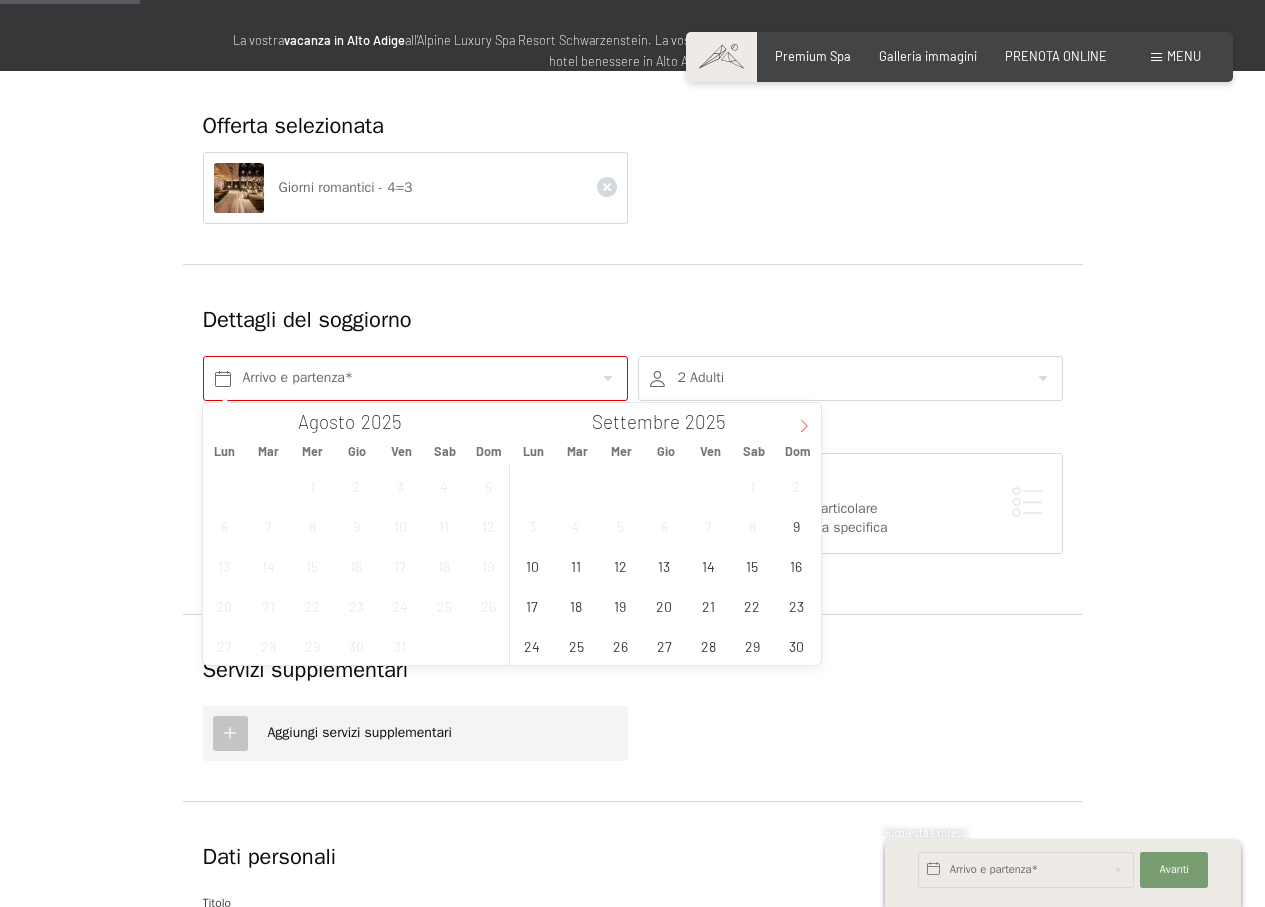 click at bounding box center (804, 420) 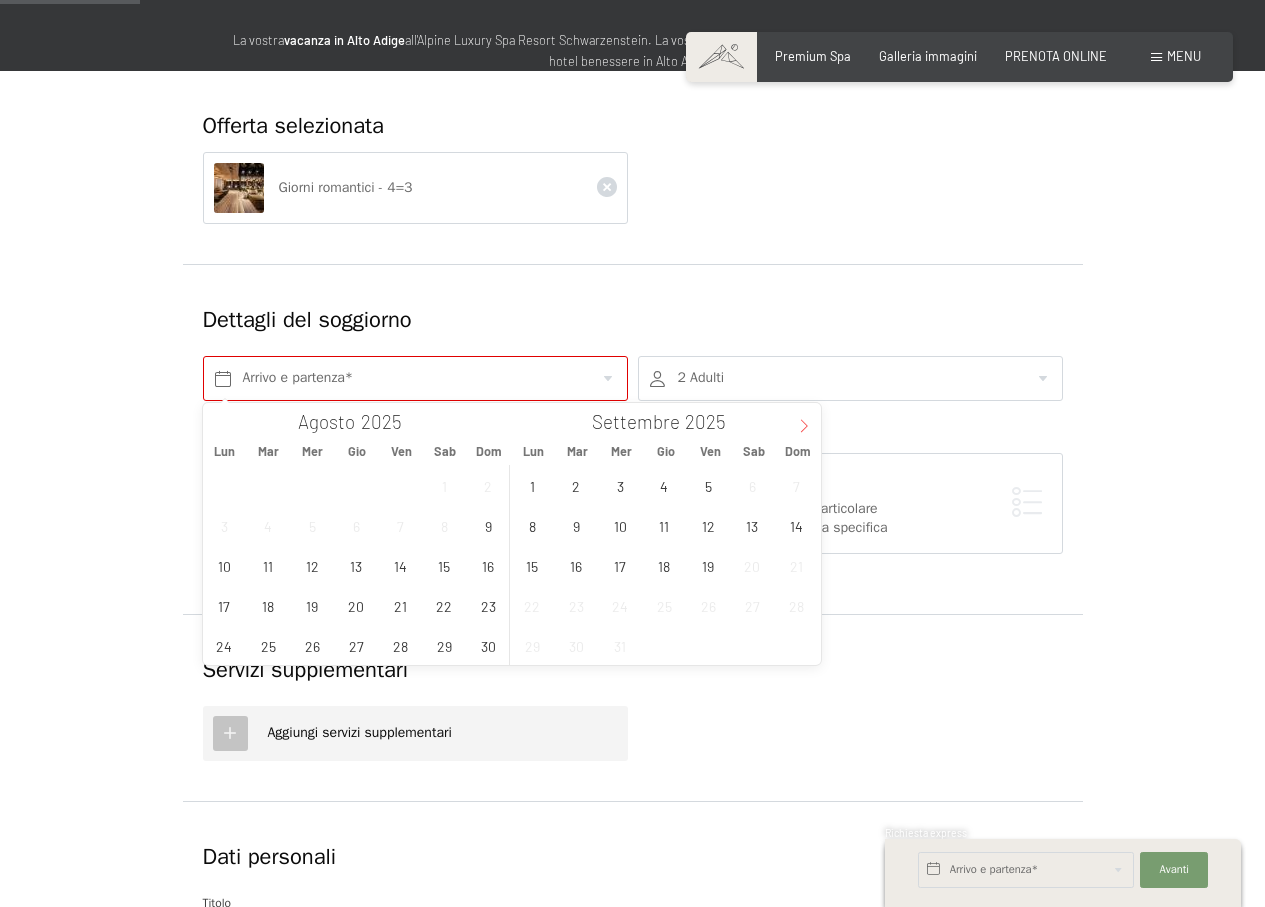 click at bounding box center [804, 420] 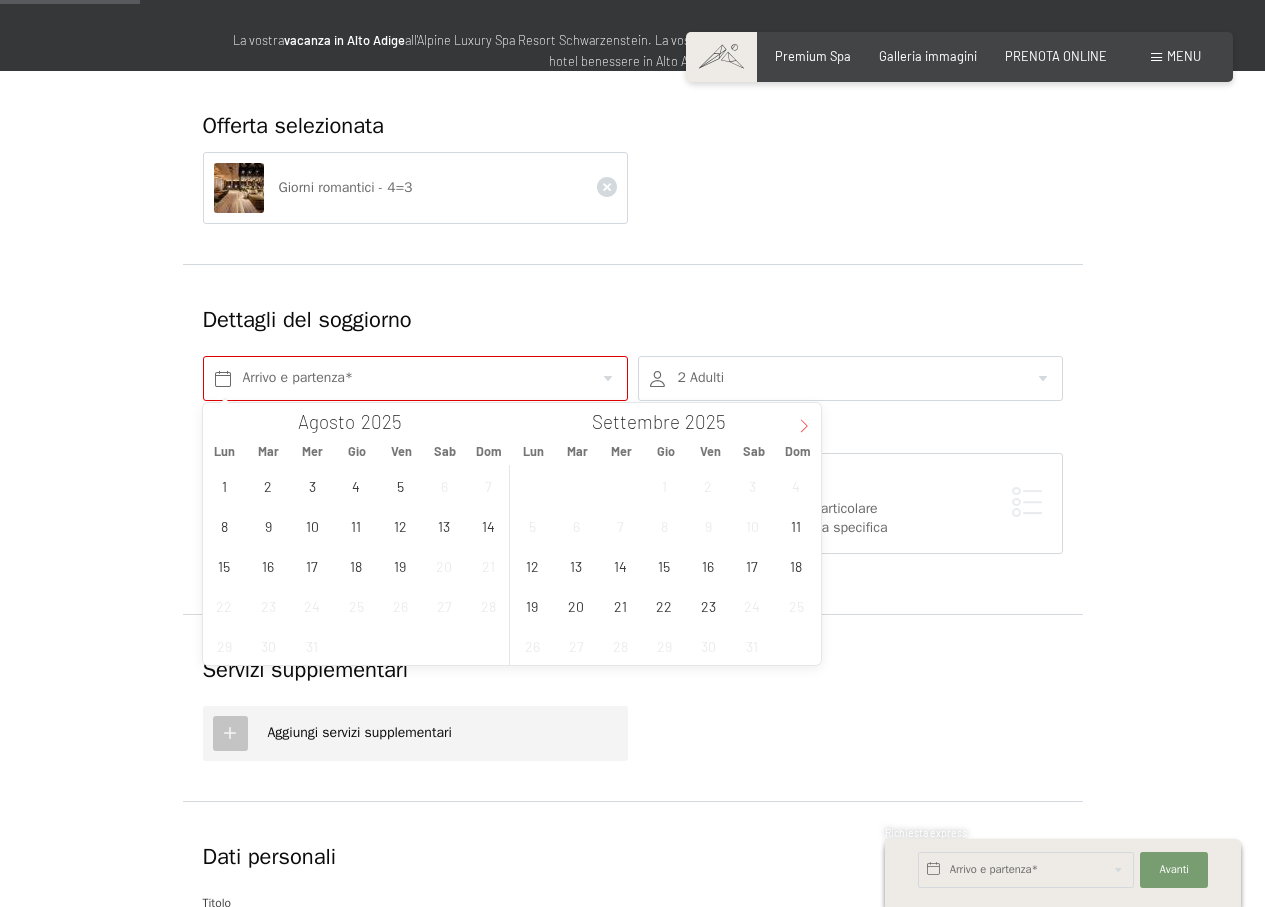 click at bounding box center (804, 420) 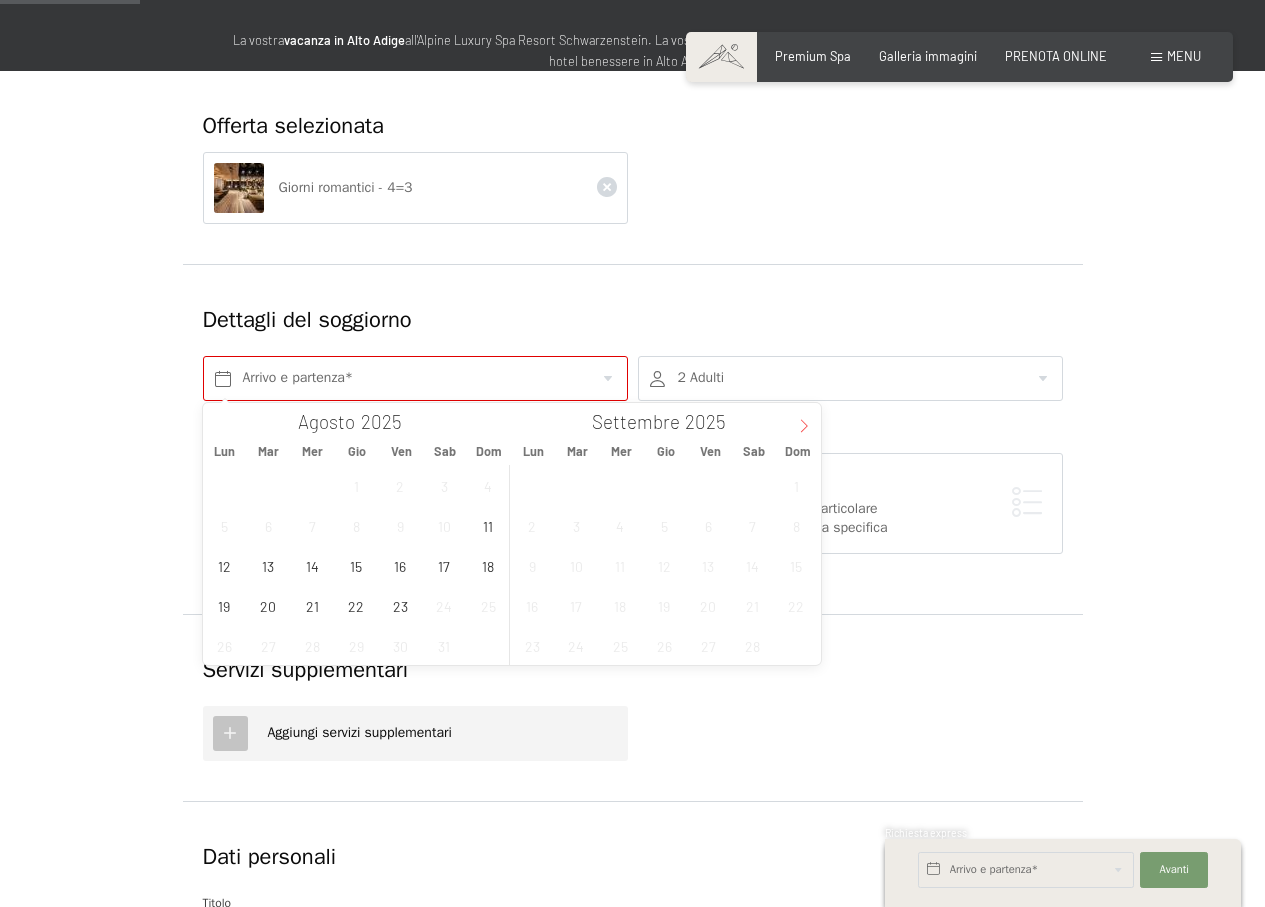 click at bounding box center (804, 420) 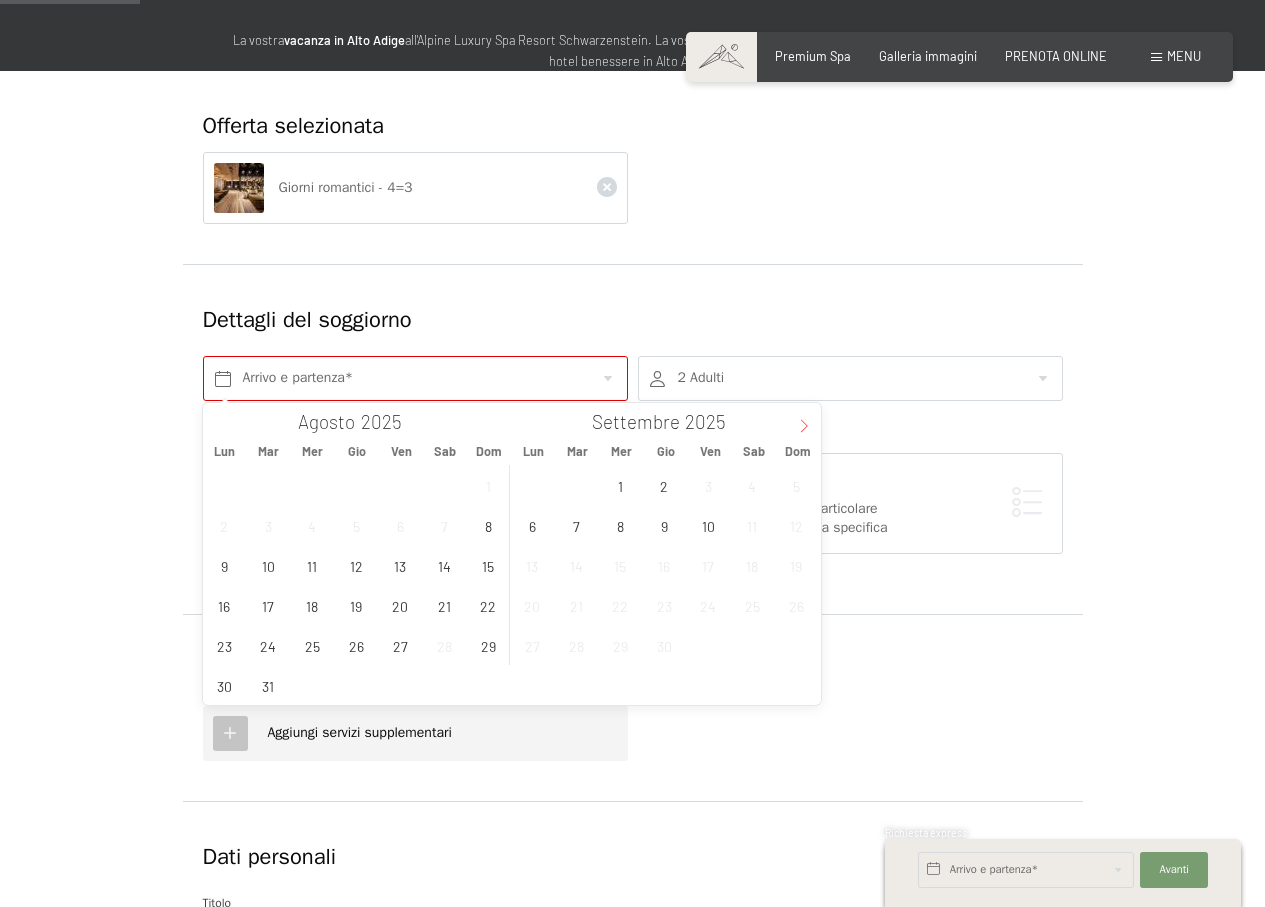 click at bounding box center [804, 420] 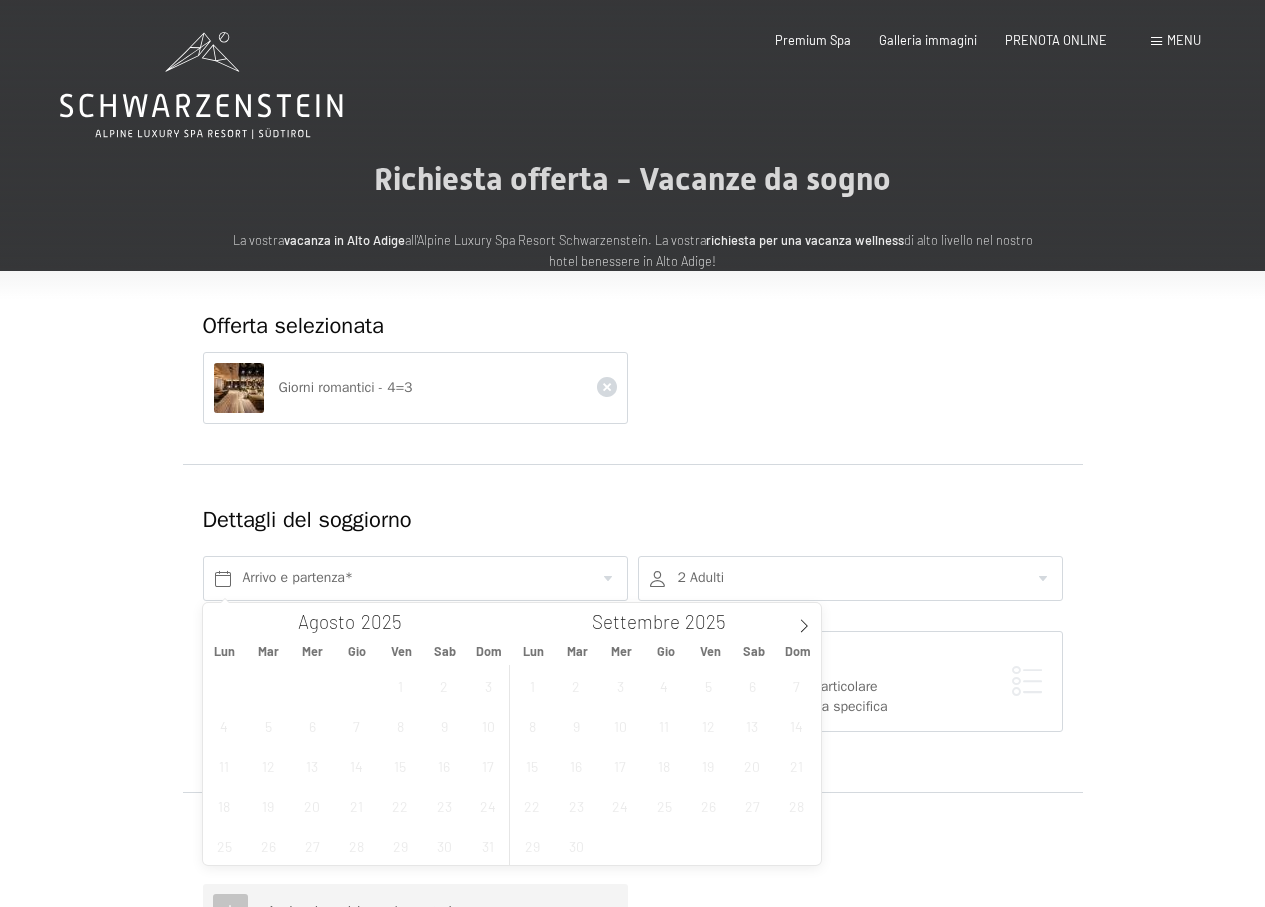 click at bounding box center [415, 578] 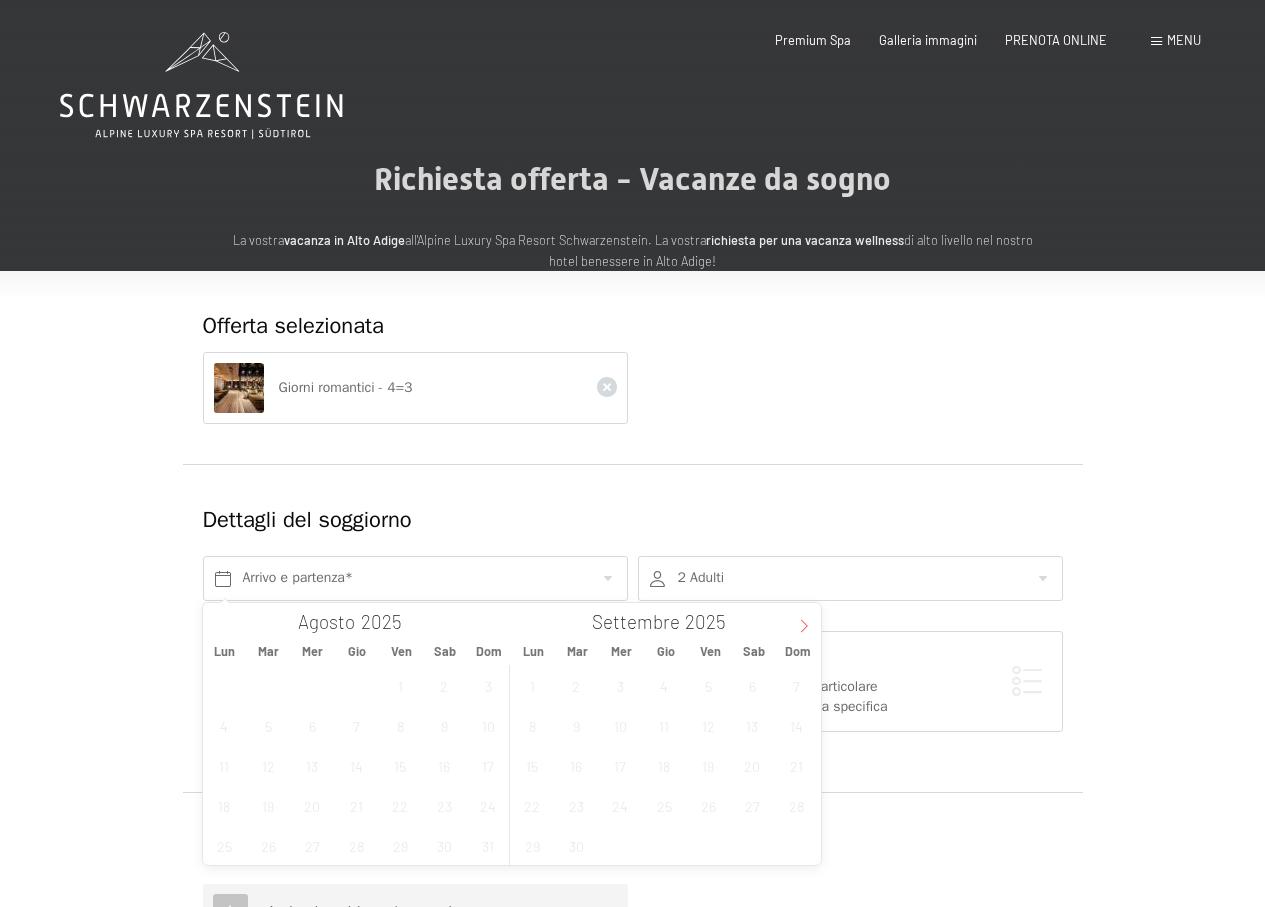click 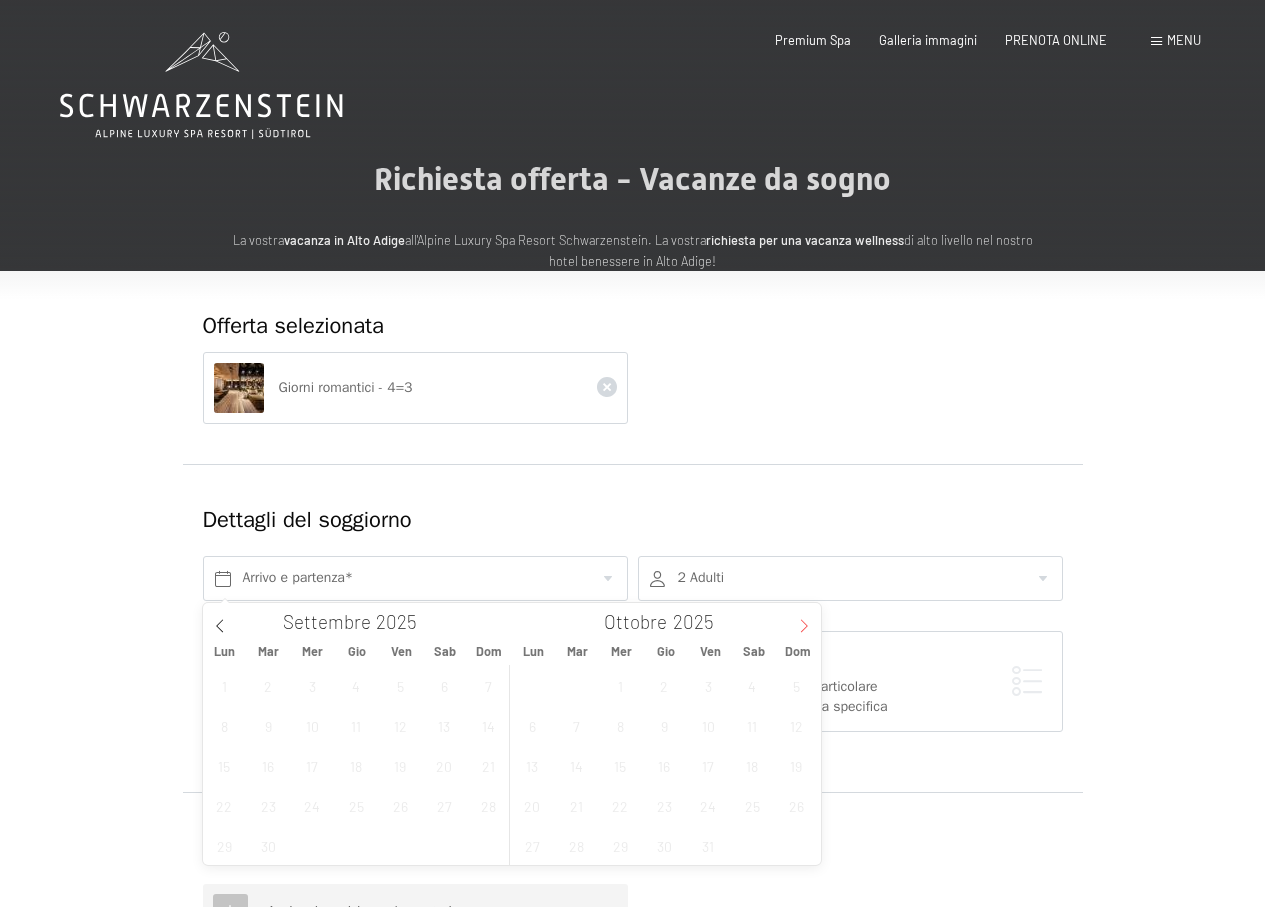 click 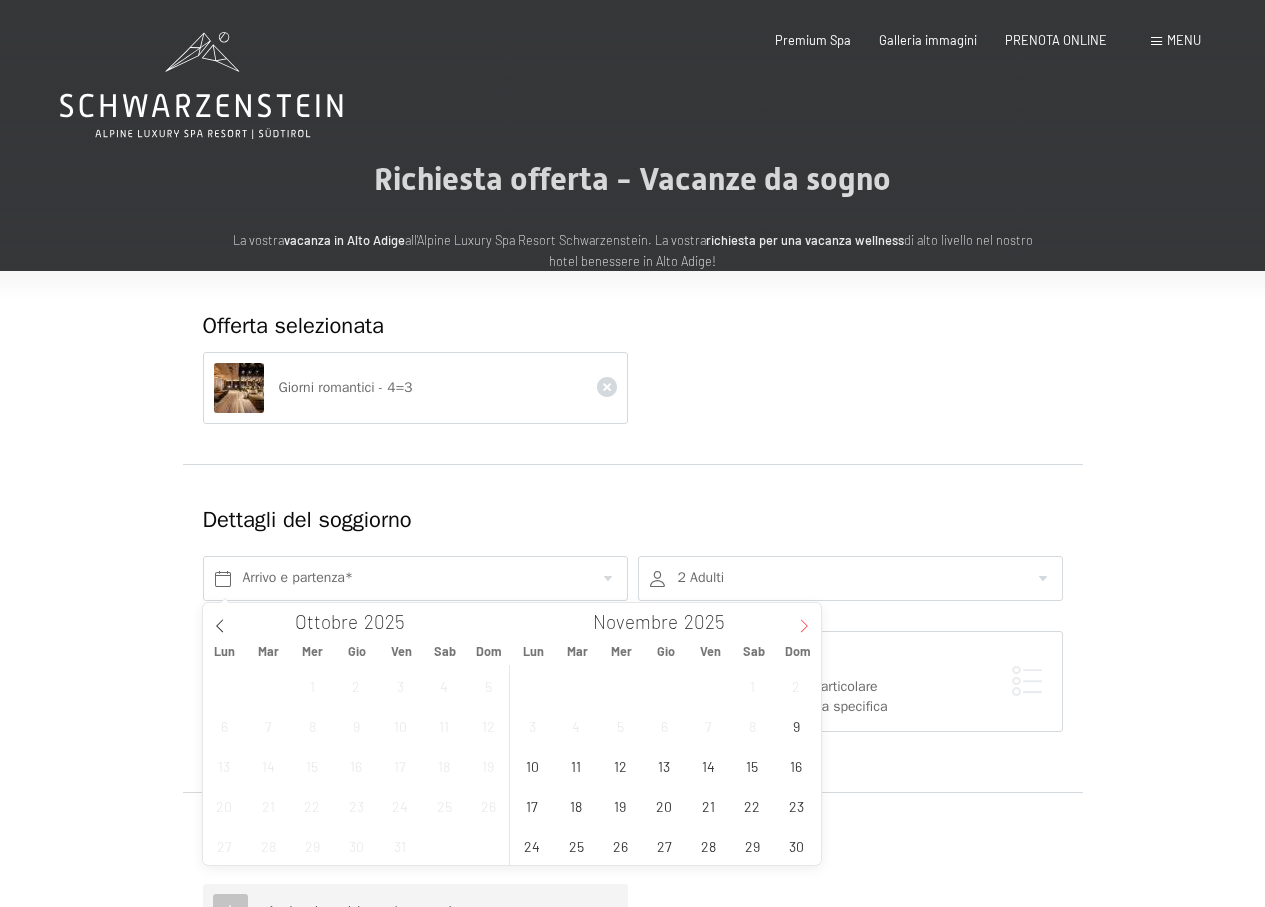 click 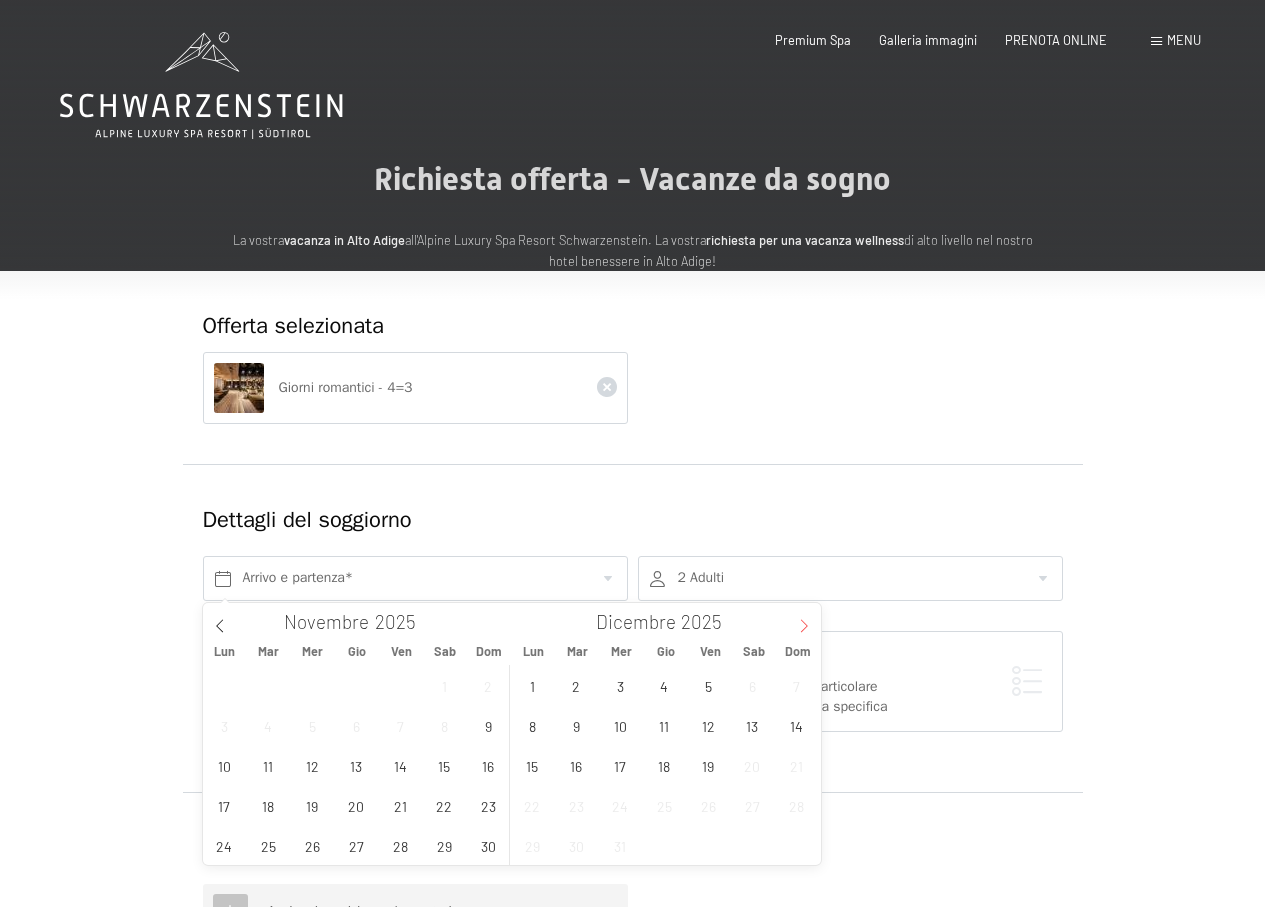 click 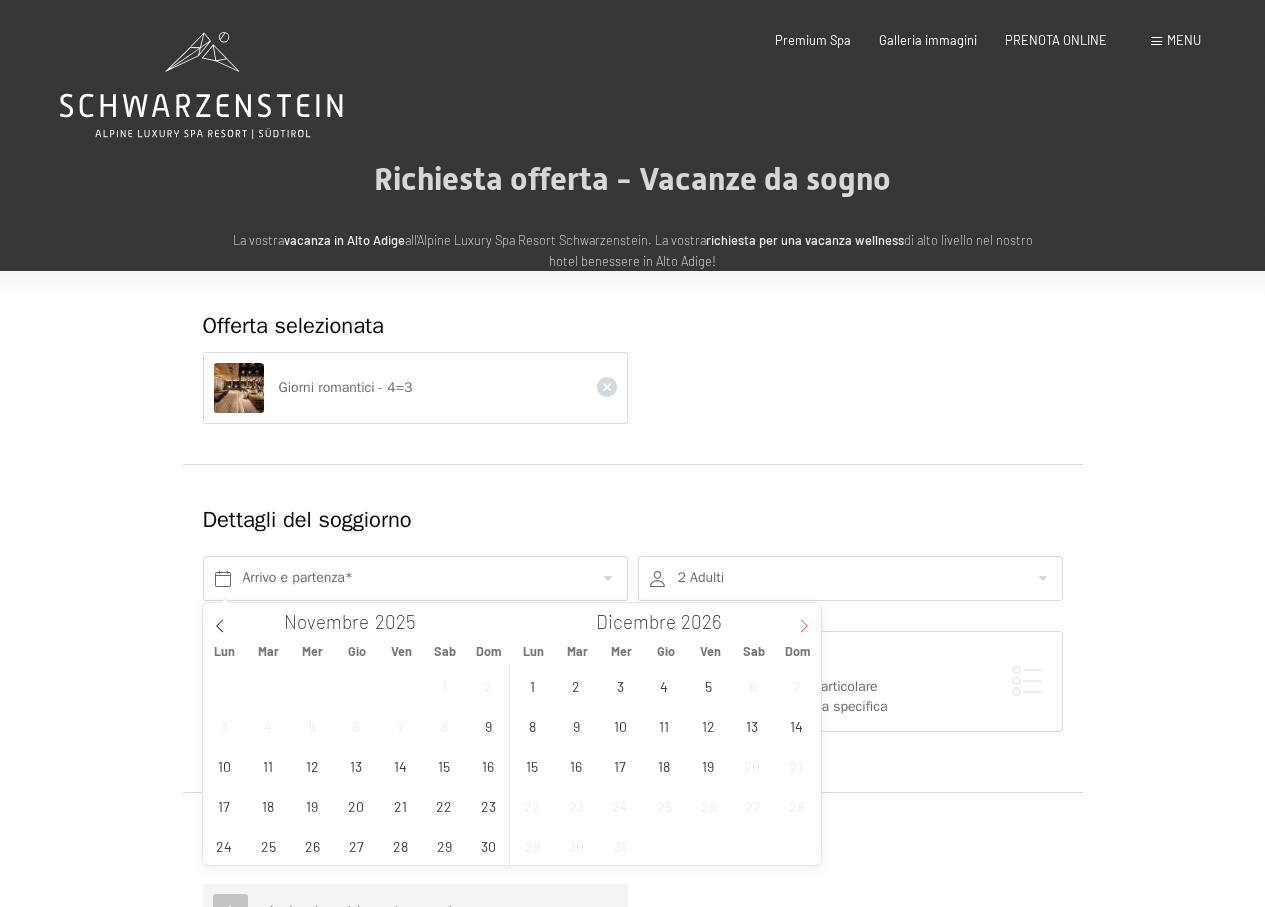 scroll, scrollTop: 0, scrollLeft: 0, axis: both 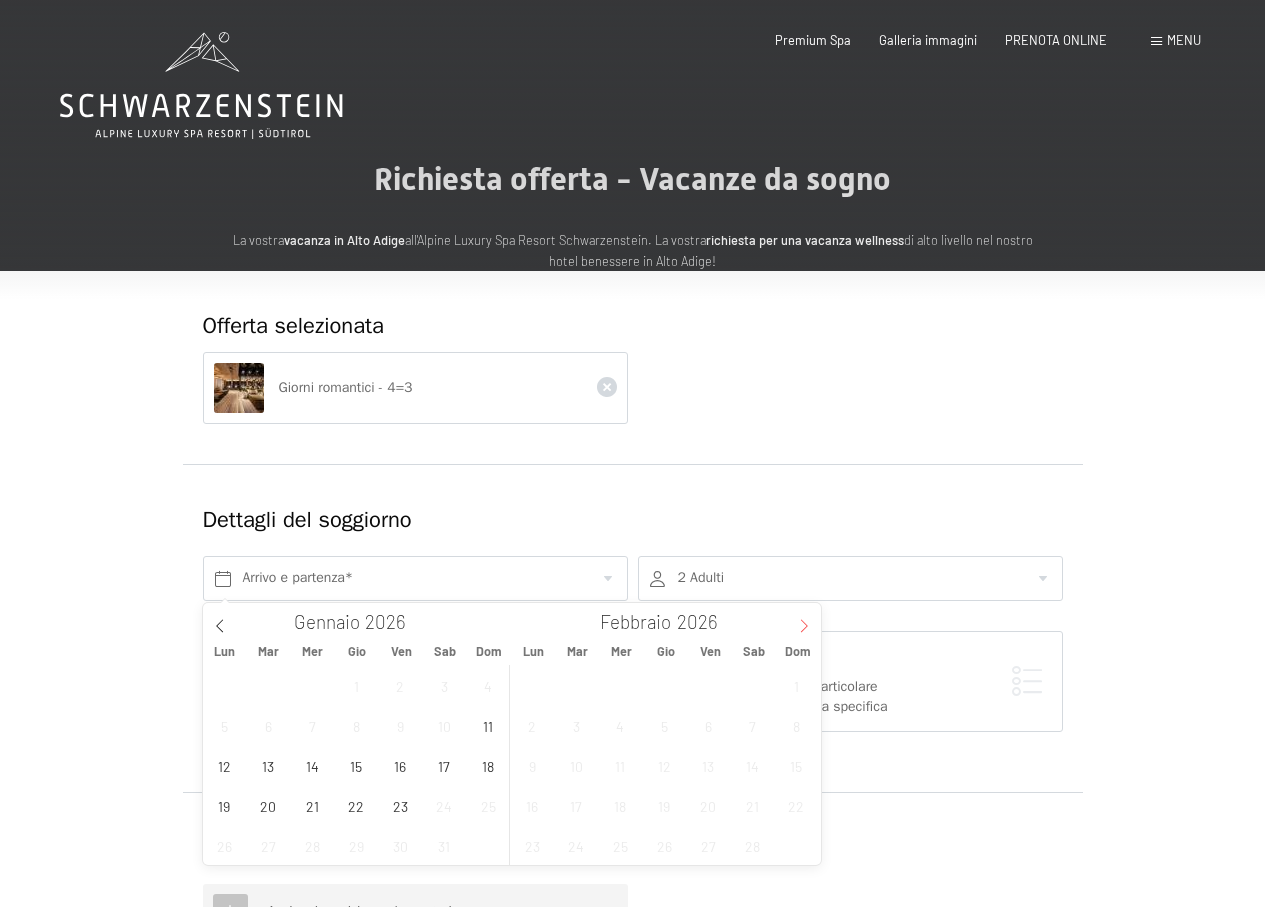 click 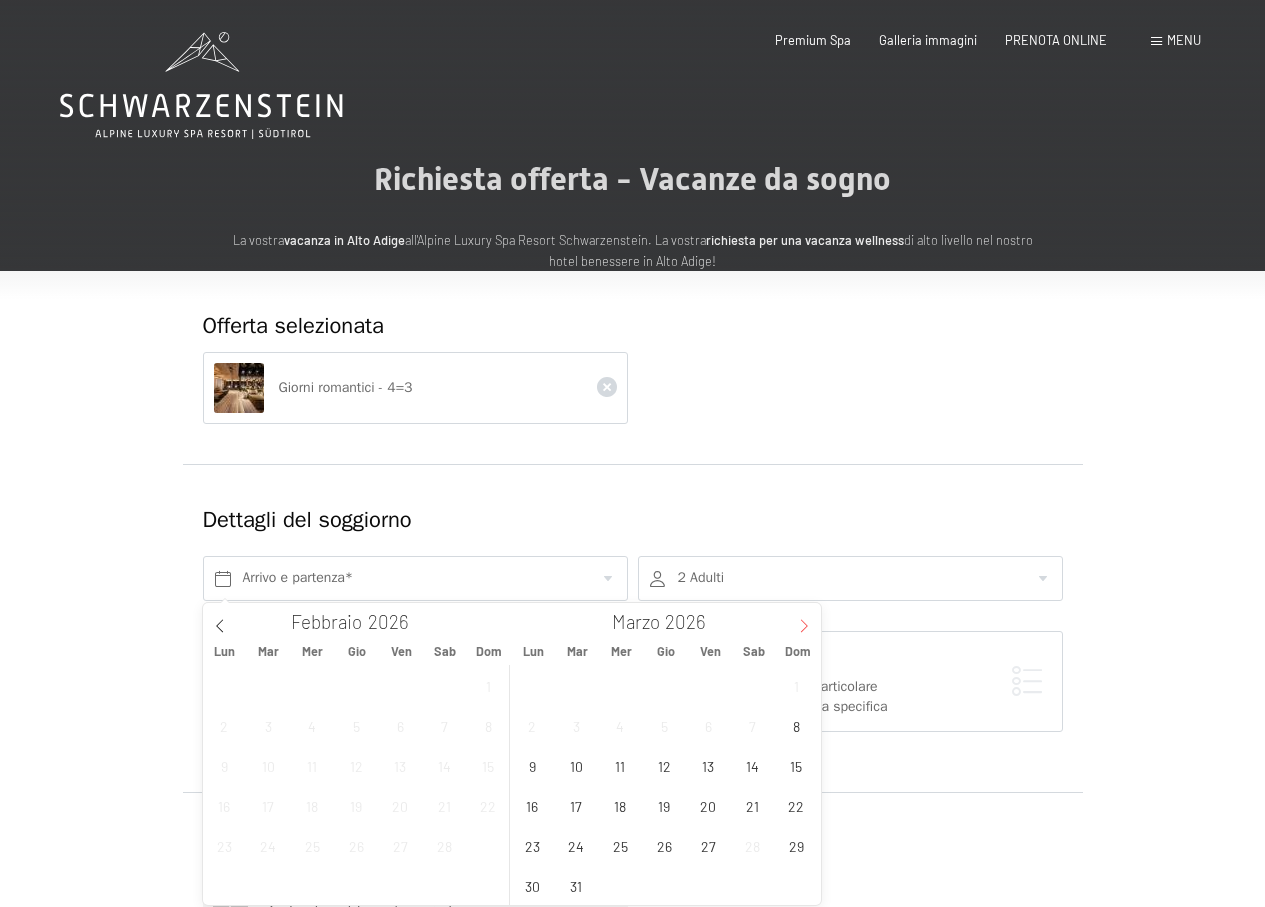 click 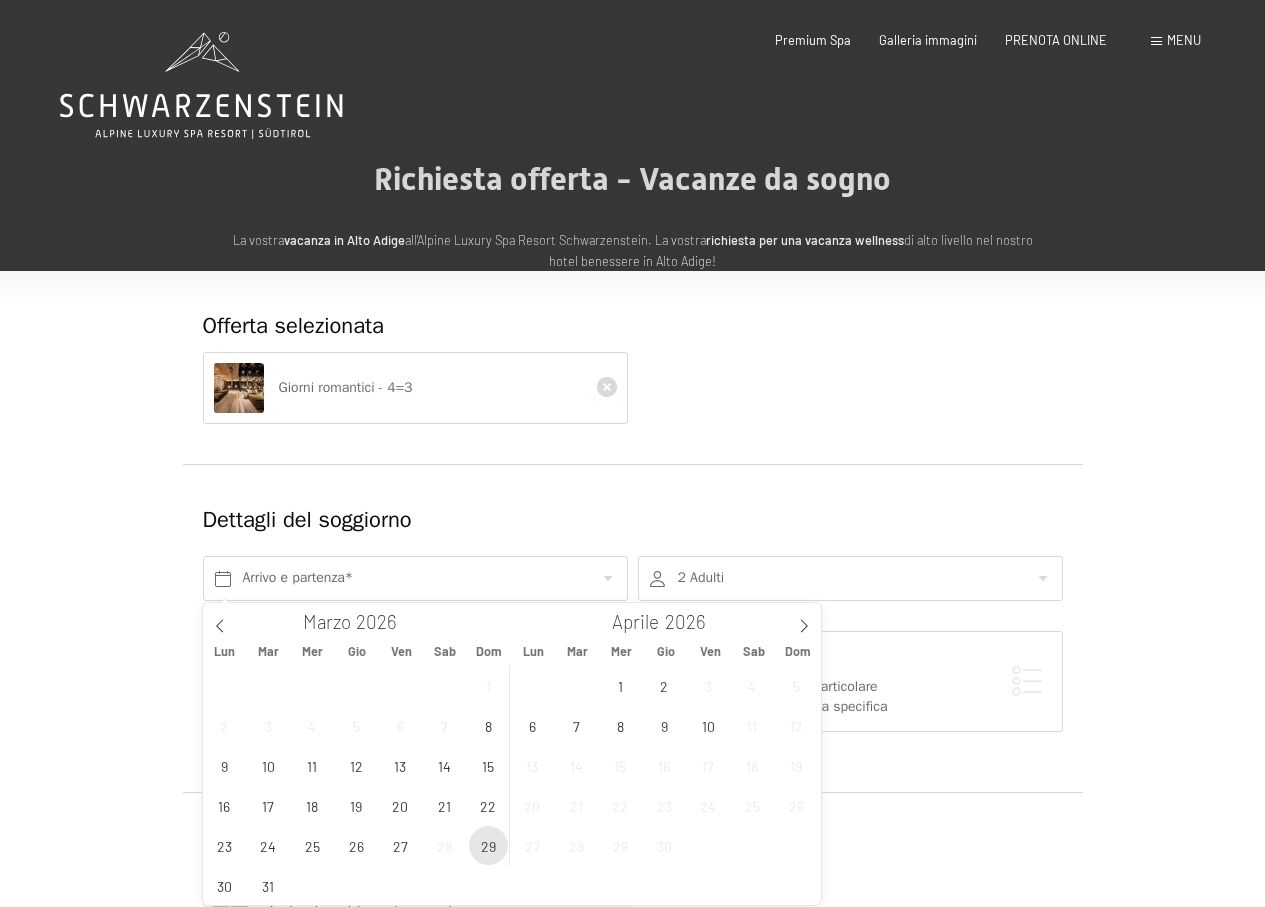 click on "29" at bounding box center (488, 845) 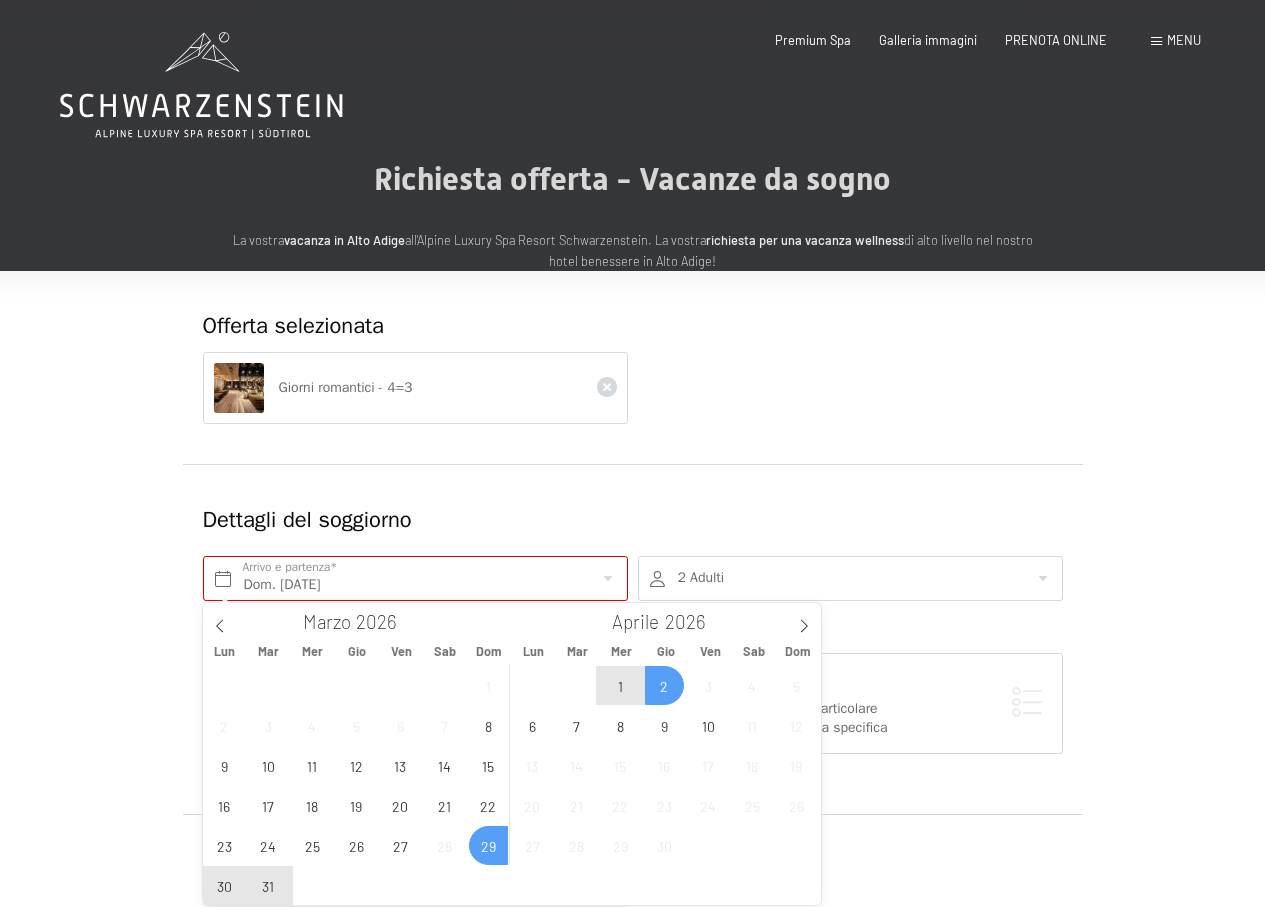 click on "2" at bounding box center [664, 685] 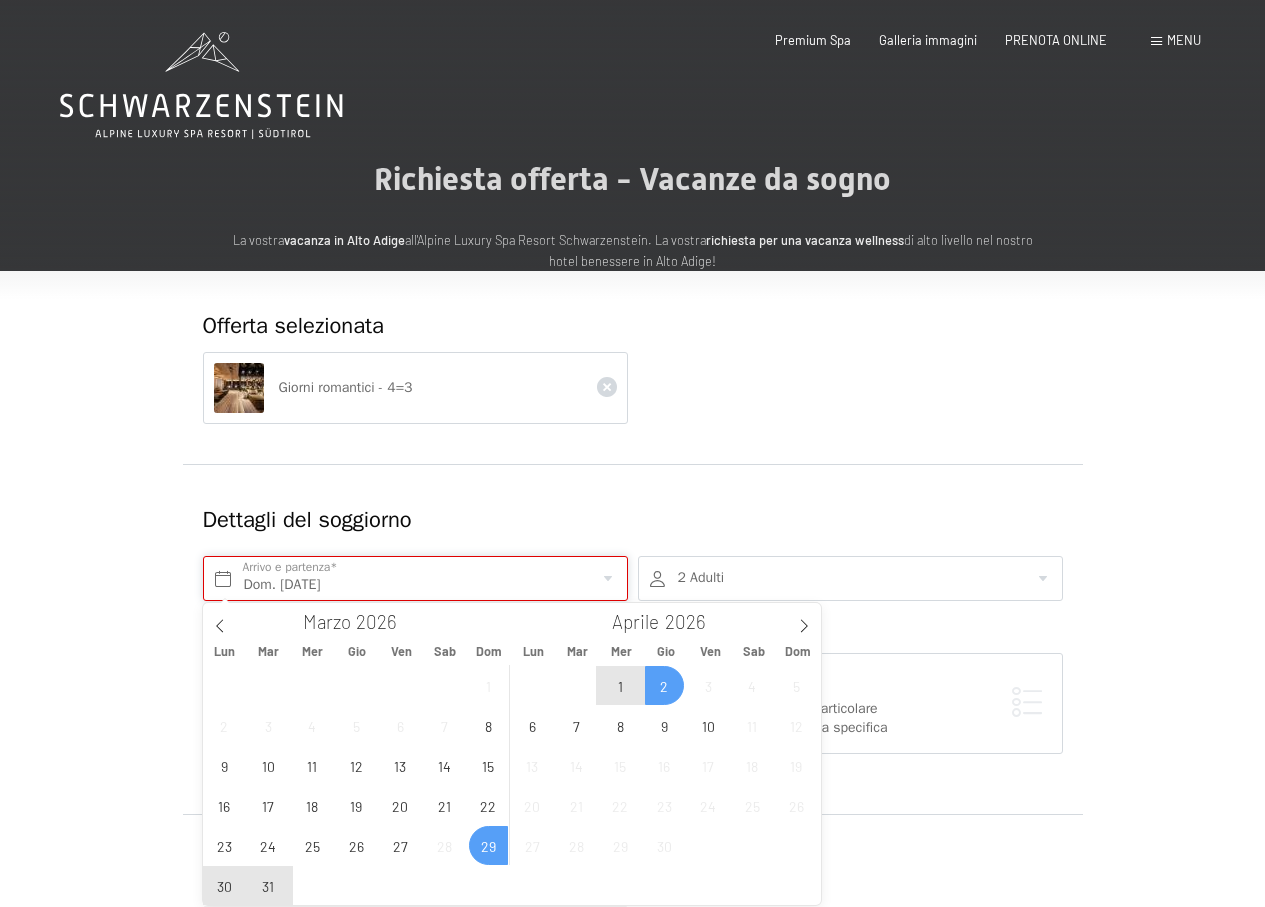 type on "Dom. [DATE] - Gio. [DATE]" 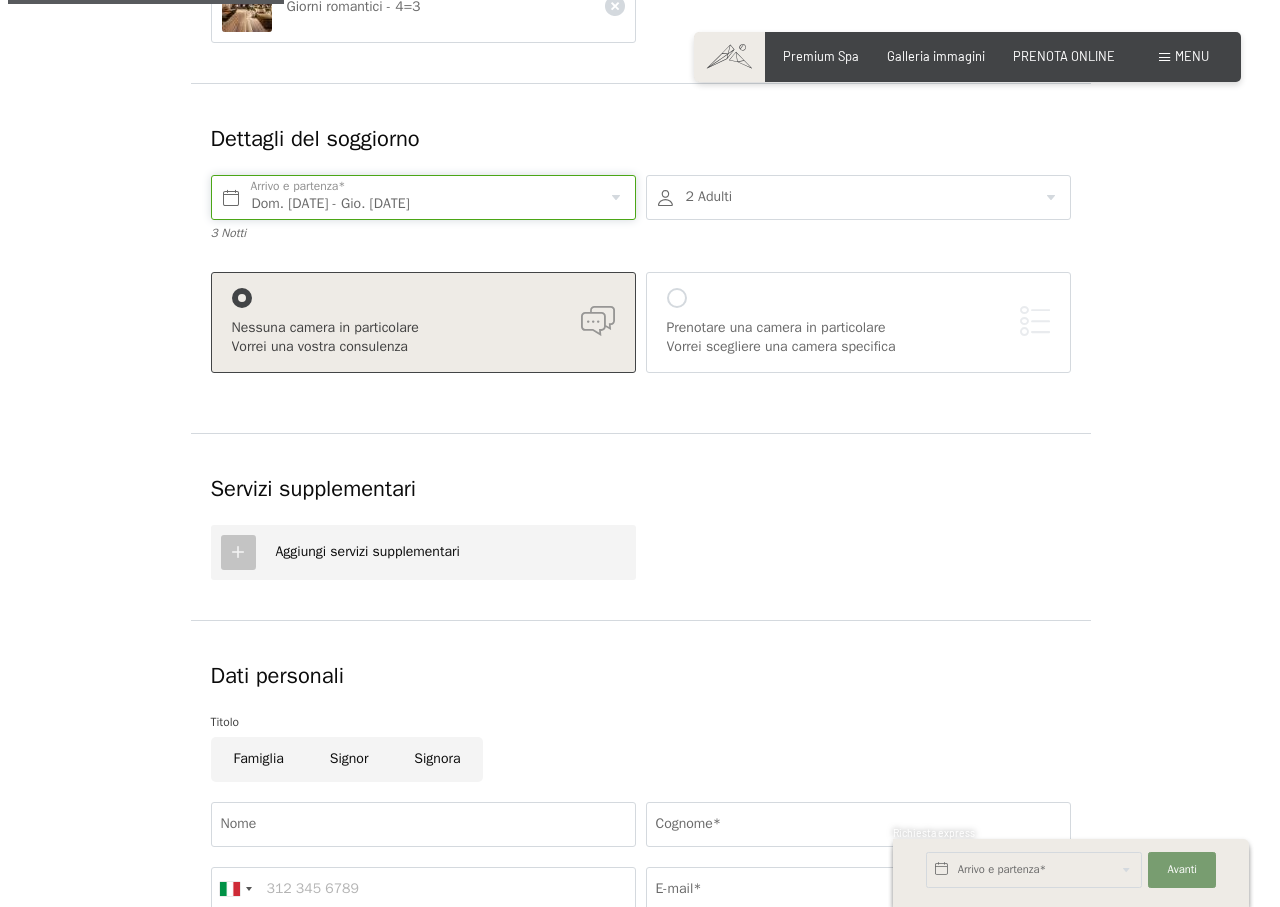 scroll, scrollTop: 400, scrollLeft: 0, axis: vertical 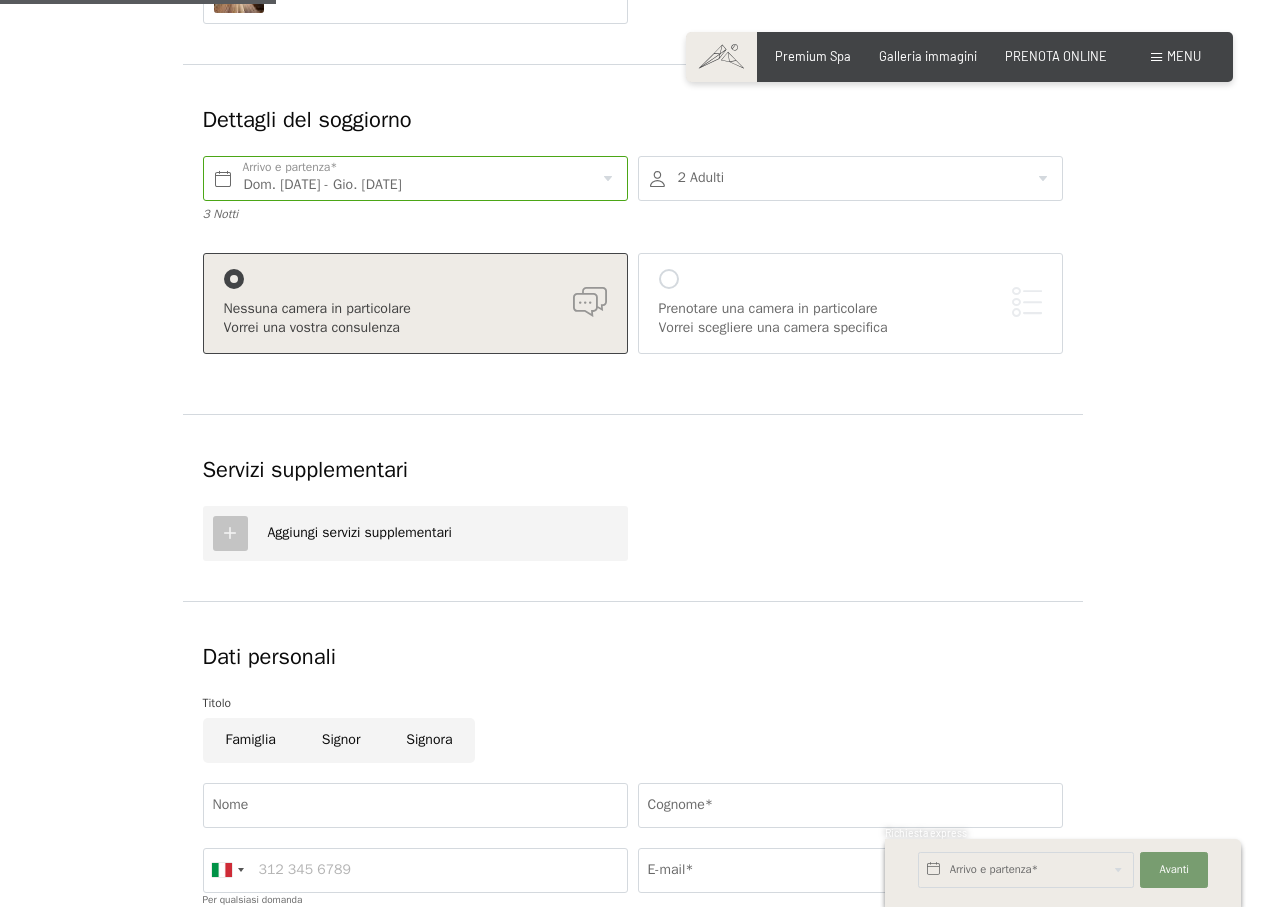 click at bounding box center [669, 279] 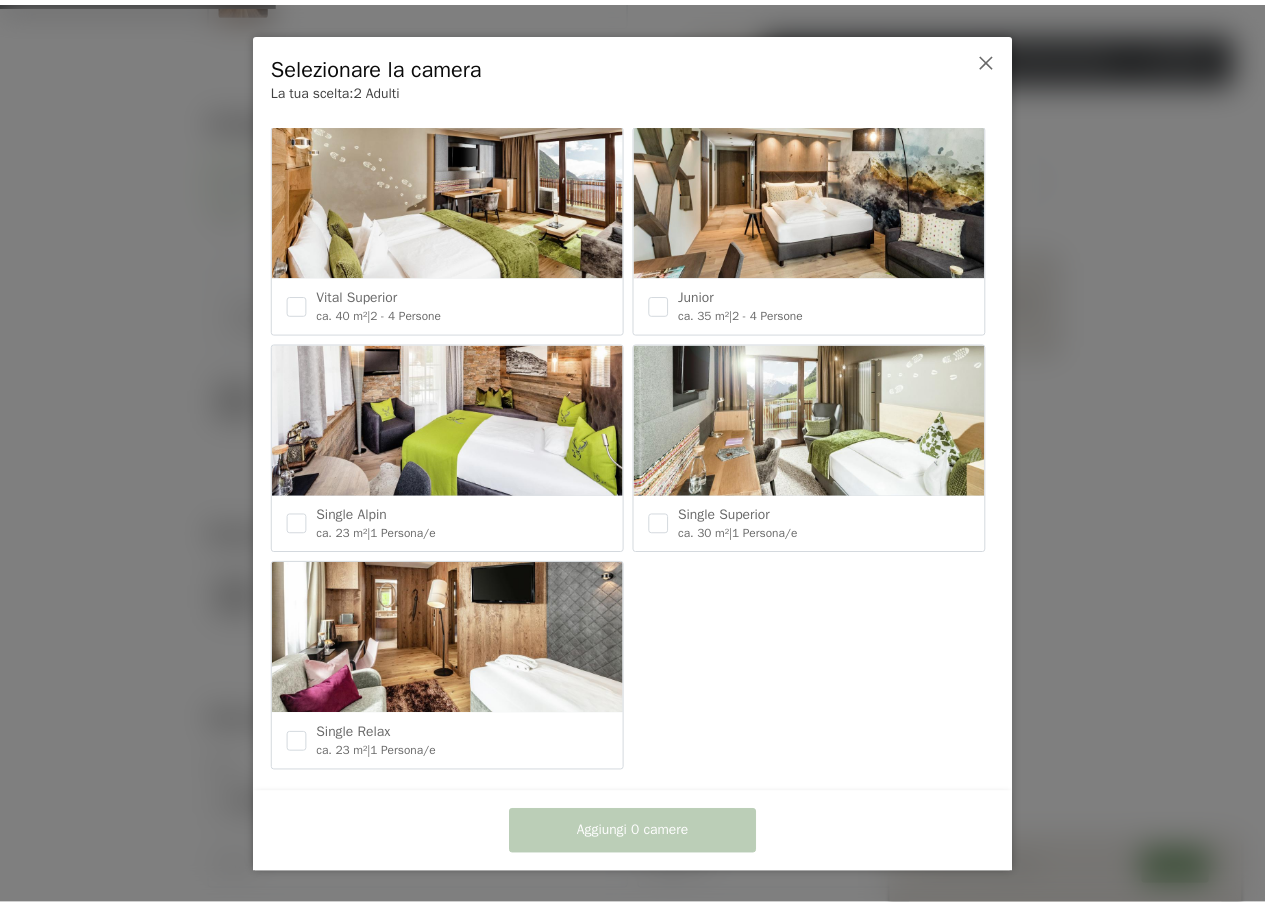 scroll, scrollTop: 806, scrollLeft: 0, axis: vertical 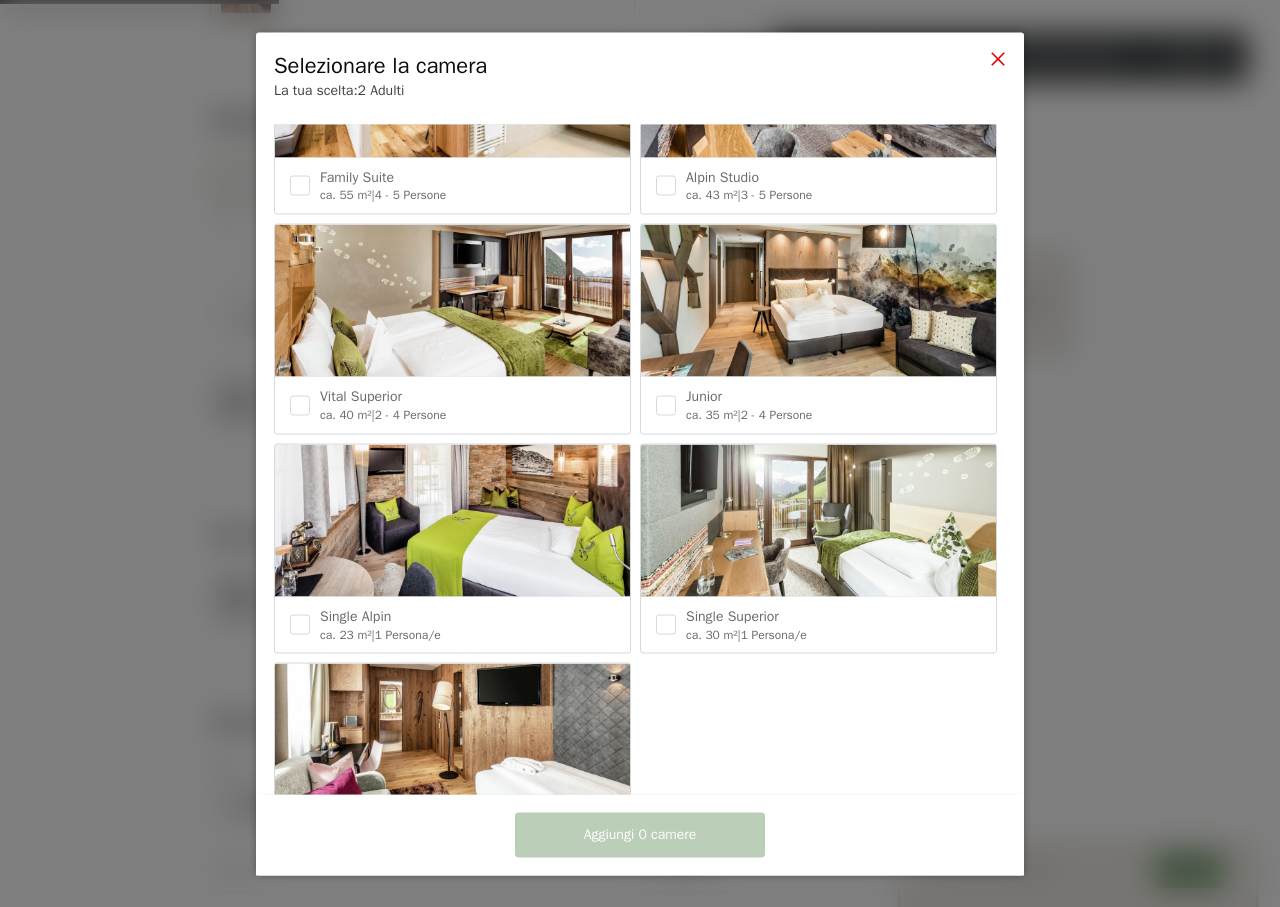 click at bounding box center [998, 58] 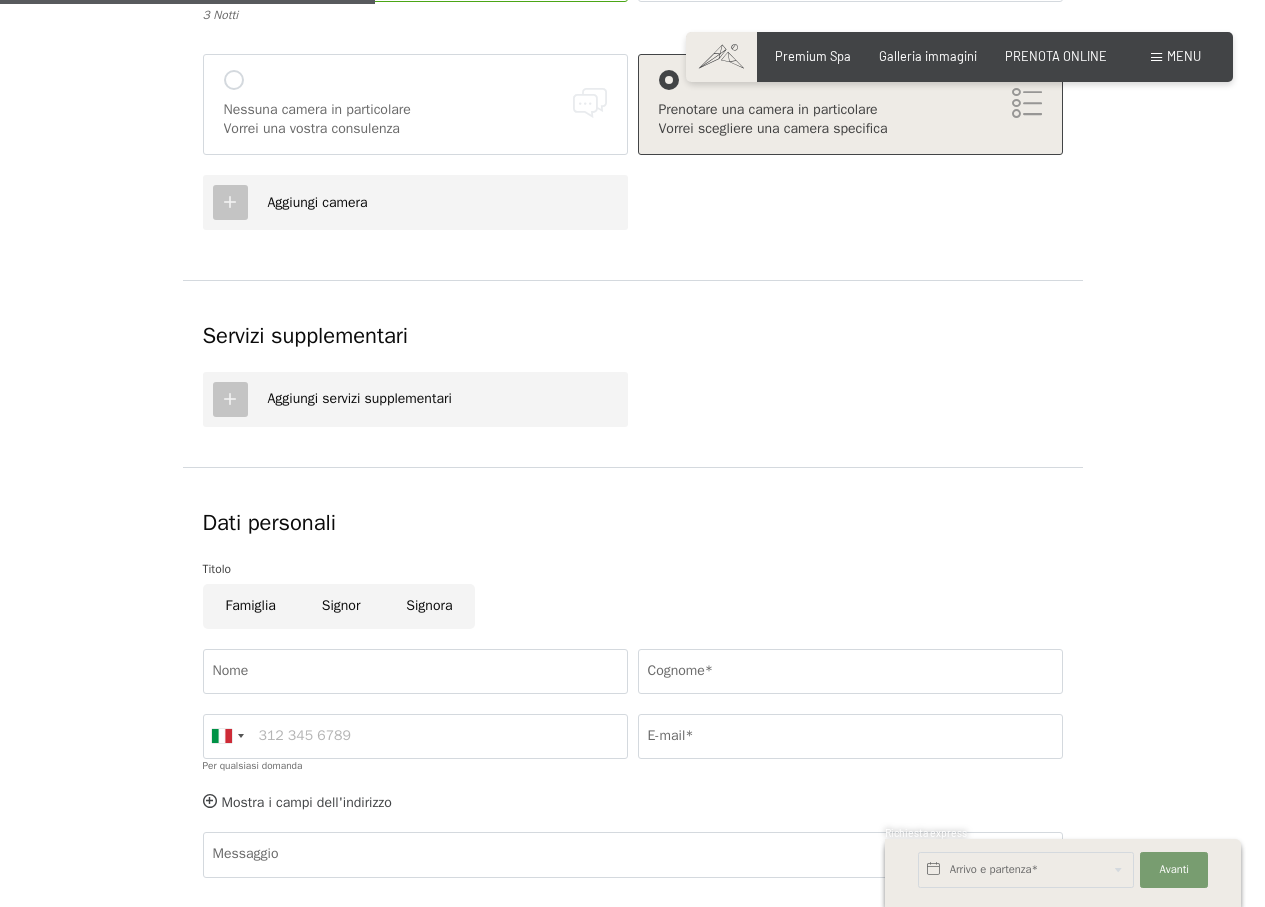 scroll, scrollTop: 600, scrollLeft: 0, axis: vertical 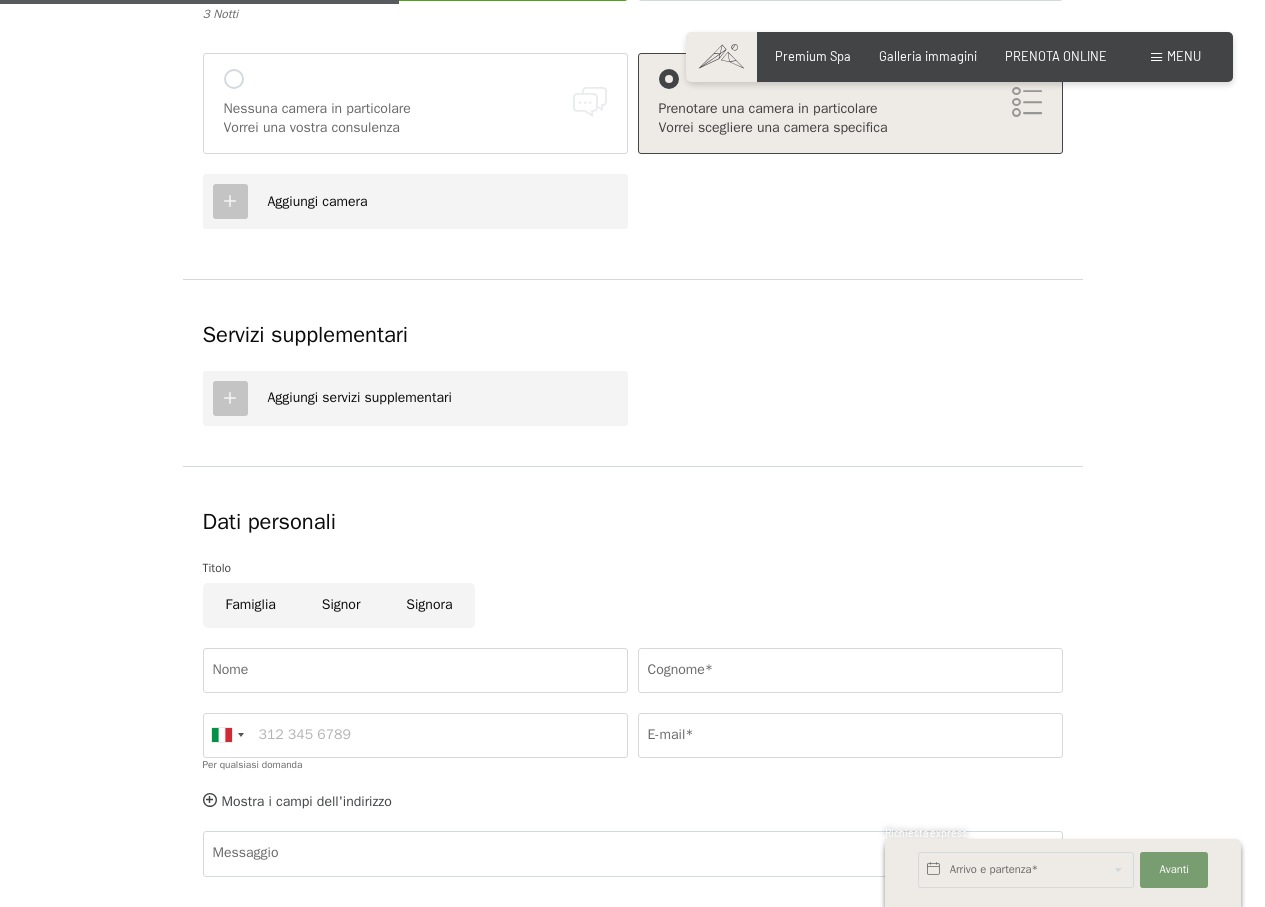 click on "Signor" at bounding box center (341, 605) 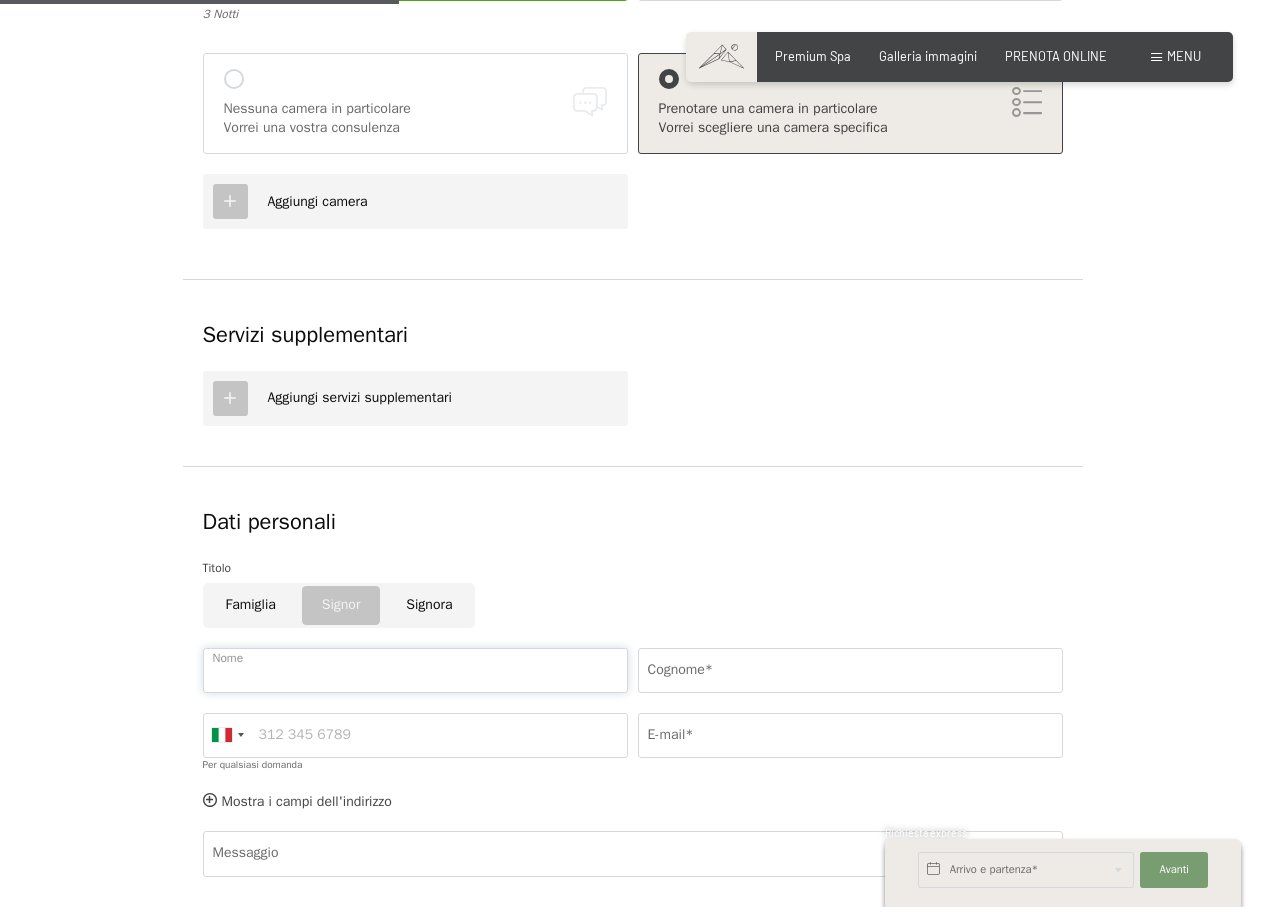 click on "Nome" at bounding box center (415, 670) 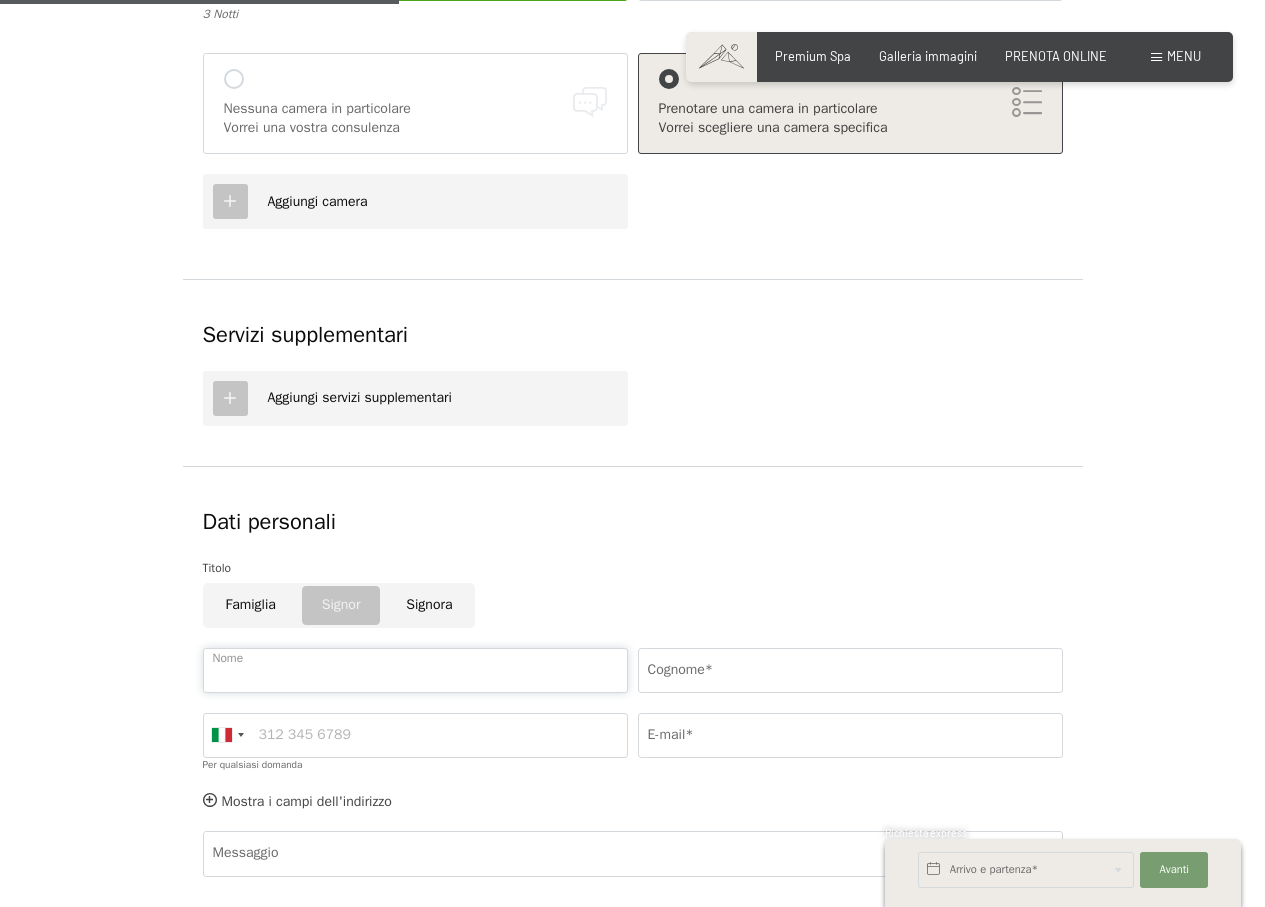 type on "[FIRST]" 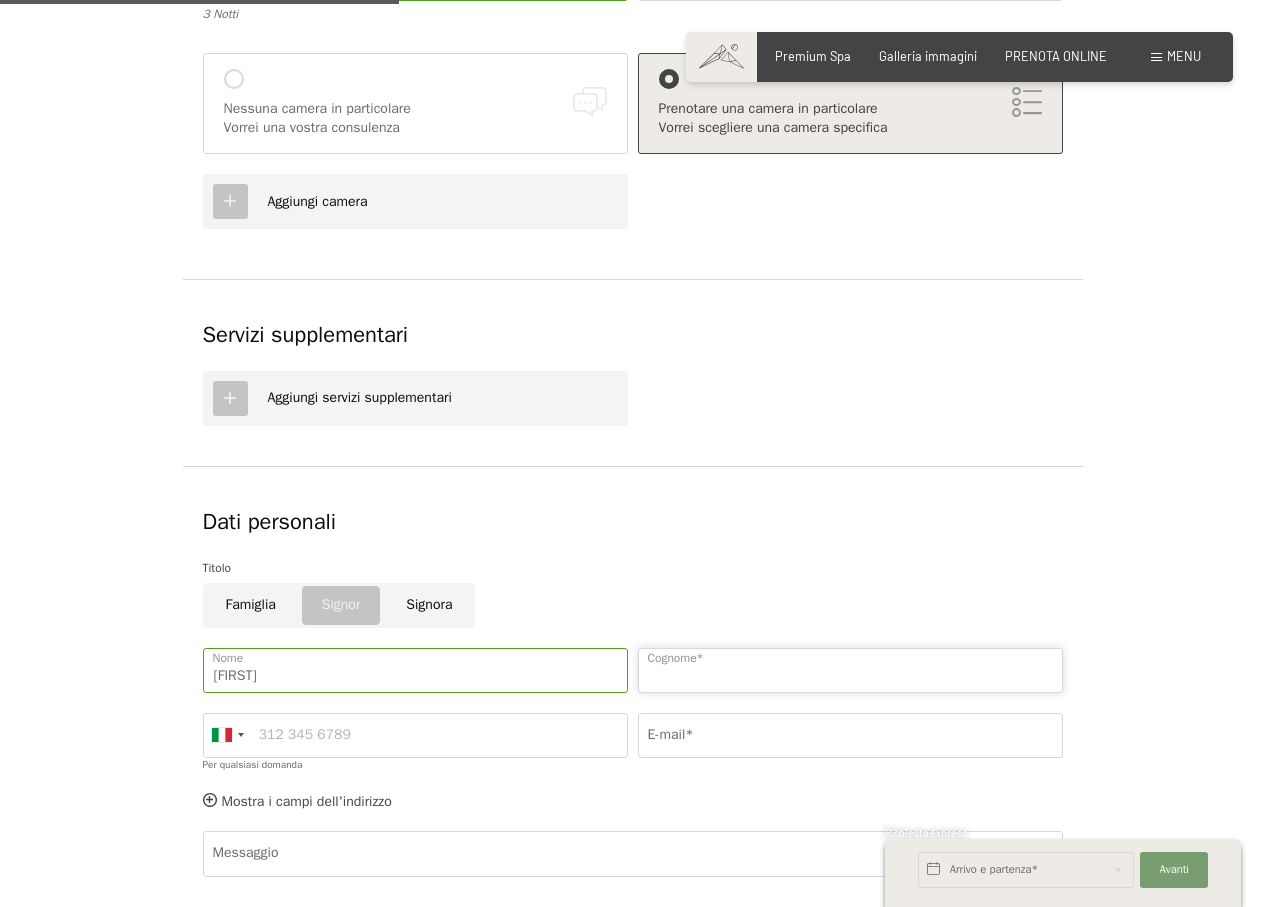 click on "Cognome*" at bounding box center [850, 670] 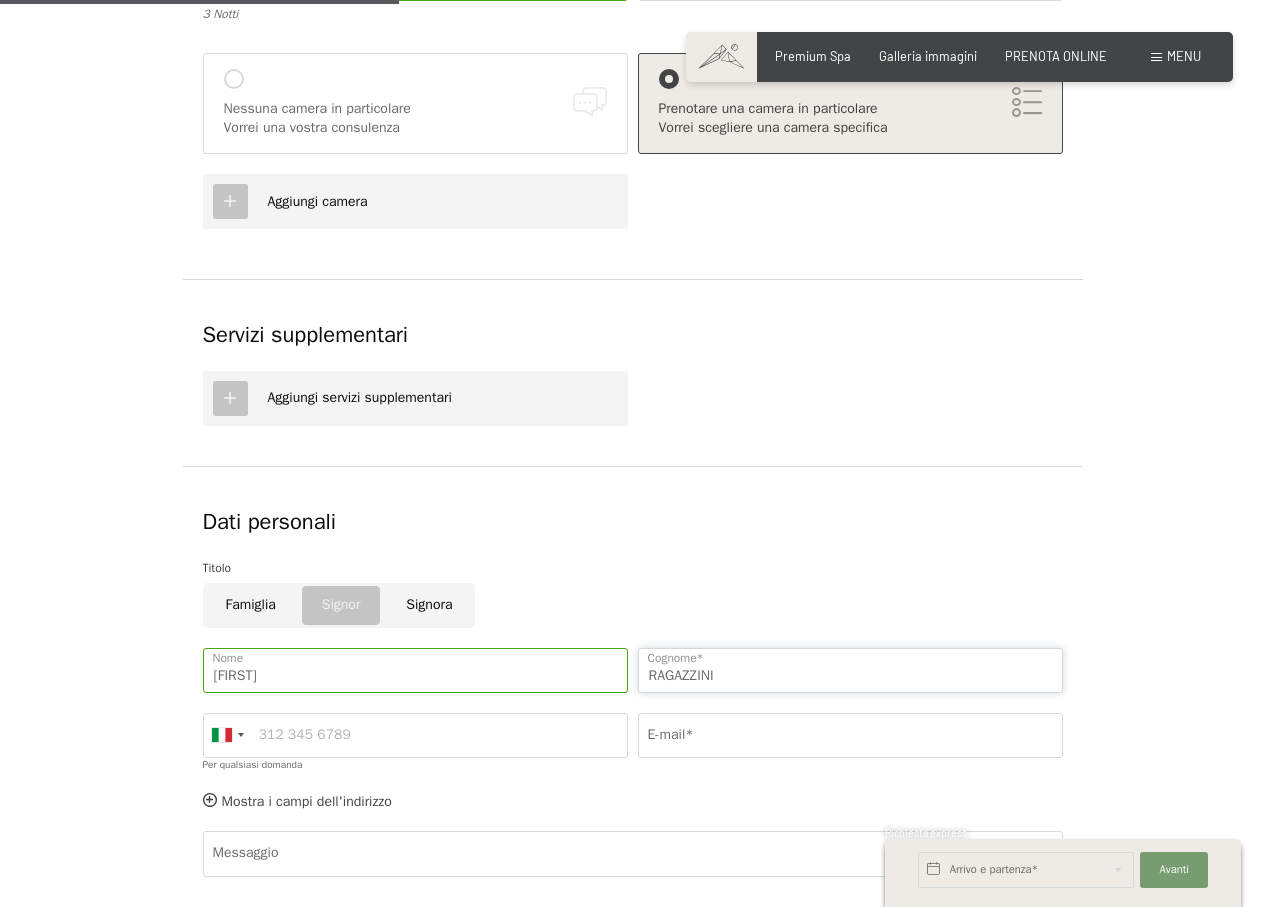 type on "RAGAZZINI" 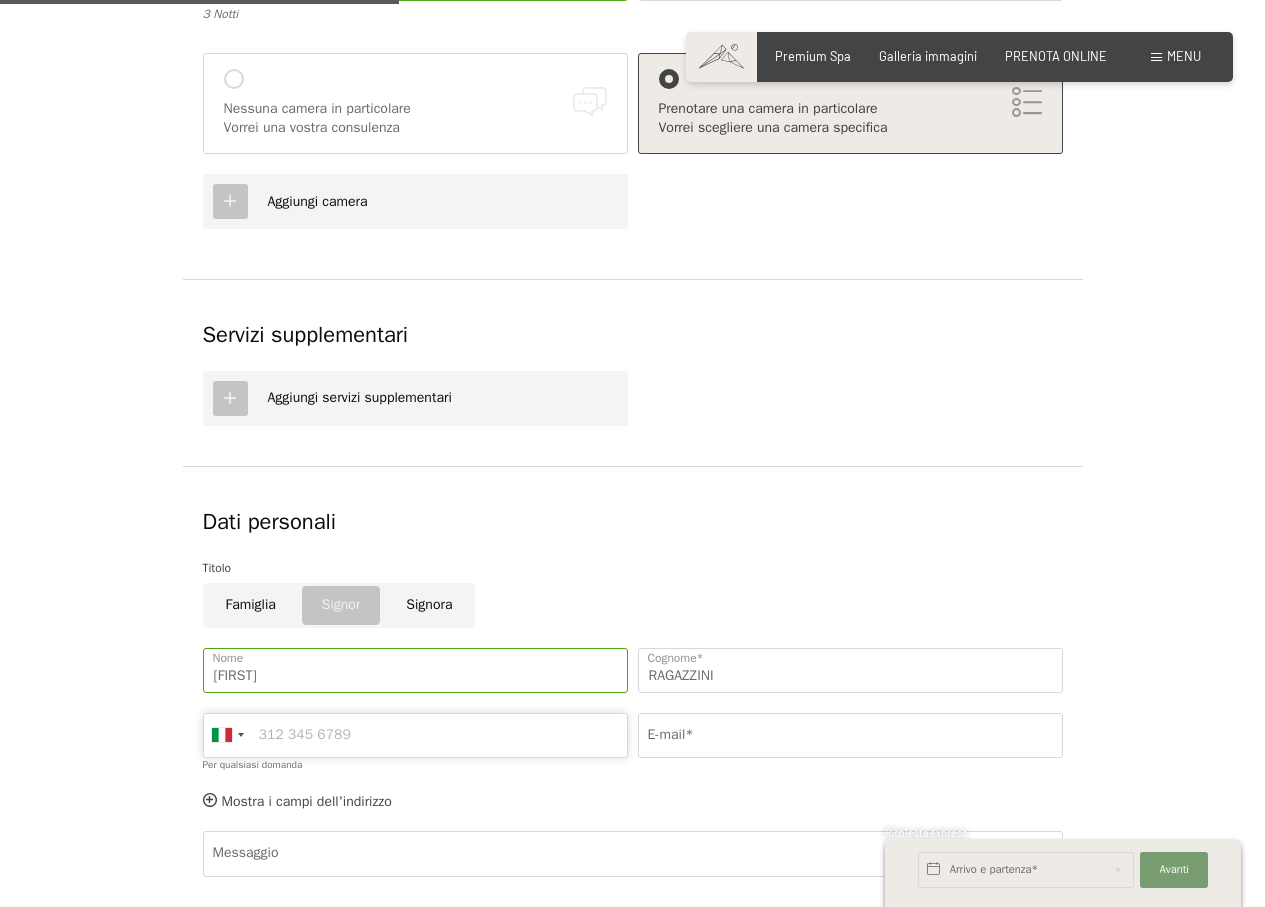 click on "Per qualsiasi domanda" at bounding box center (415, 735) 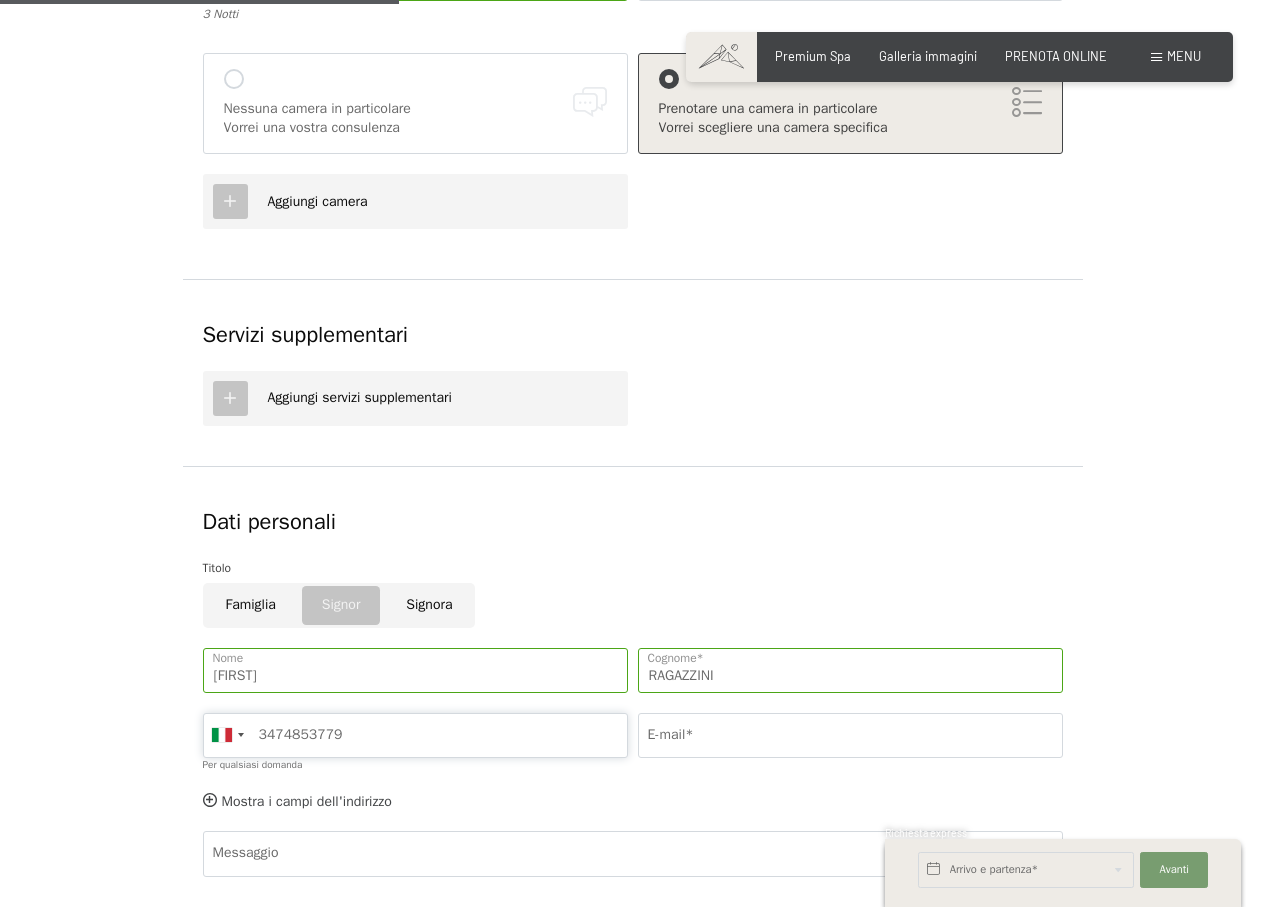 type on "3474853779" 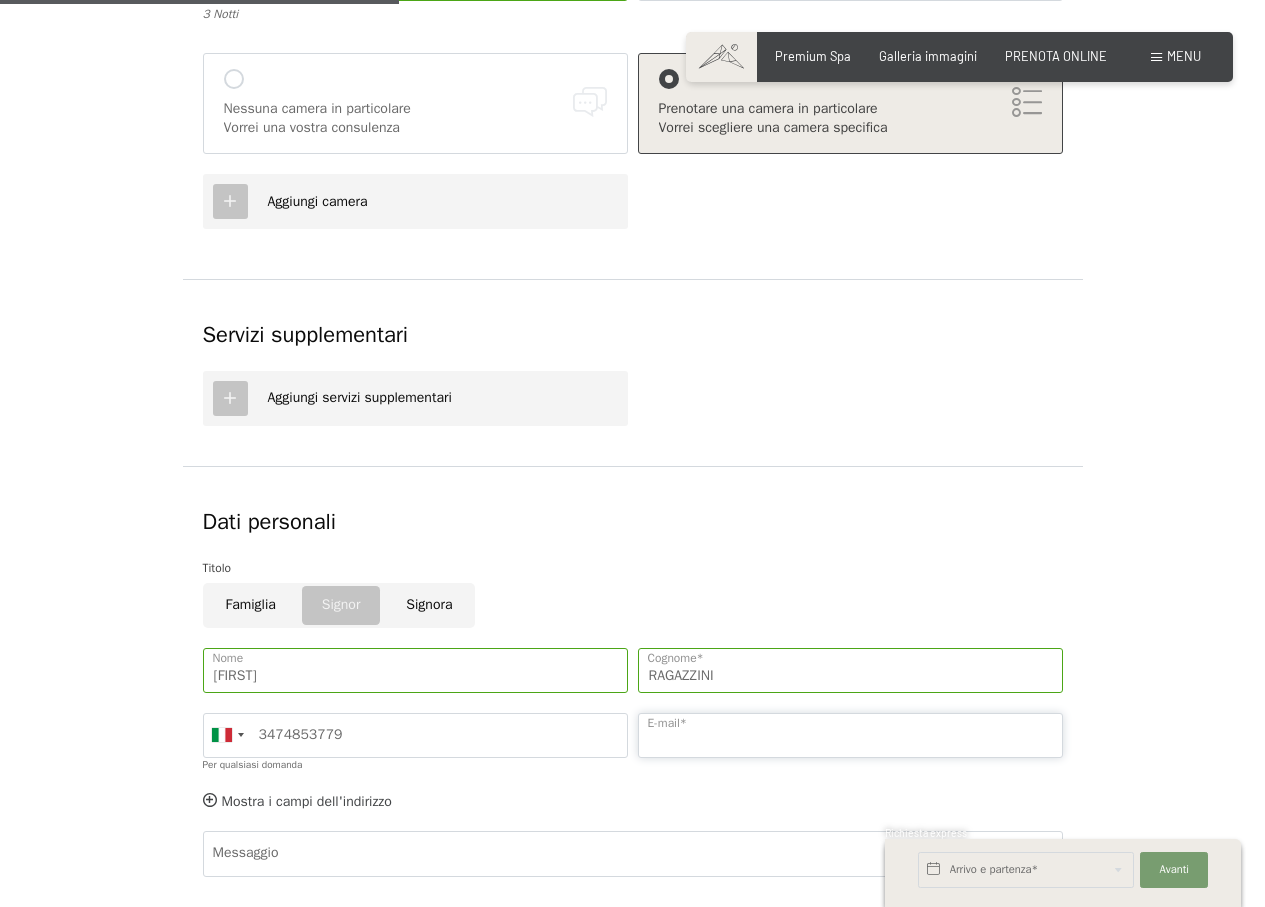 click on "E-mail*" at bounding box center (850, 735) 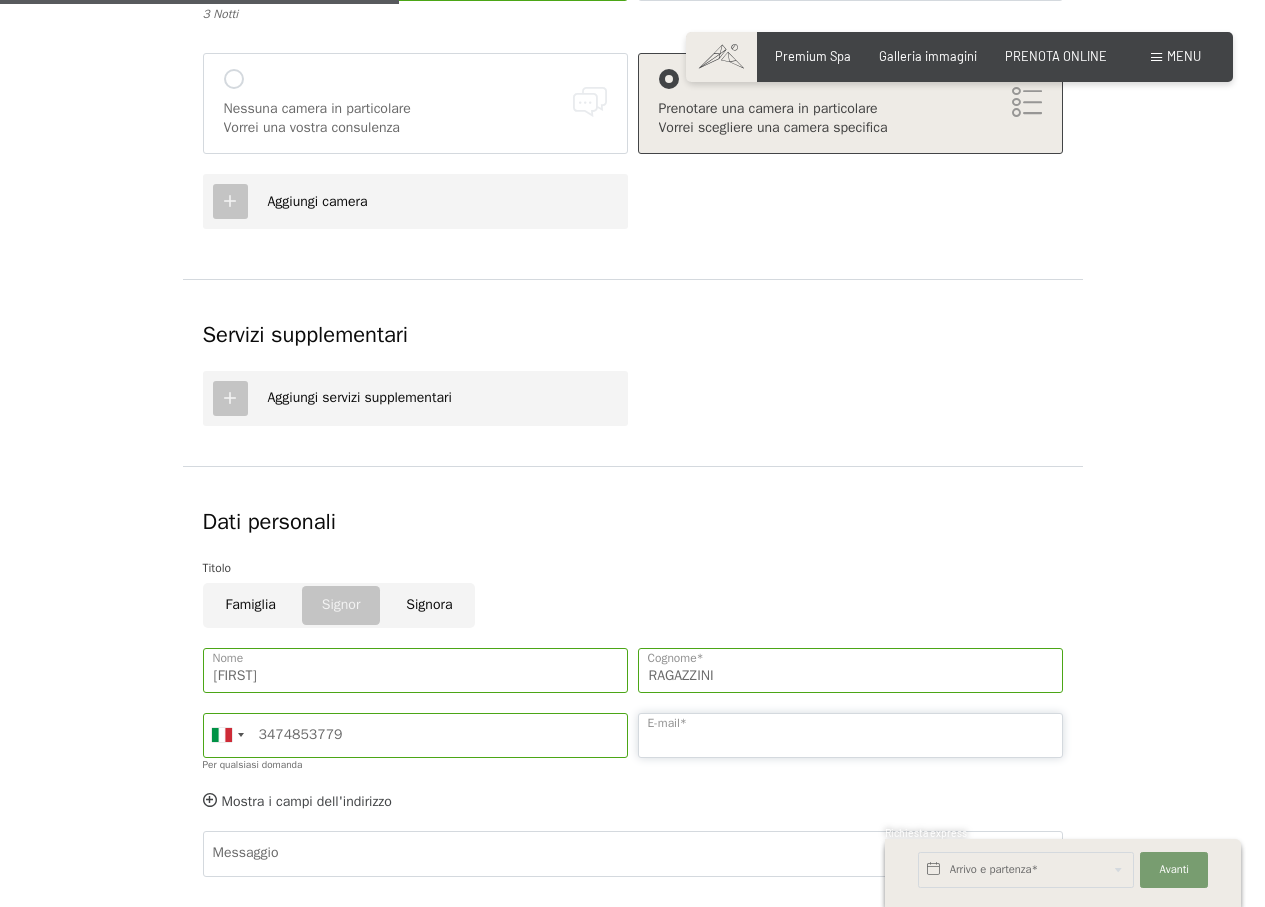 type on "[EMAIL]" 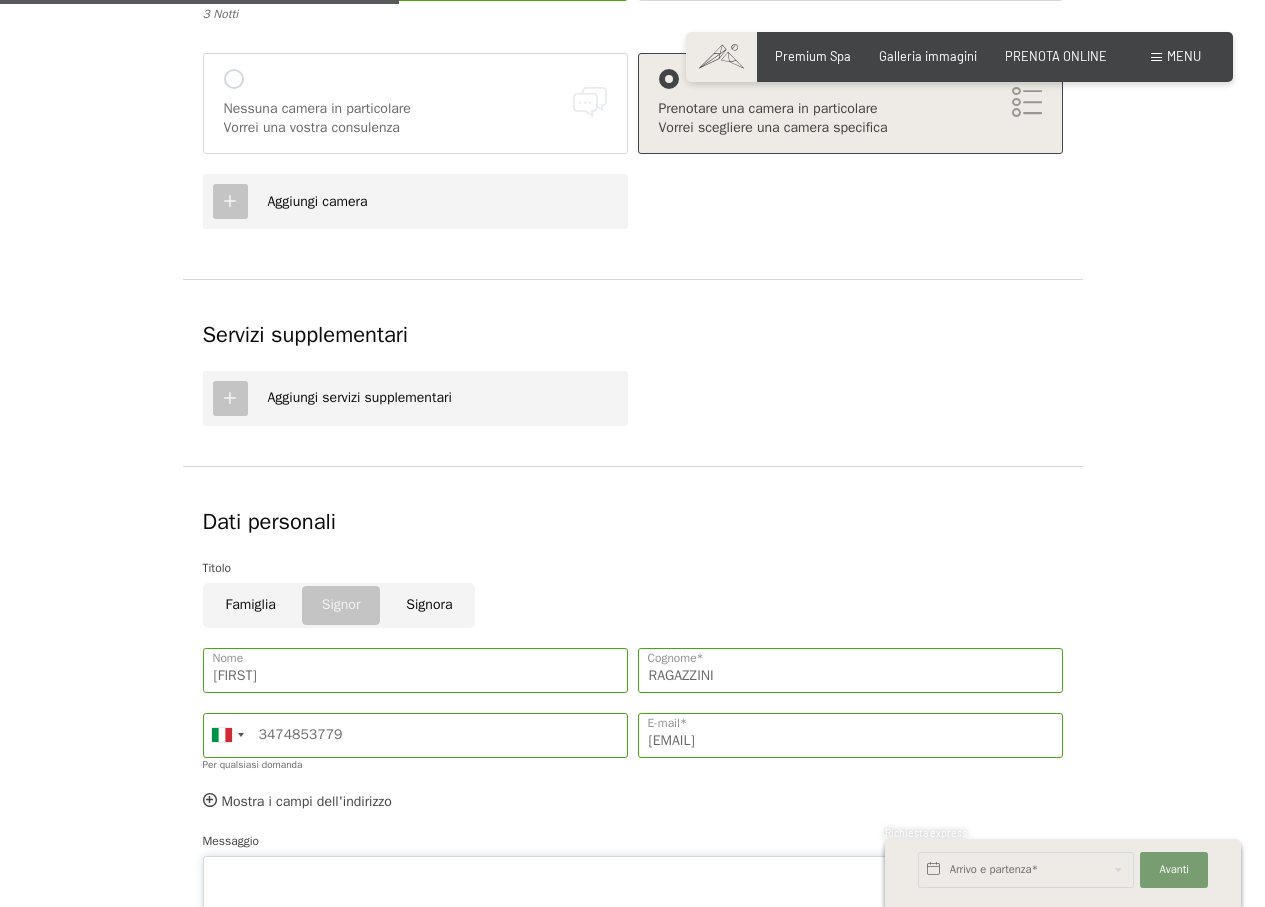 click on "Messaggio" at bounding box center [633, 901] 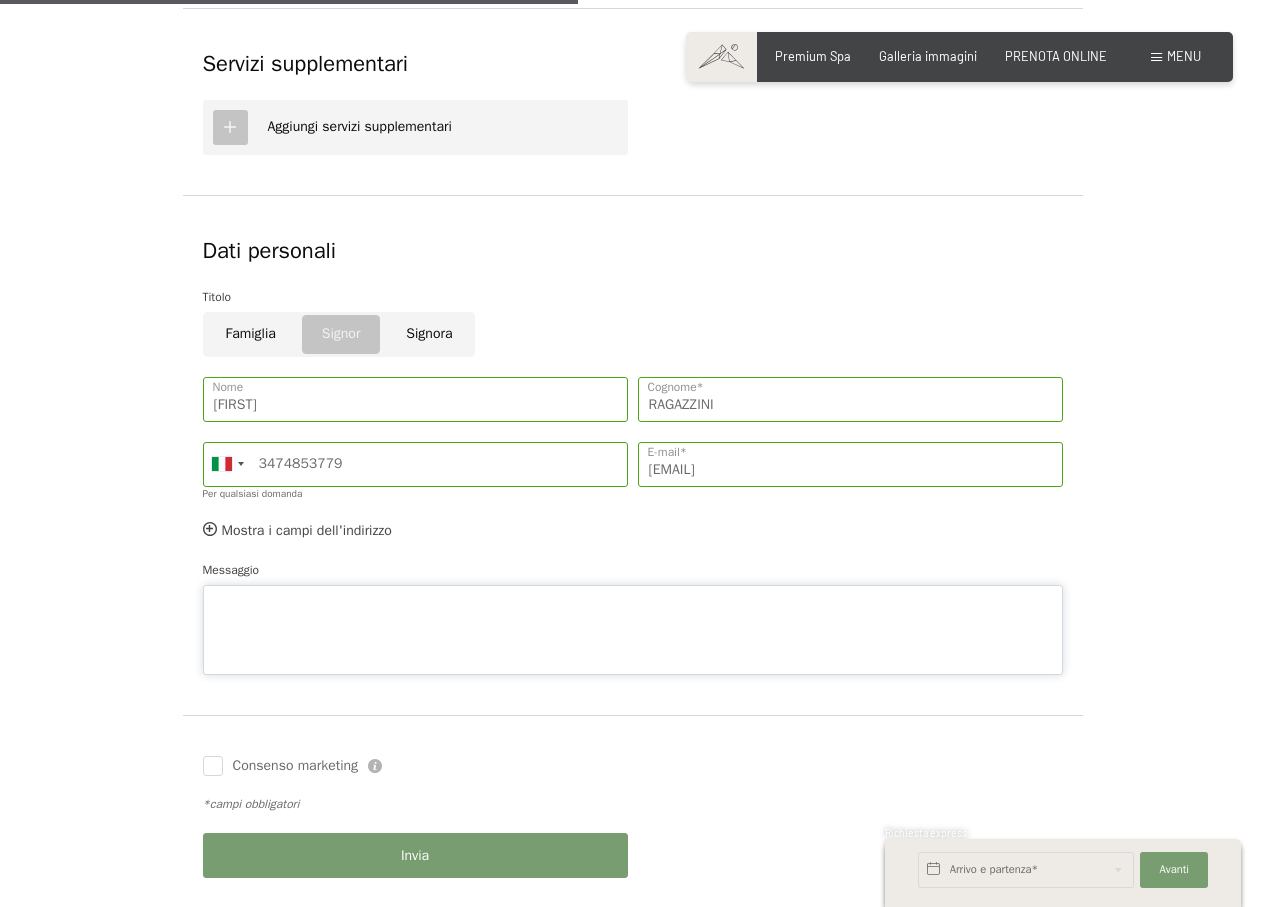 scroll, scrollTop: 900, scrollLeft: 0, axis: vertical 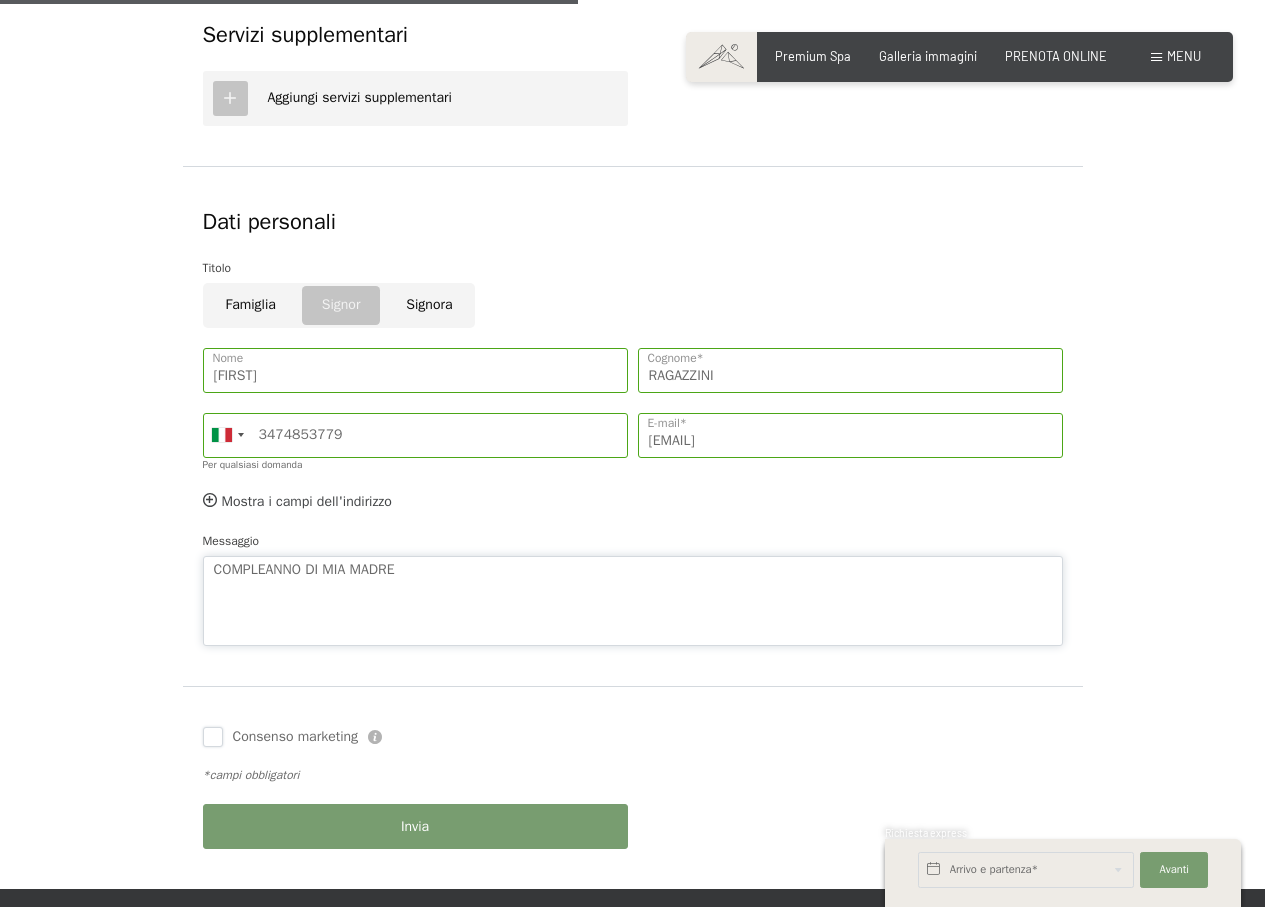 type on "COMPLEANNO DI MIA MADRE" 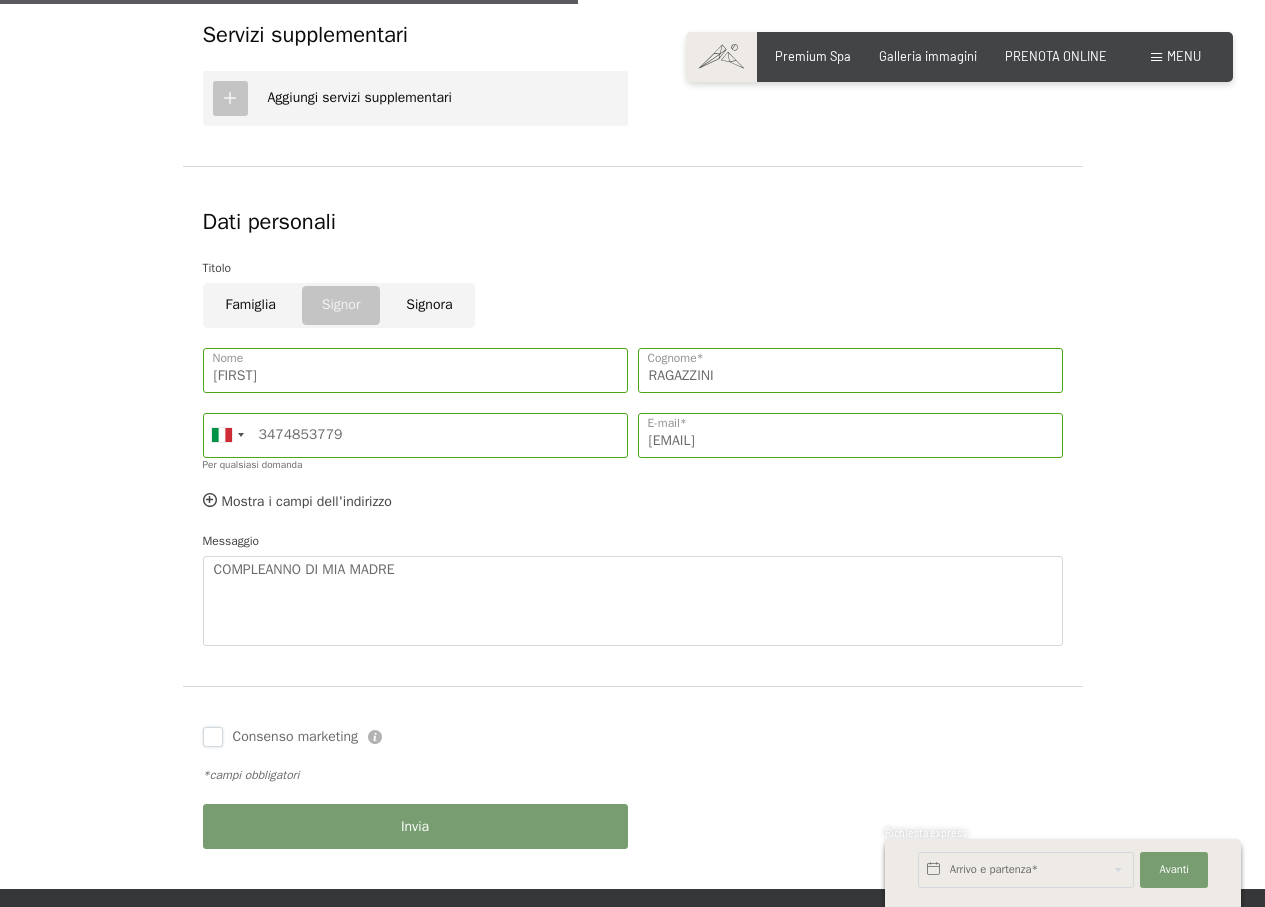 click on "Consenso marketing" at bounding box center (213, 737) 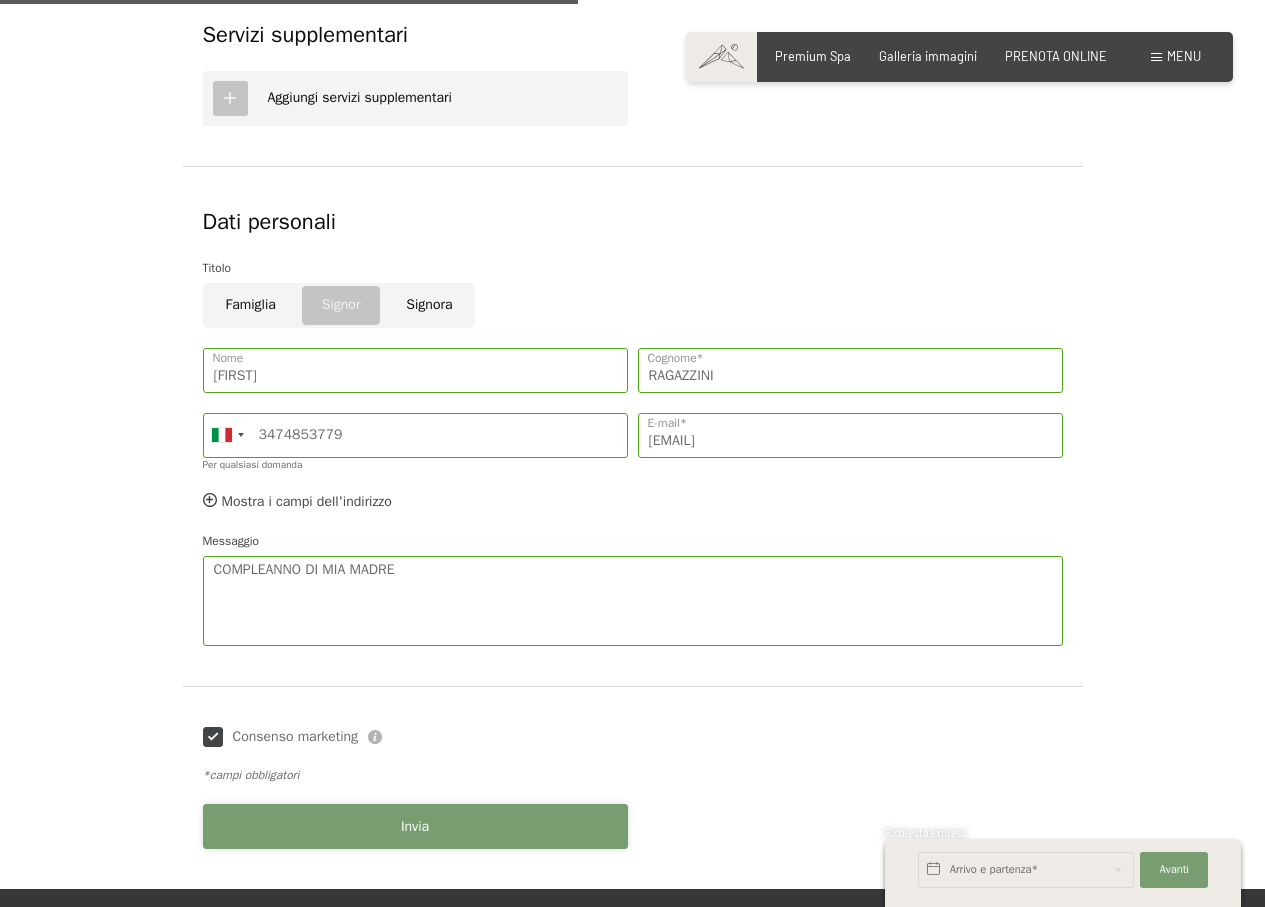 click on "Invia" at bounding box center [415, 826] 